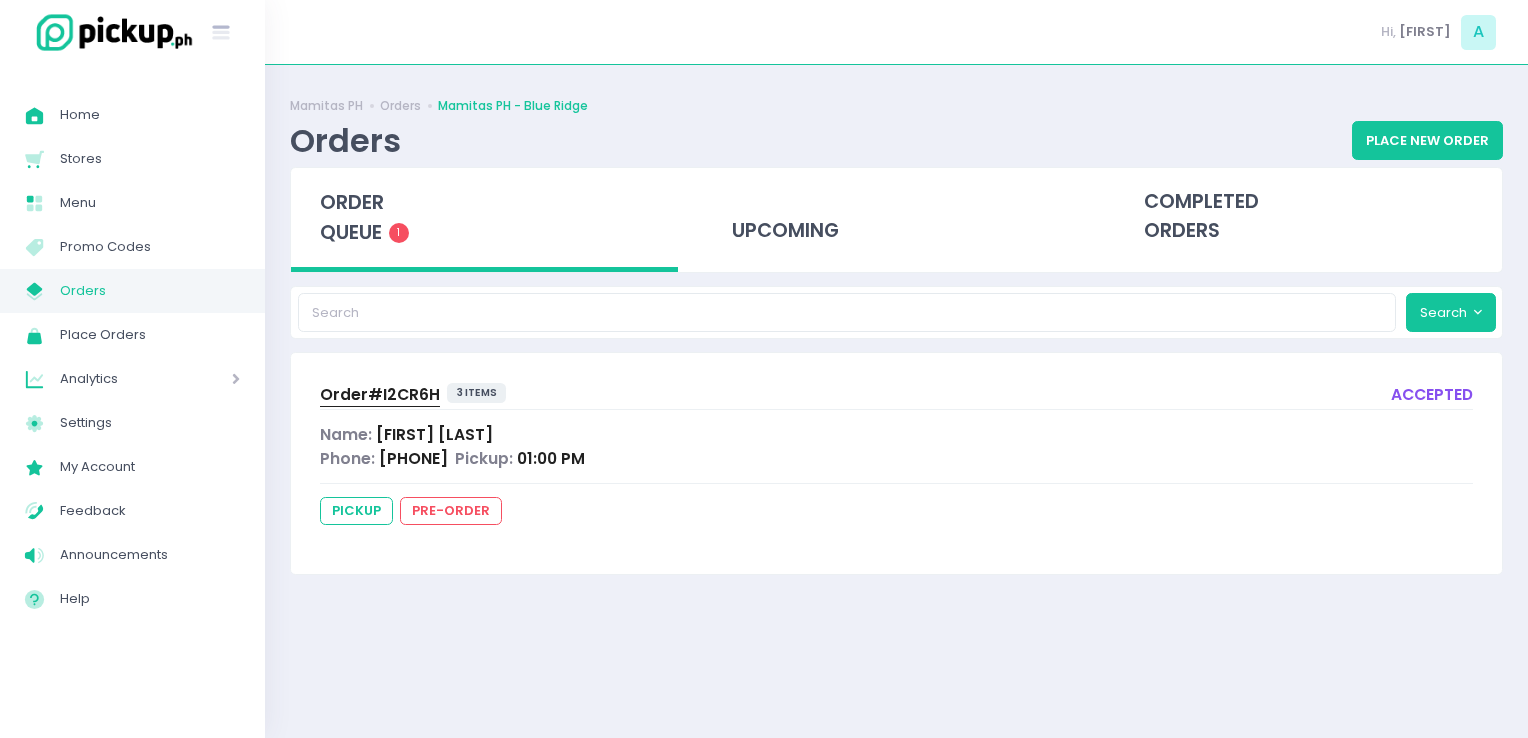 scroll, scrollTop: 0, scrollLeft: 0, axis: both 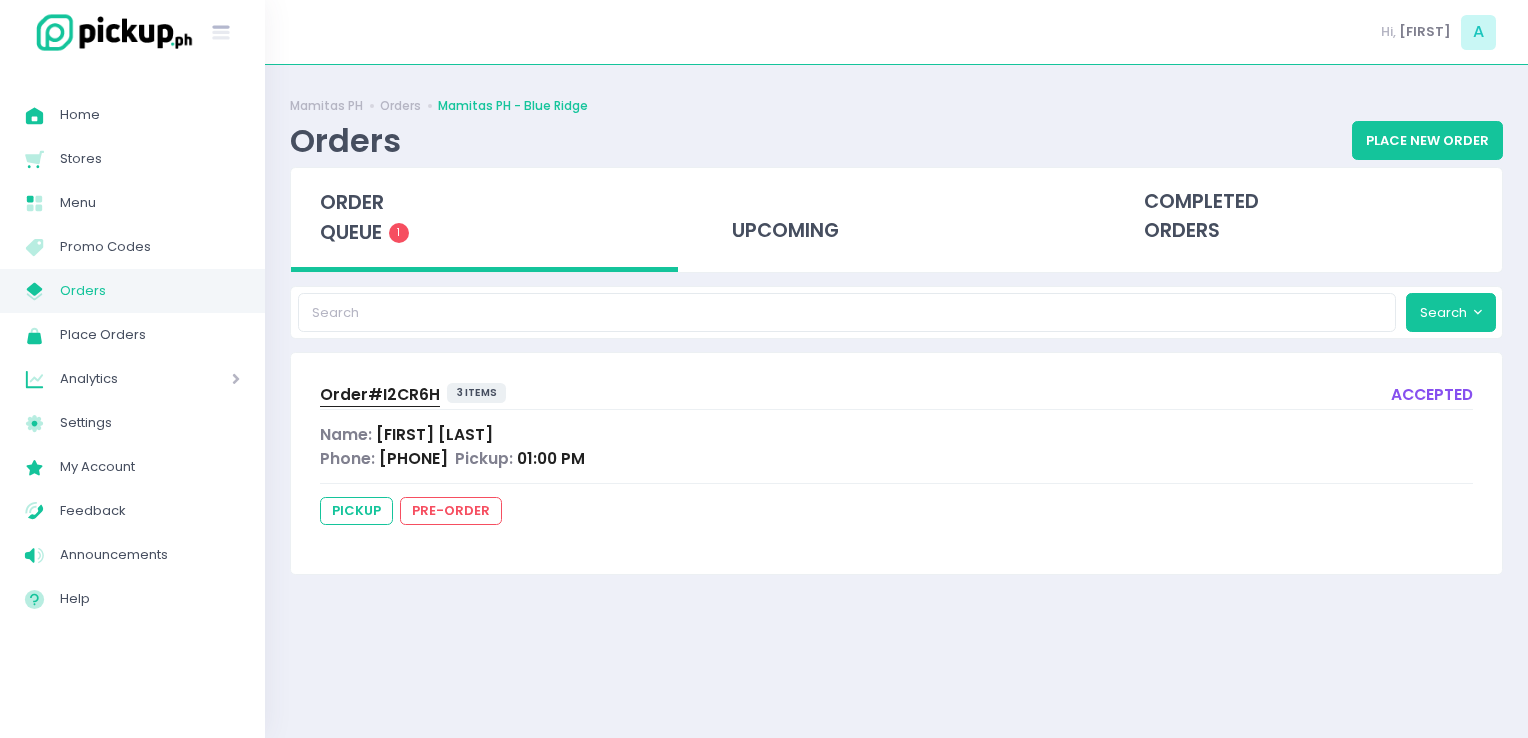 click on "Orders" at bounding box center (150, 291) 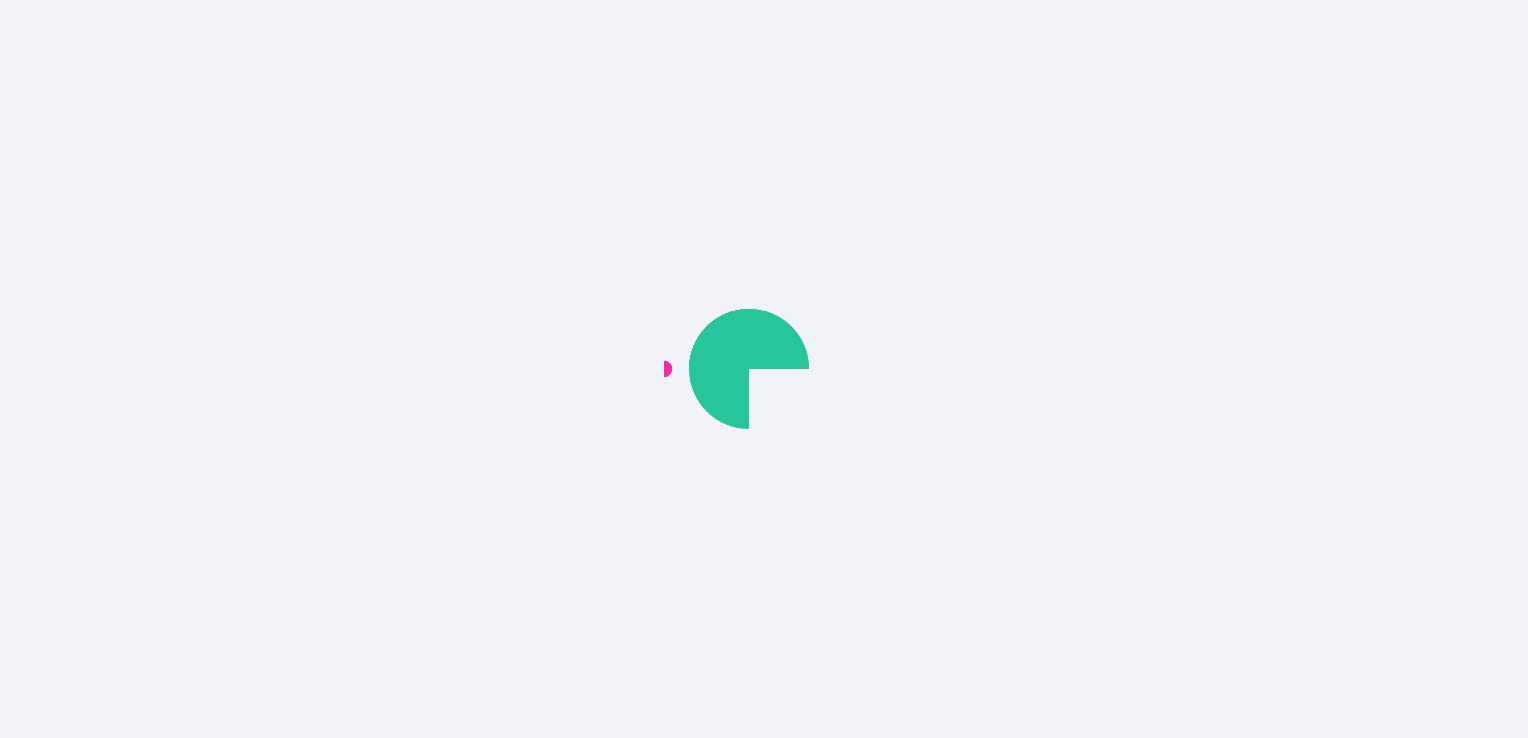 scroll, scrollTop: 0, scrollLeft: 0, axis: both 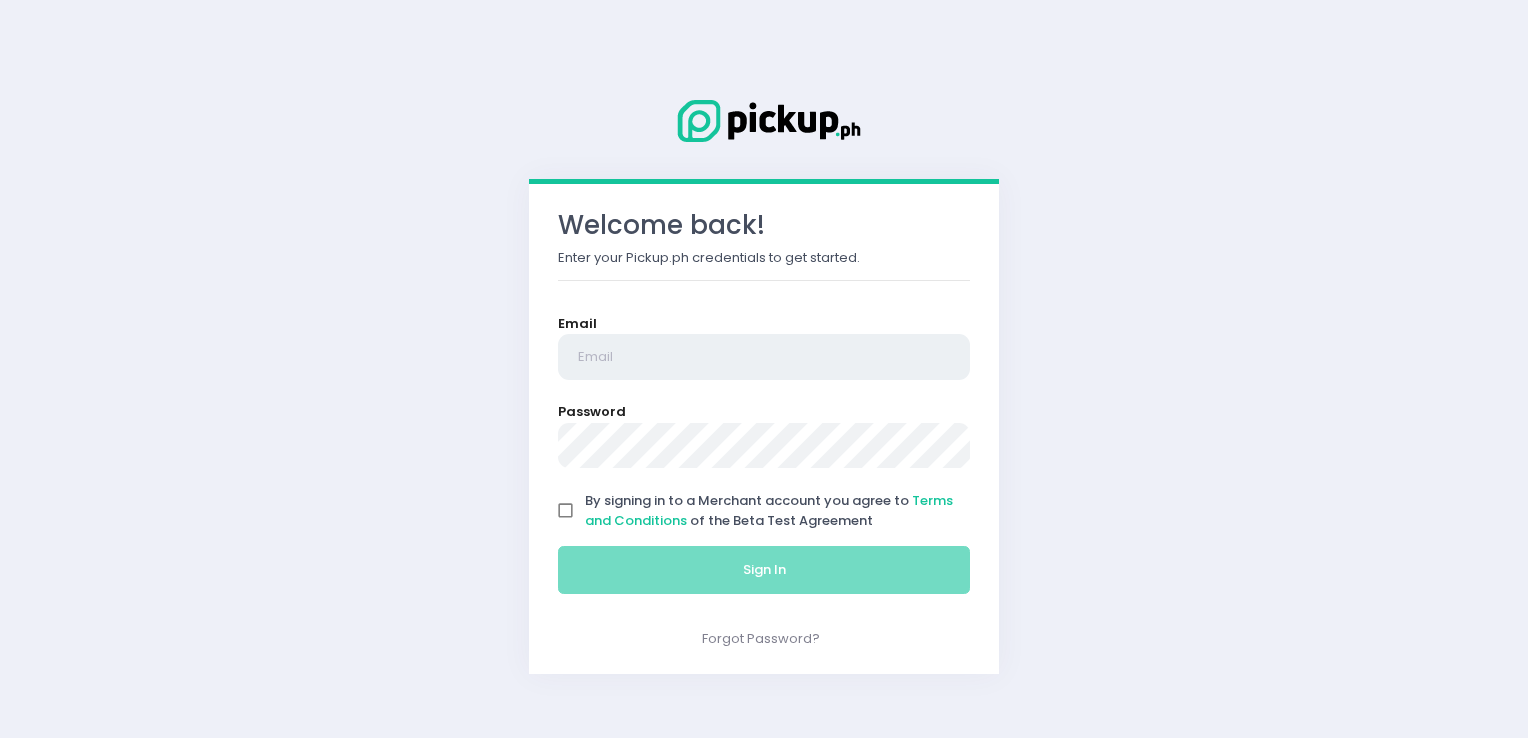 click at bounding box center (764, 357) 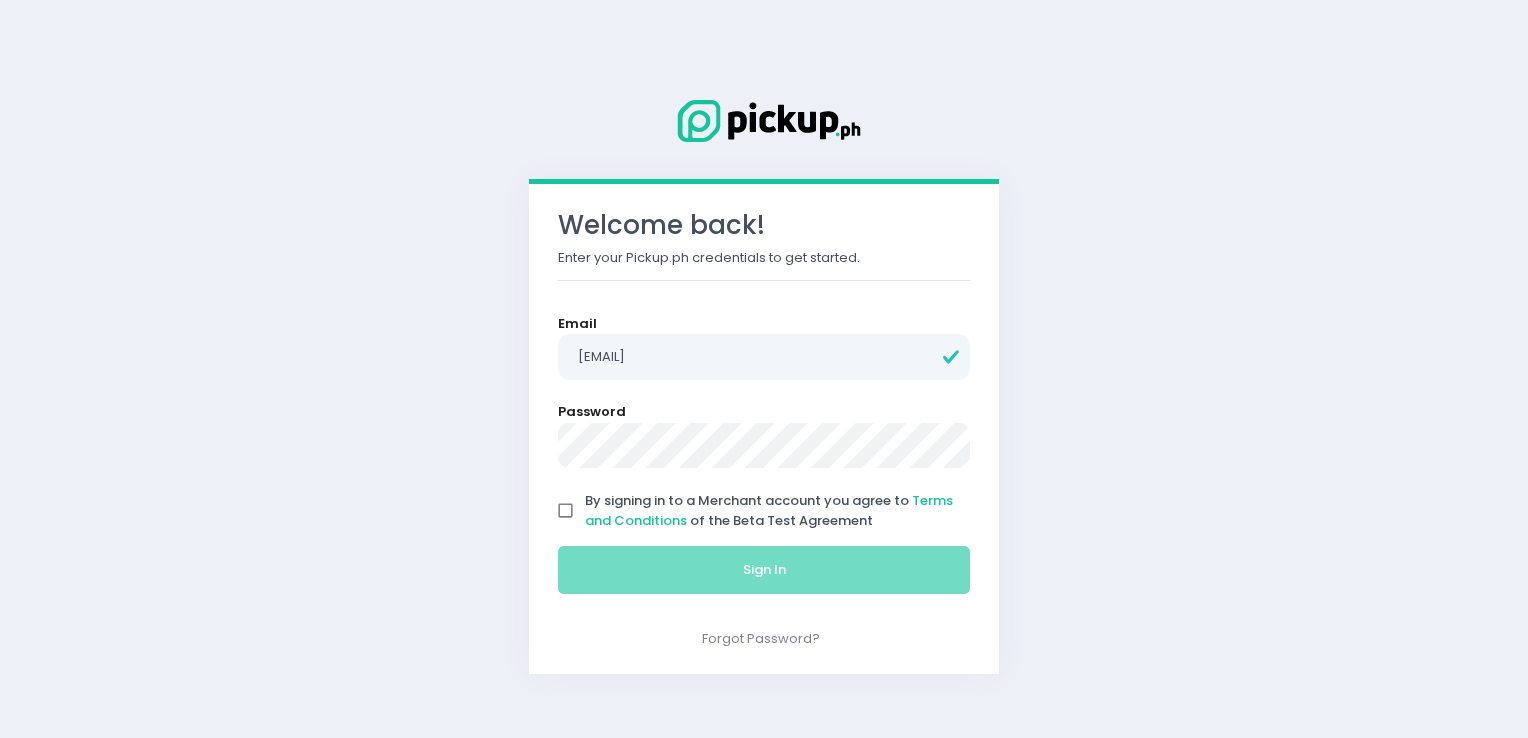 click on "By signing in to a Merchant account you agree to   Terms and Conditions   of the Beta Test Agreement" at bounding box center (566, 511) 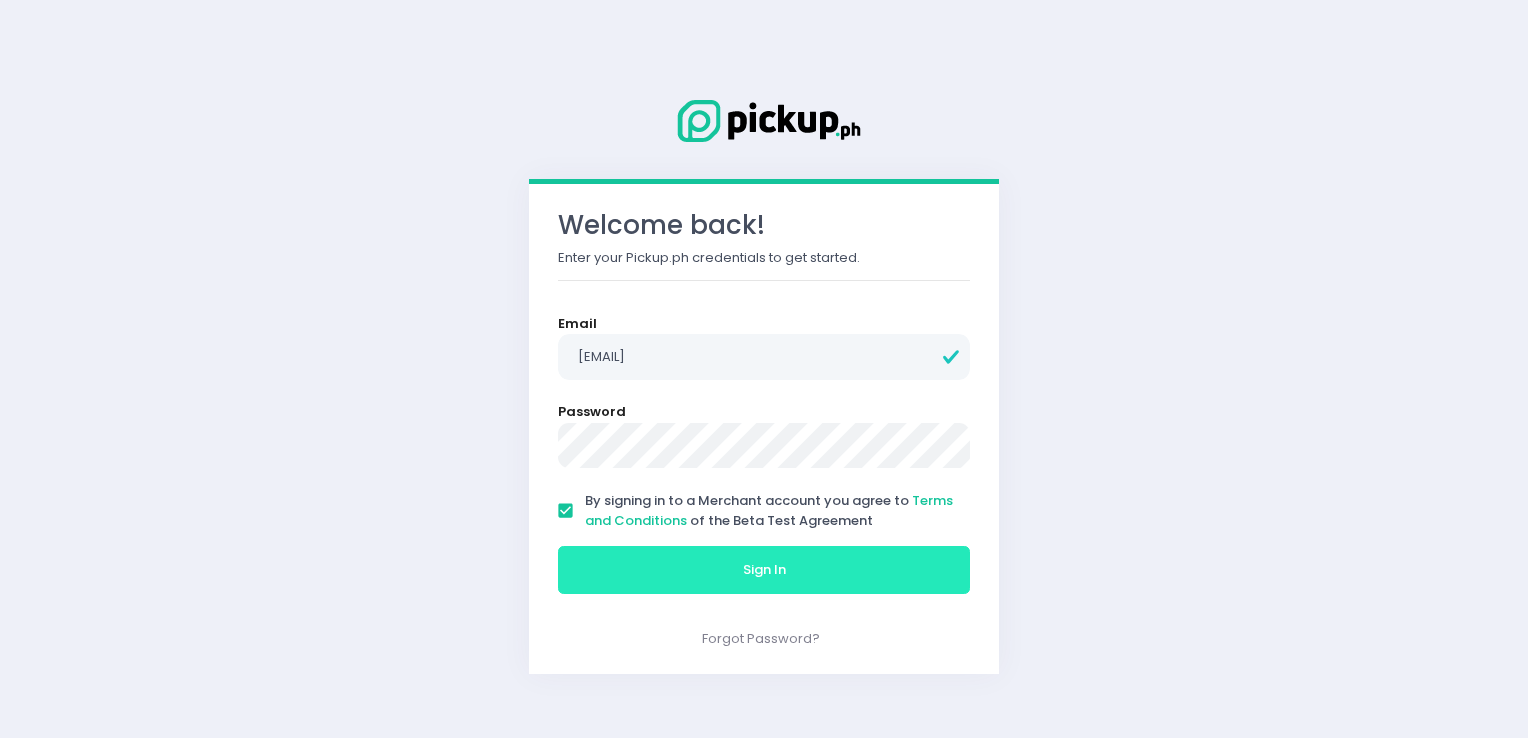 click on "Sign In" at bounding box center (764, 570) 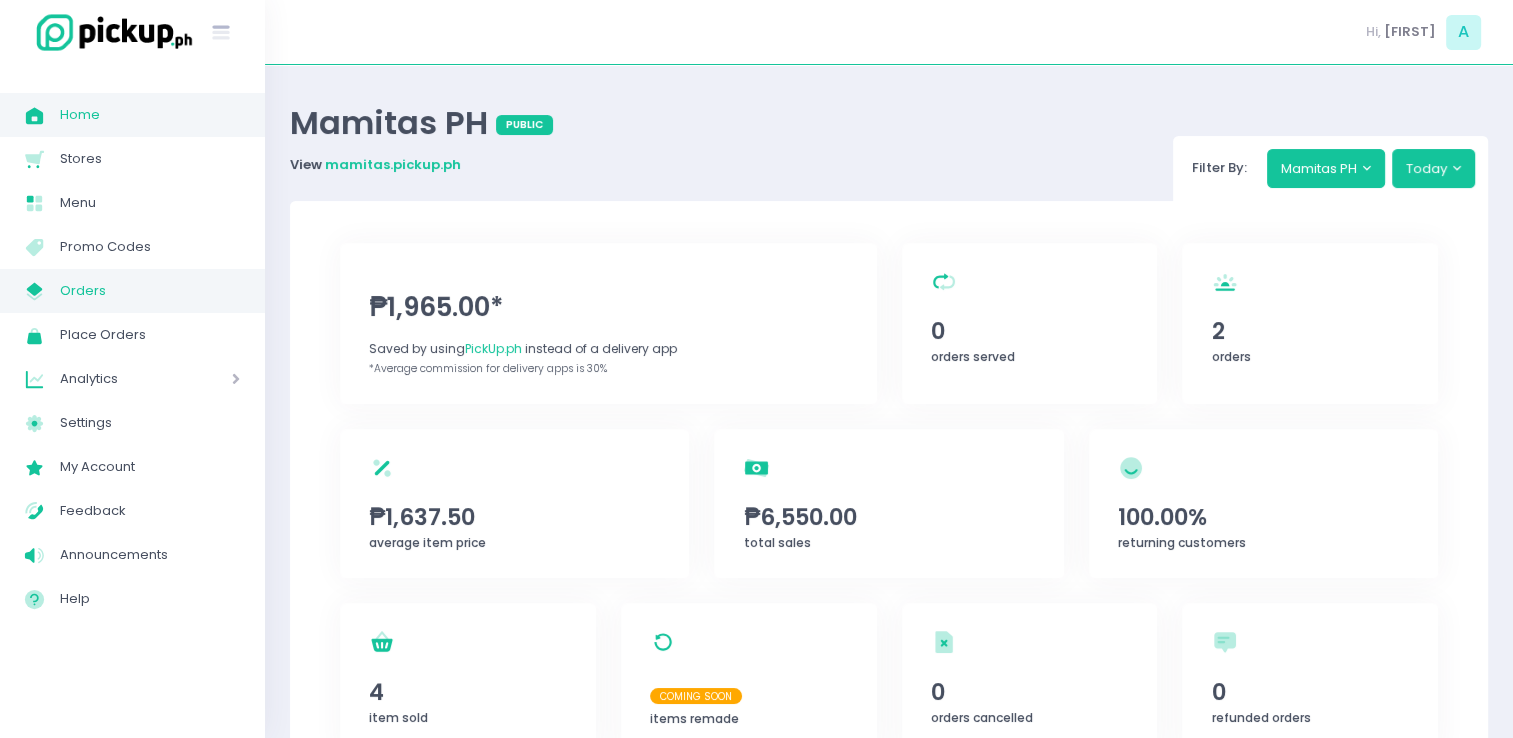 click on "Orders" at bounding box center (150, 291) 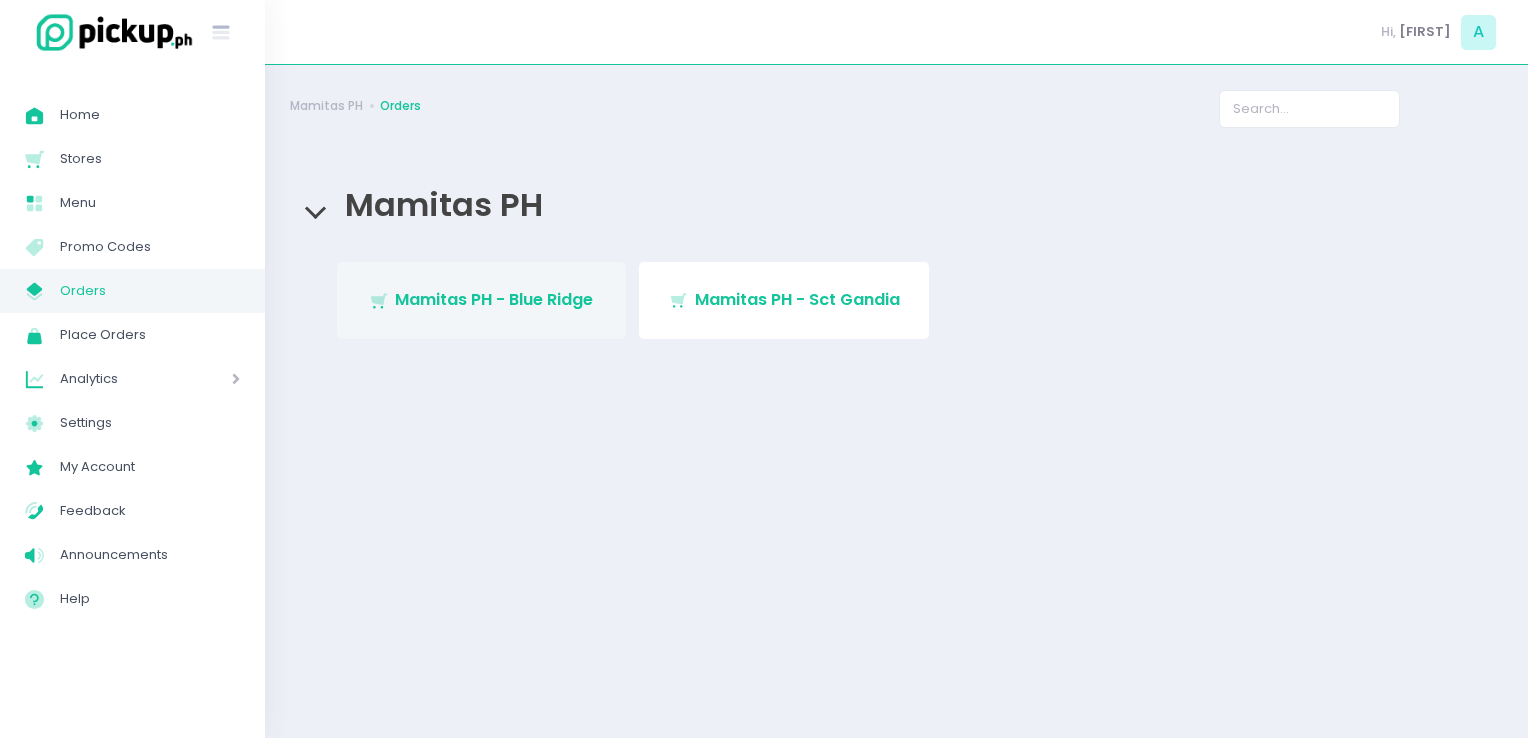 click on "Stockholm-icons / Shopping / Cart1 Created with Sketch. Mamitas PH - Blue Ridge" at bounding box center [482, 300] 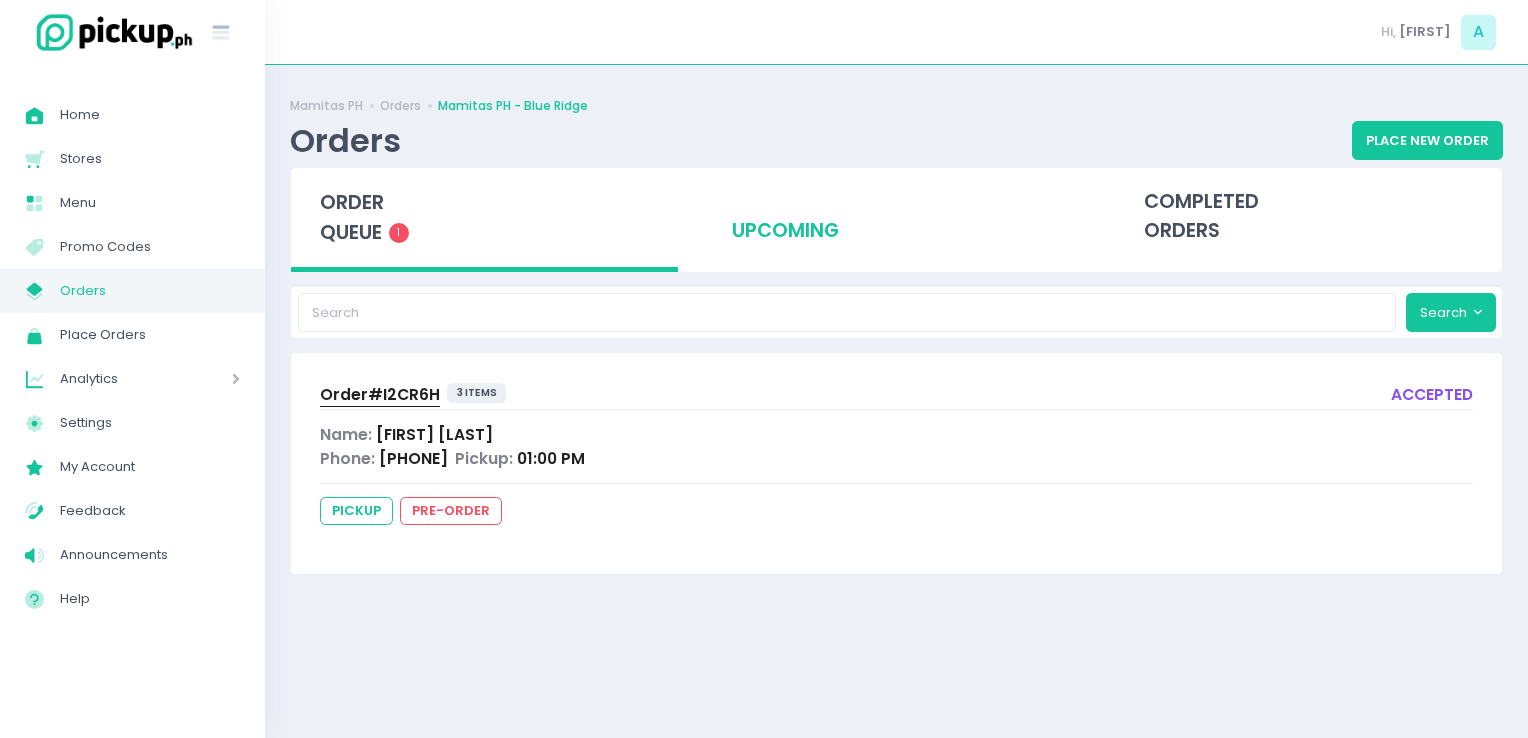 click on "upcoming" at bounding box center [896, 217] 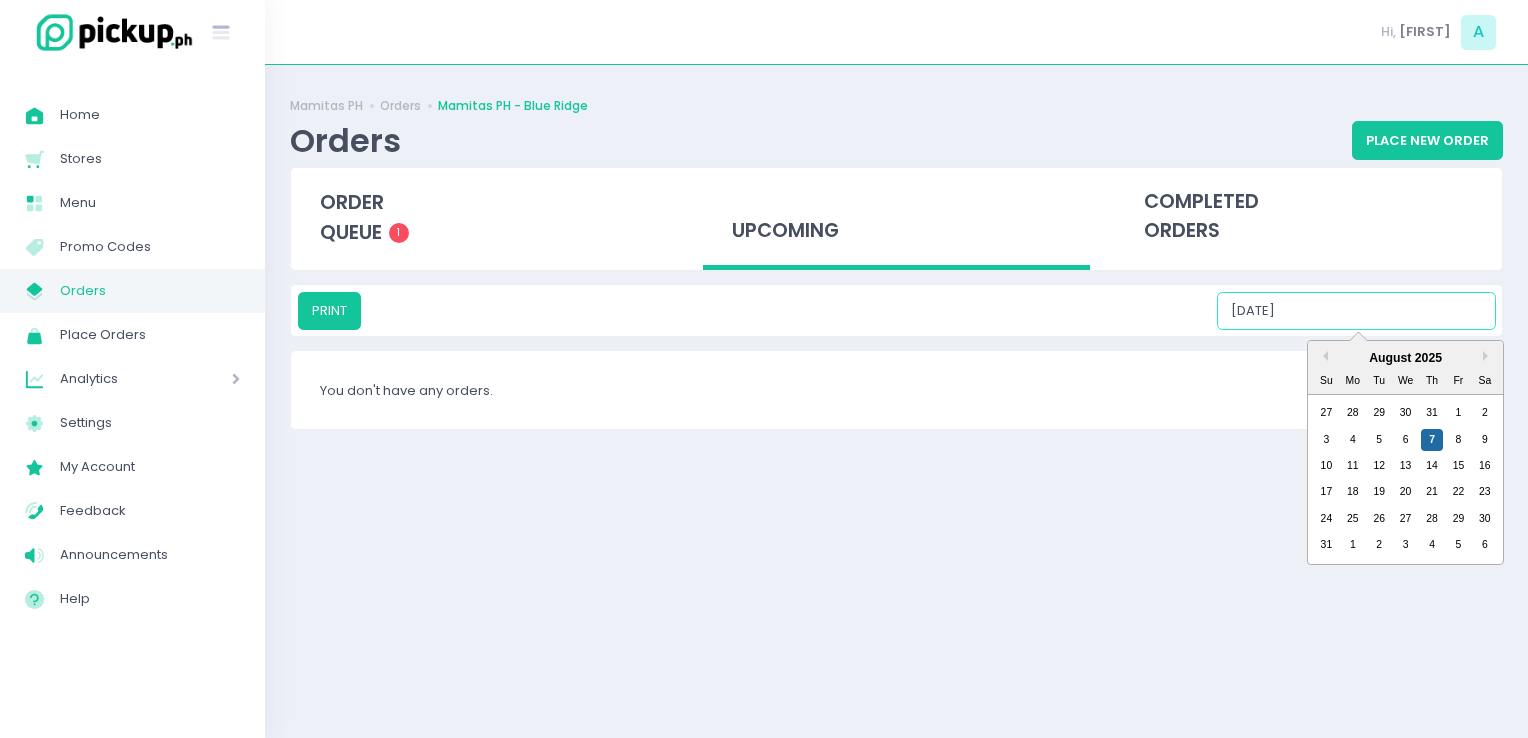click on "08/07/2025" at bounding box center [1356, 311] 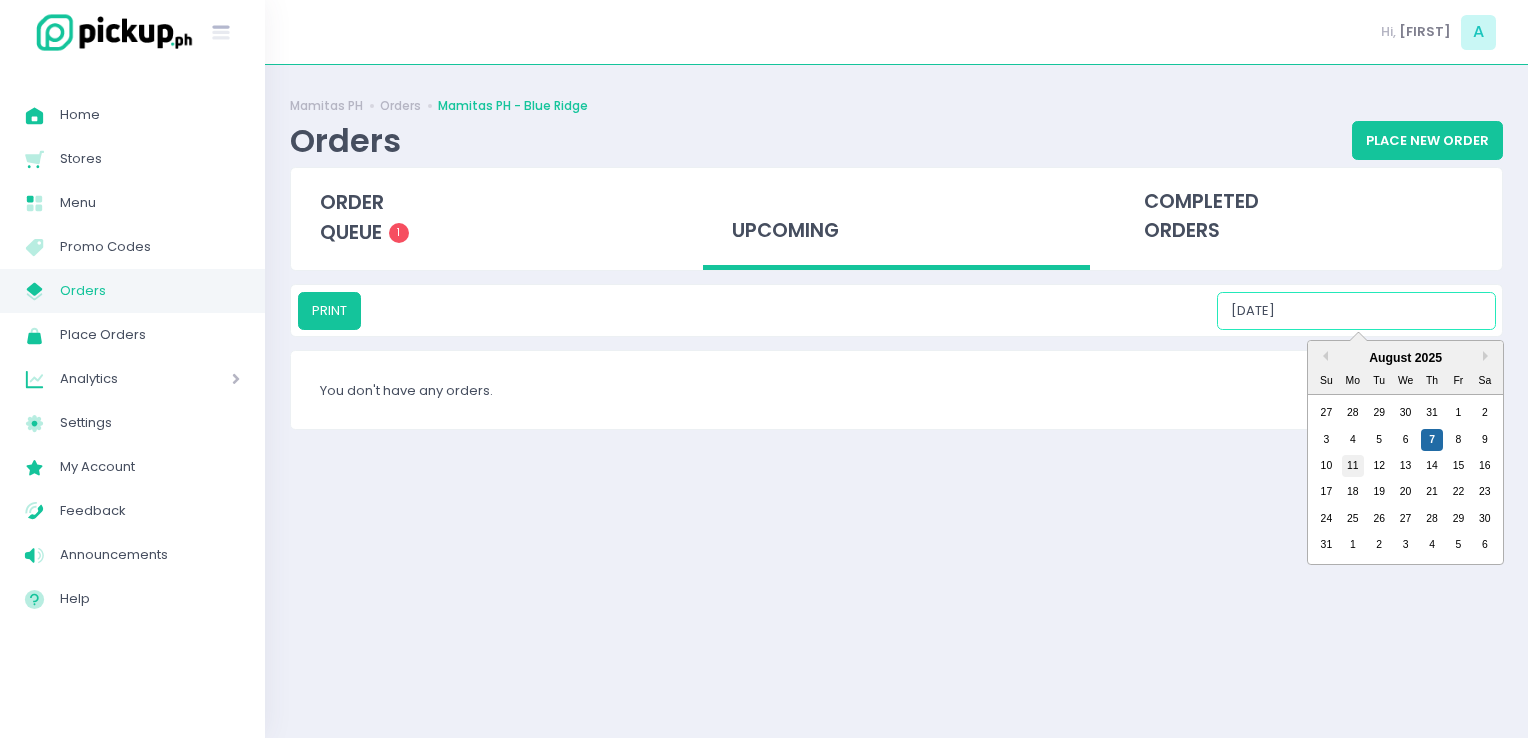 click on "11" at bounding box center (1353, 466) 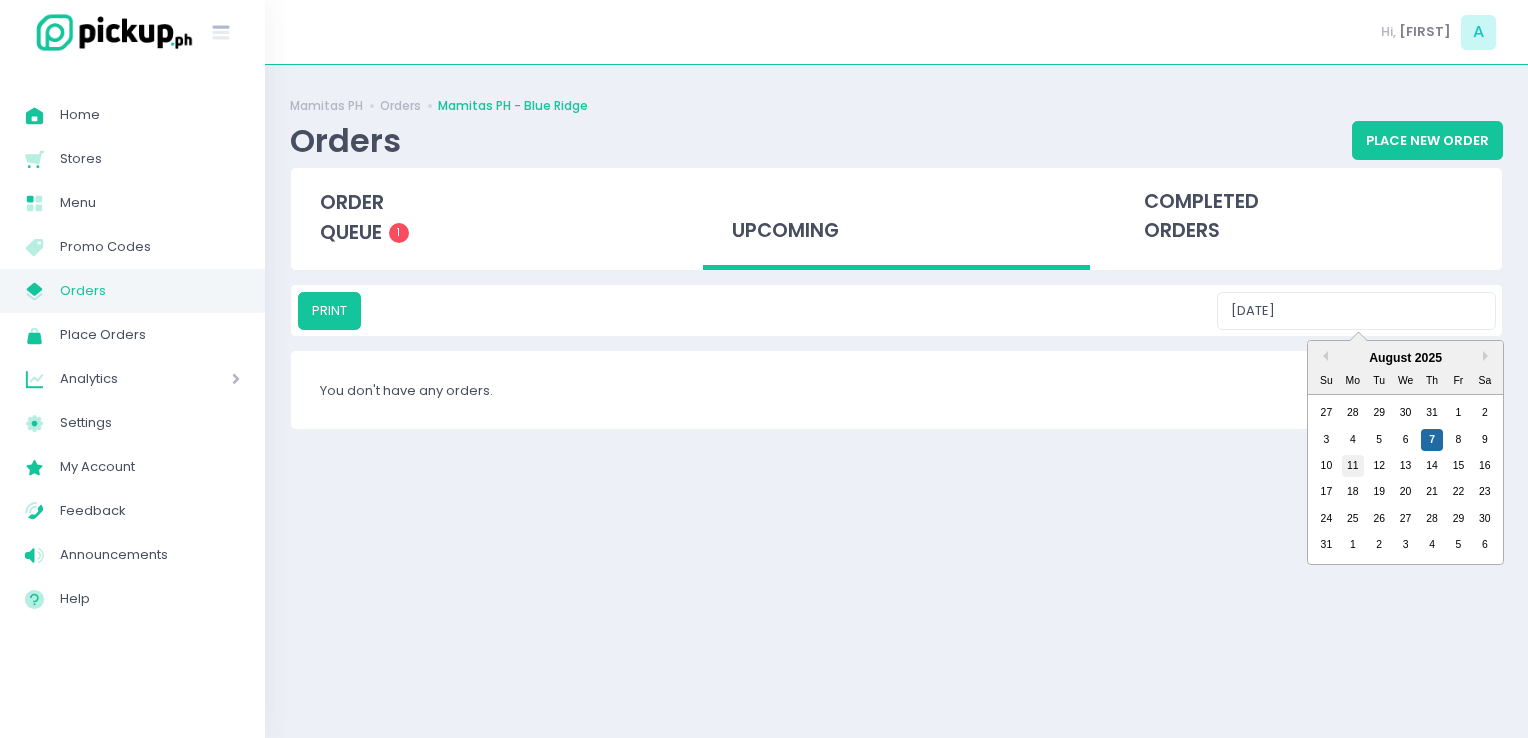 type on "08/11/2025" 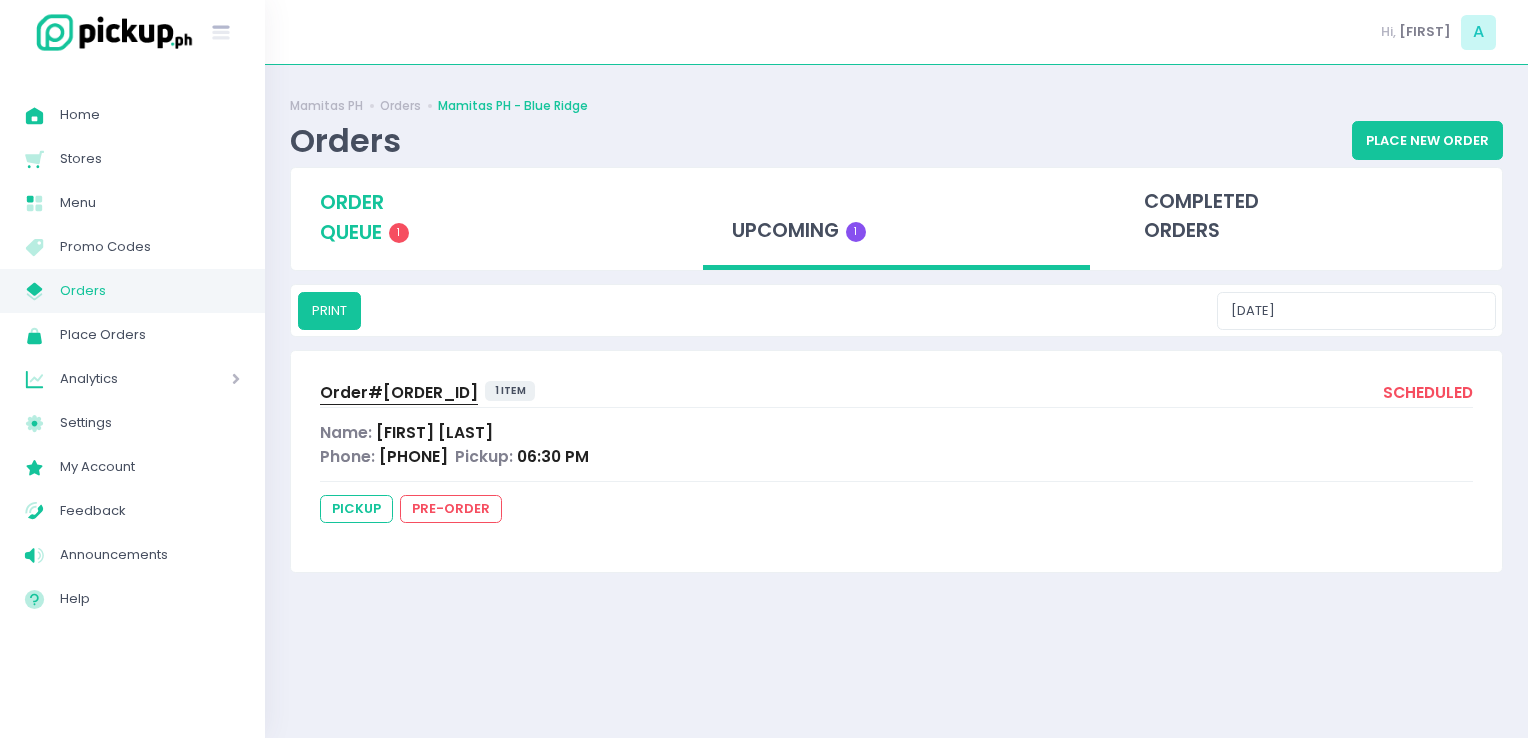 click on "order   queue" at bounding box center (352, 217) 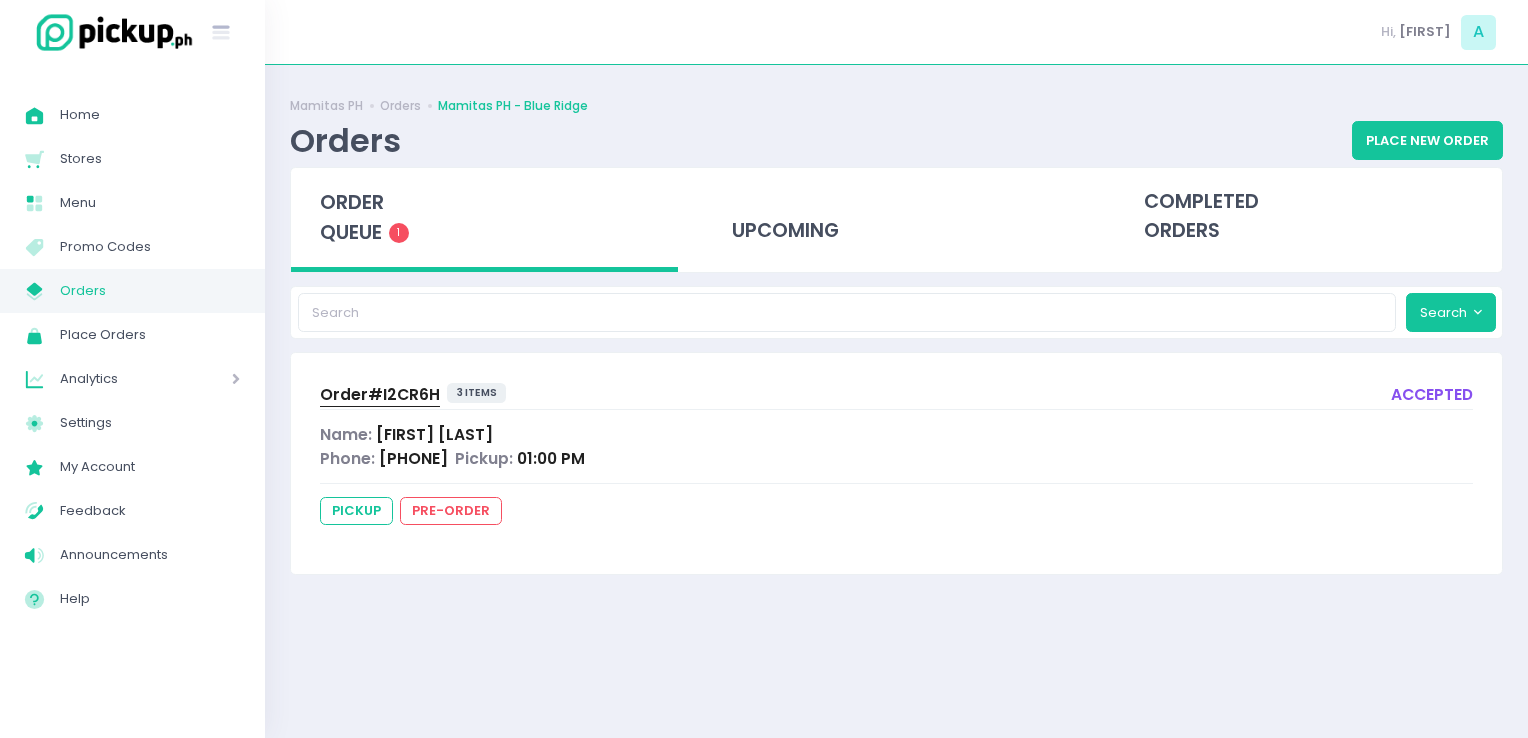 click on "Order# I2CR6H   3 items   accepted Name:   Stephanie   Sy Phone:   09175220611 Pickup:   01:00 PM pickup pre-order" at bounding box center [896, 463] 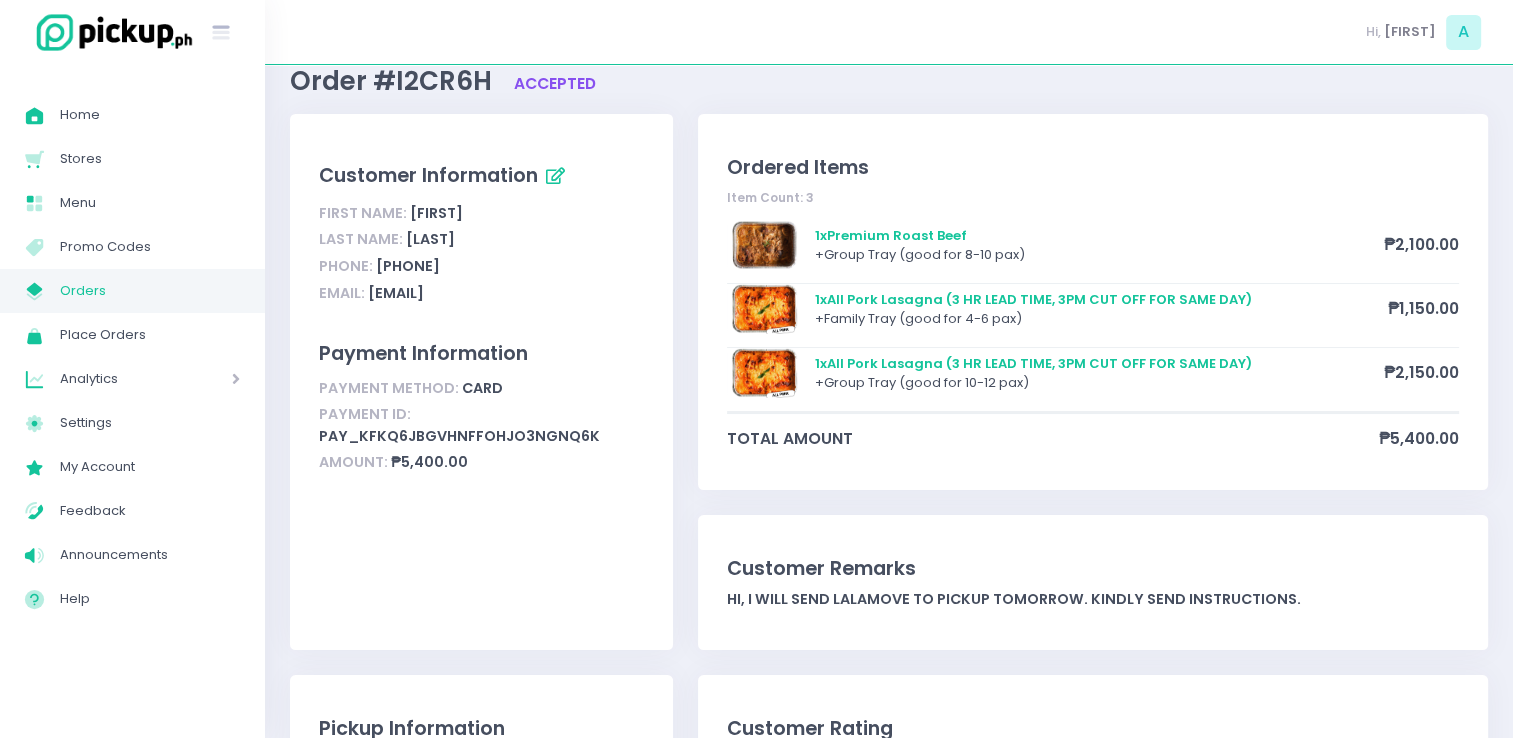 scroll, scrollTop: 0, scrollLeft: 0, axis: both 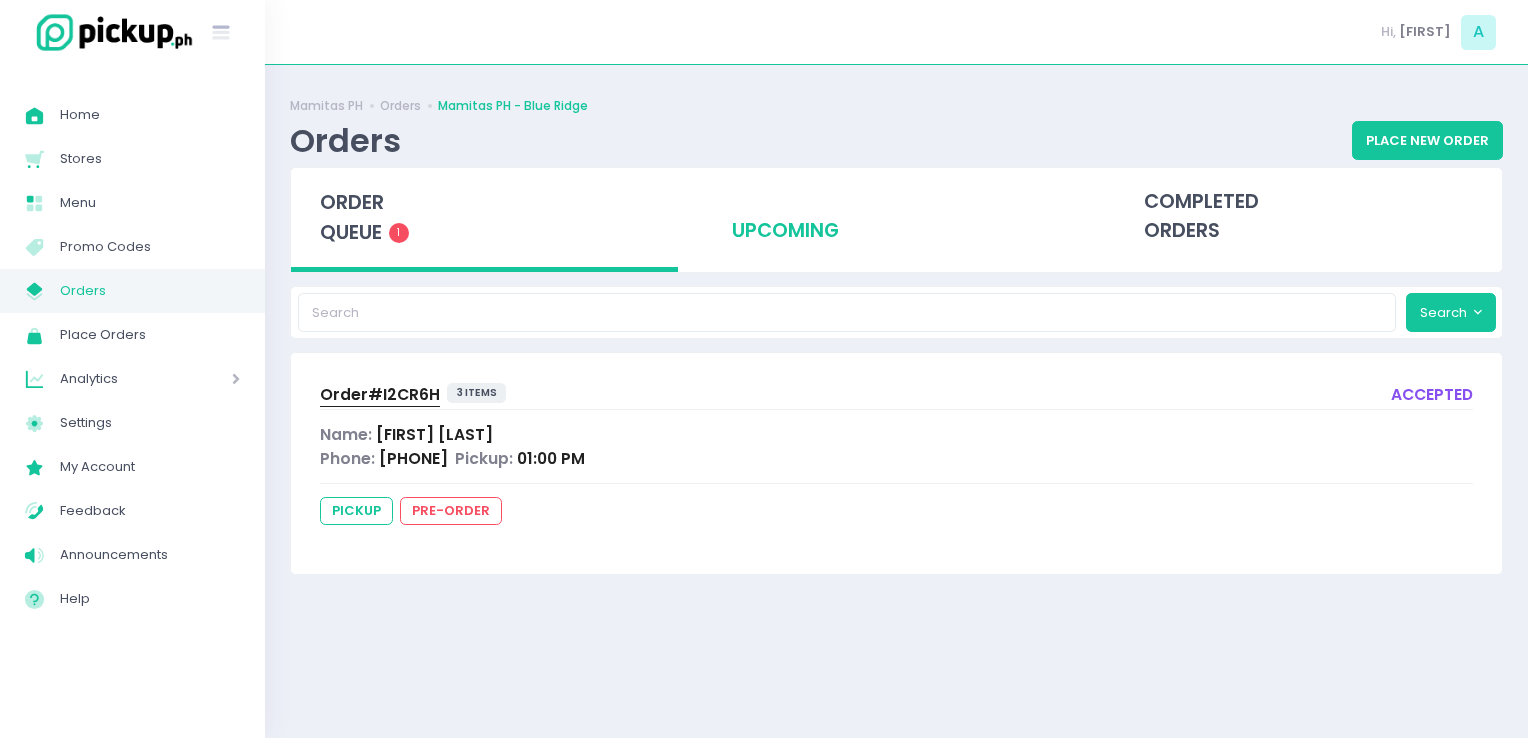 click on "upcoming" at bounding box center (896, 217) 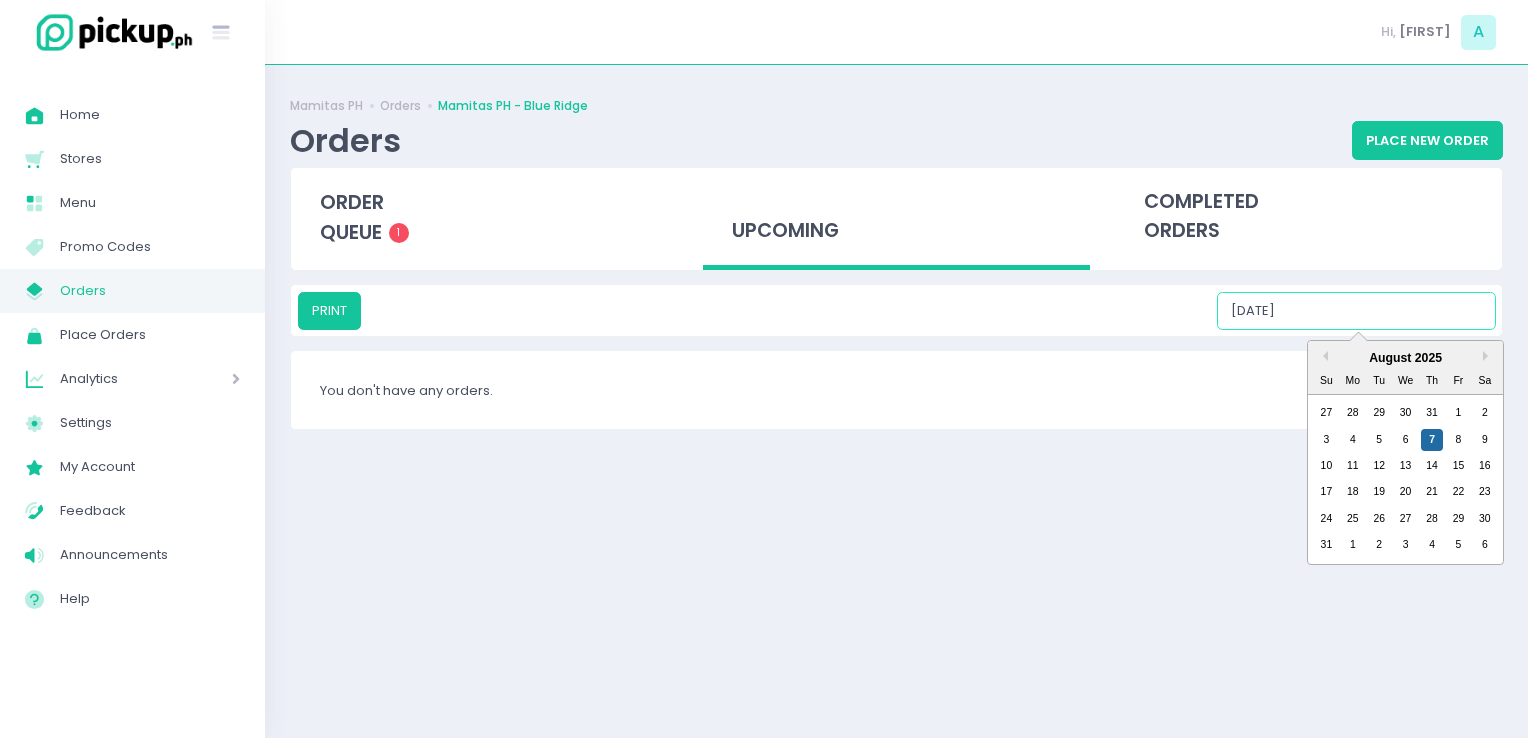 click on "08/07/2025" at bounding box center [1356, 311] 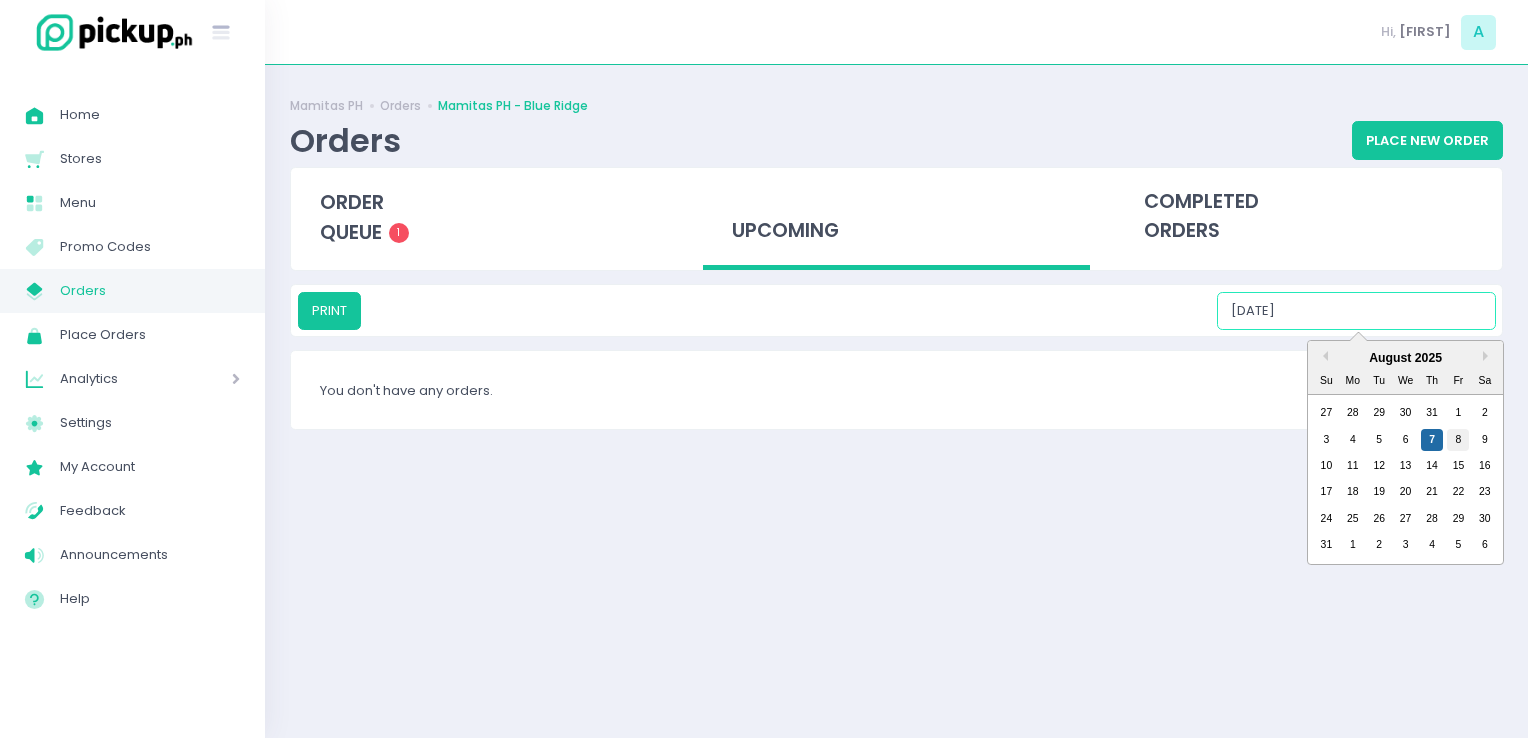 click on "8" at bounding box center [1458, 440] 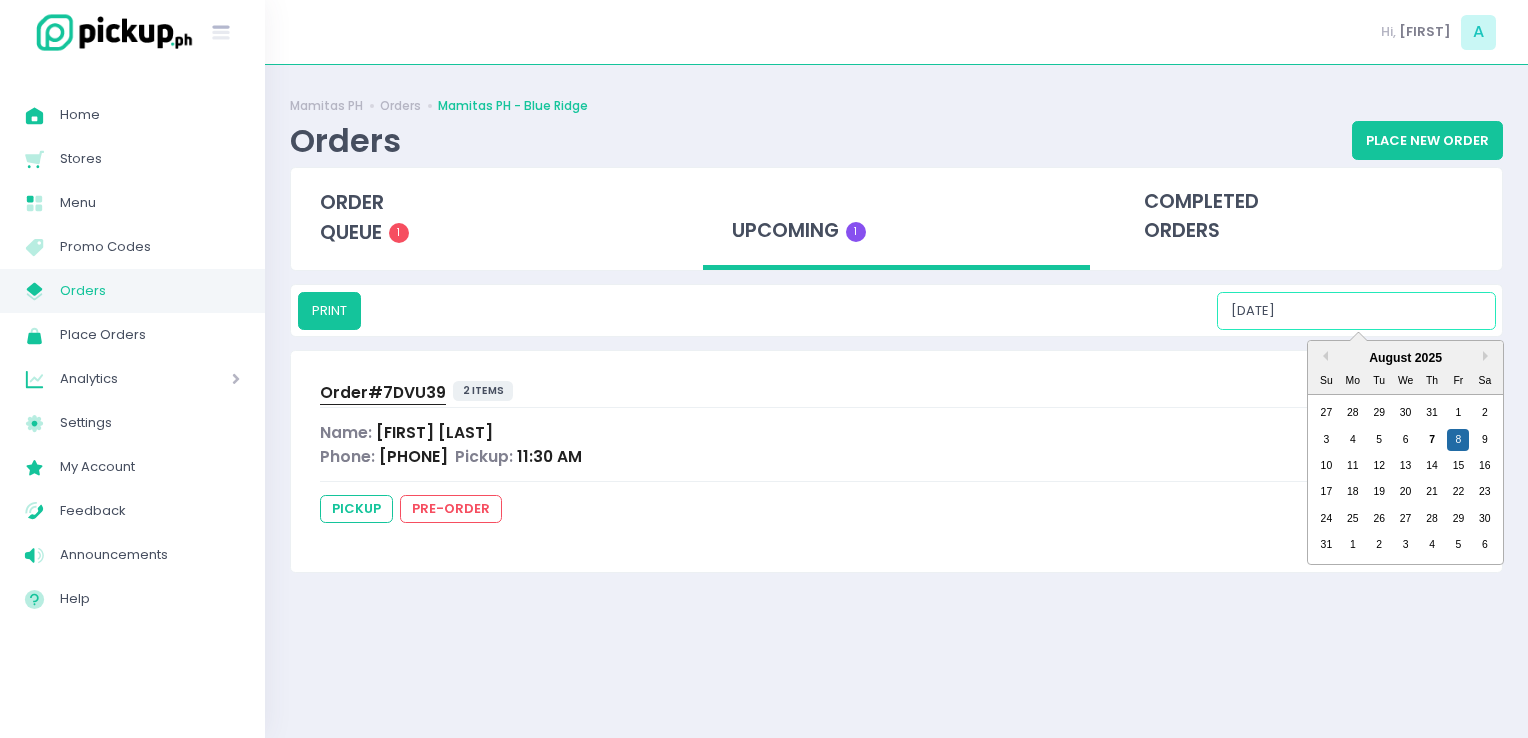 click on "08/08/2025" at bounding box center [1356, 311] 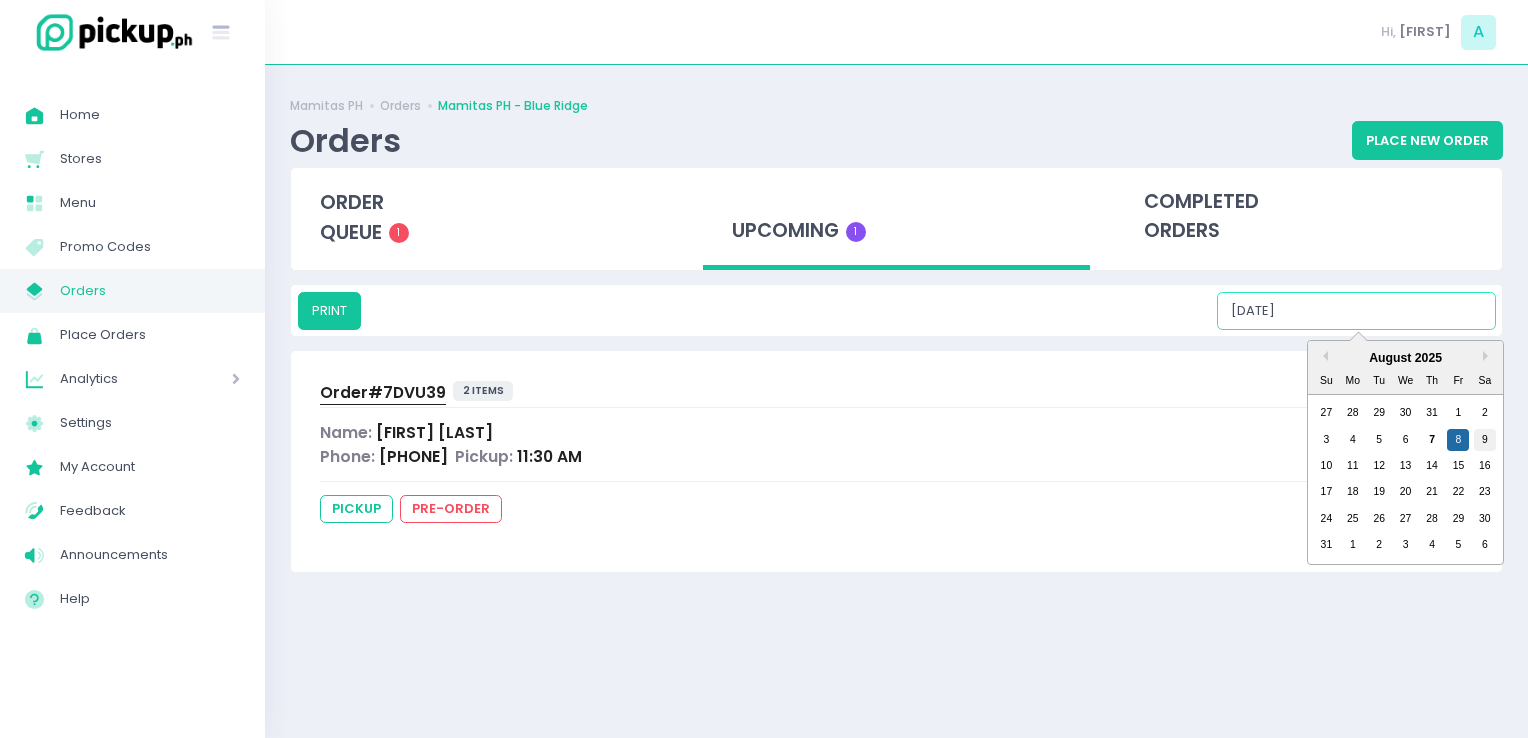 click on "9" at bounding box center (1485, 440) 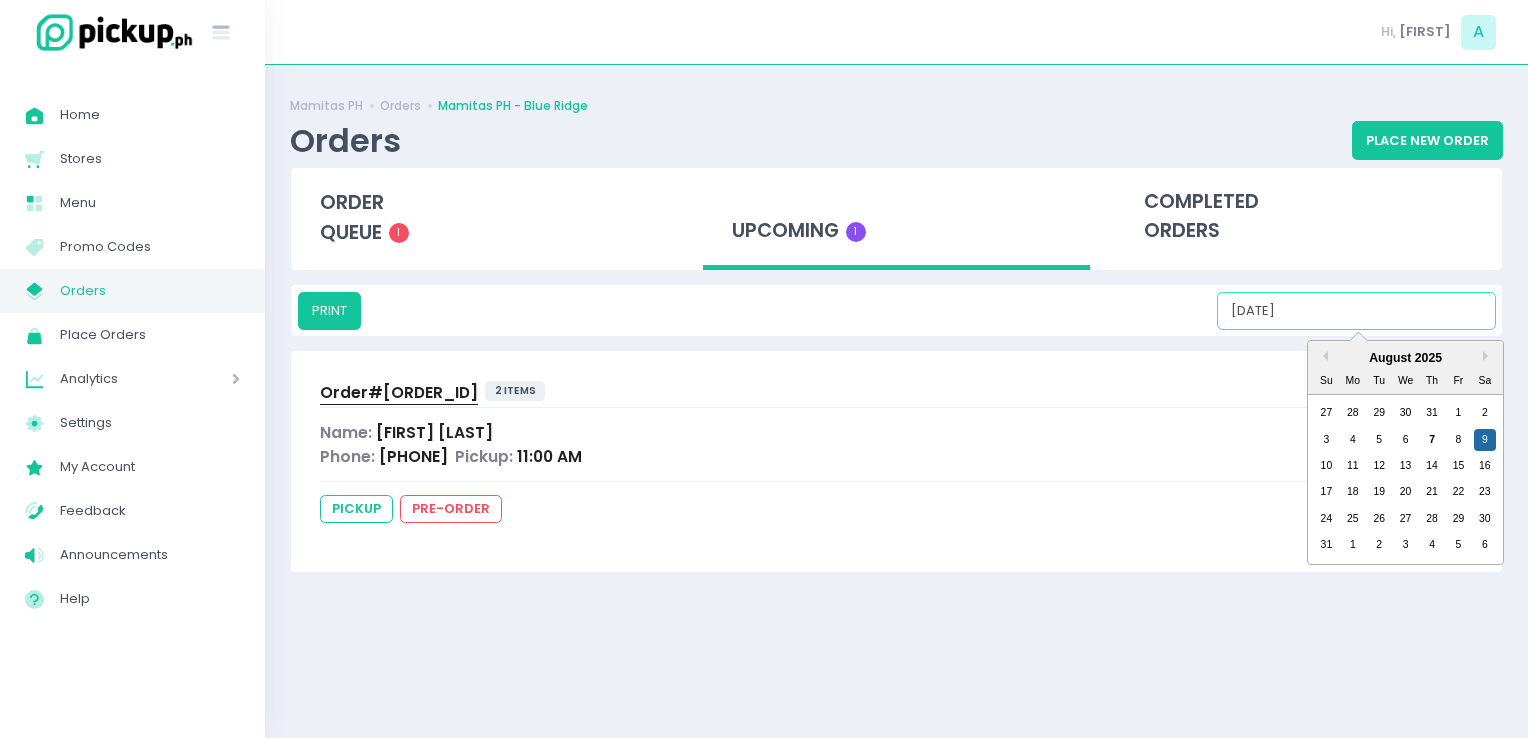 click on "08/09/2025" at bounding box center (1356, 311) 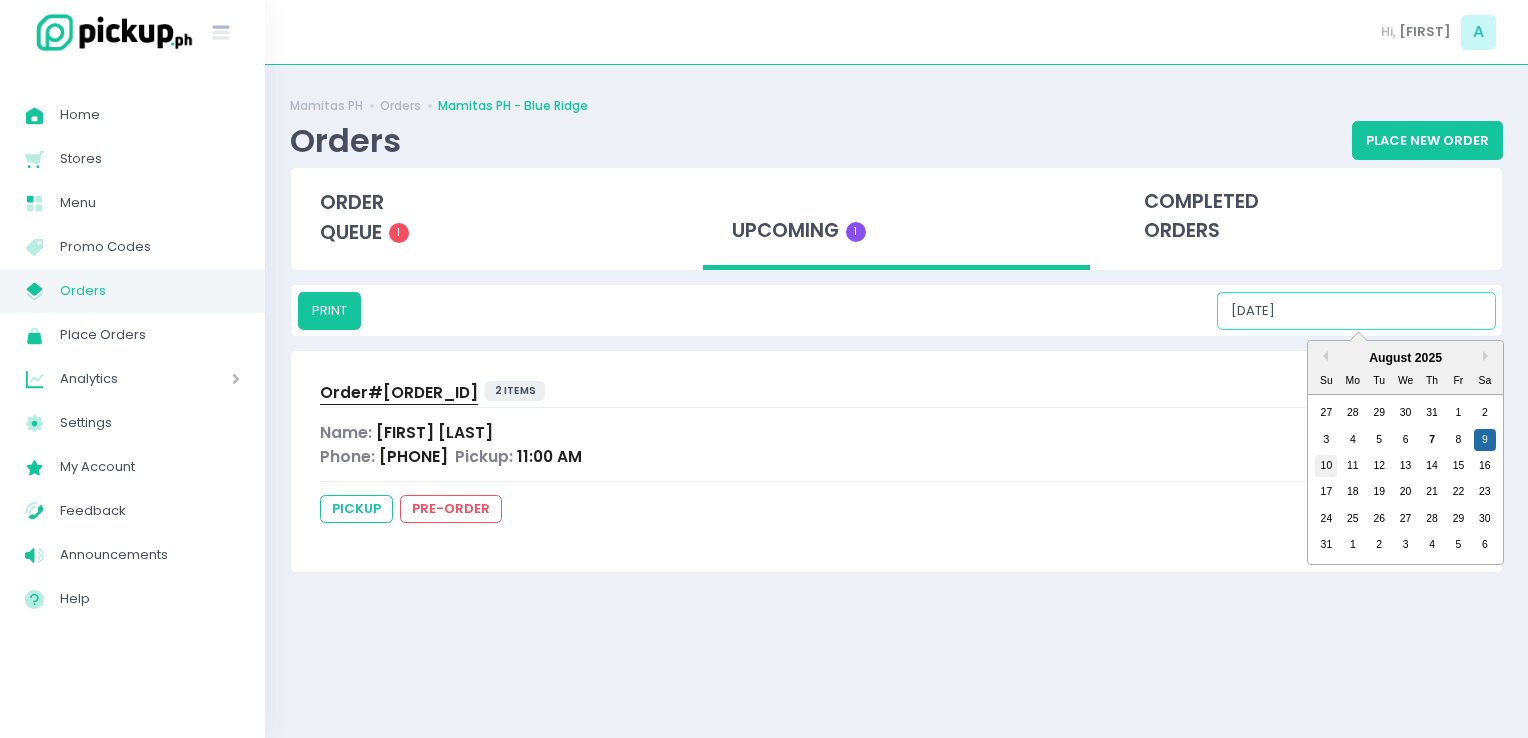 click on "10" at bounding box center [1326, 466] 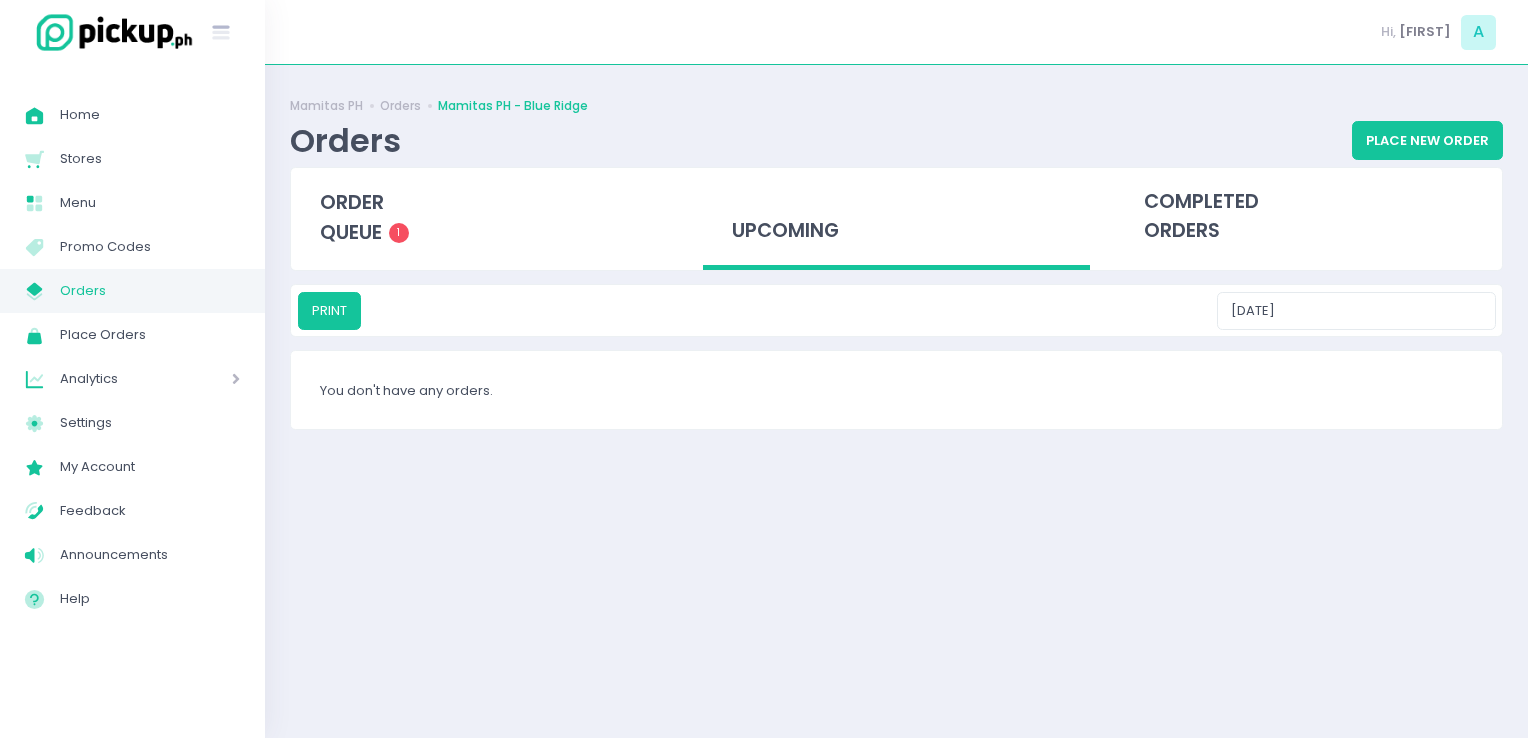 click on "PRINT 08/10/2025" at bounding box center (896, 310) 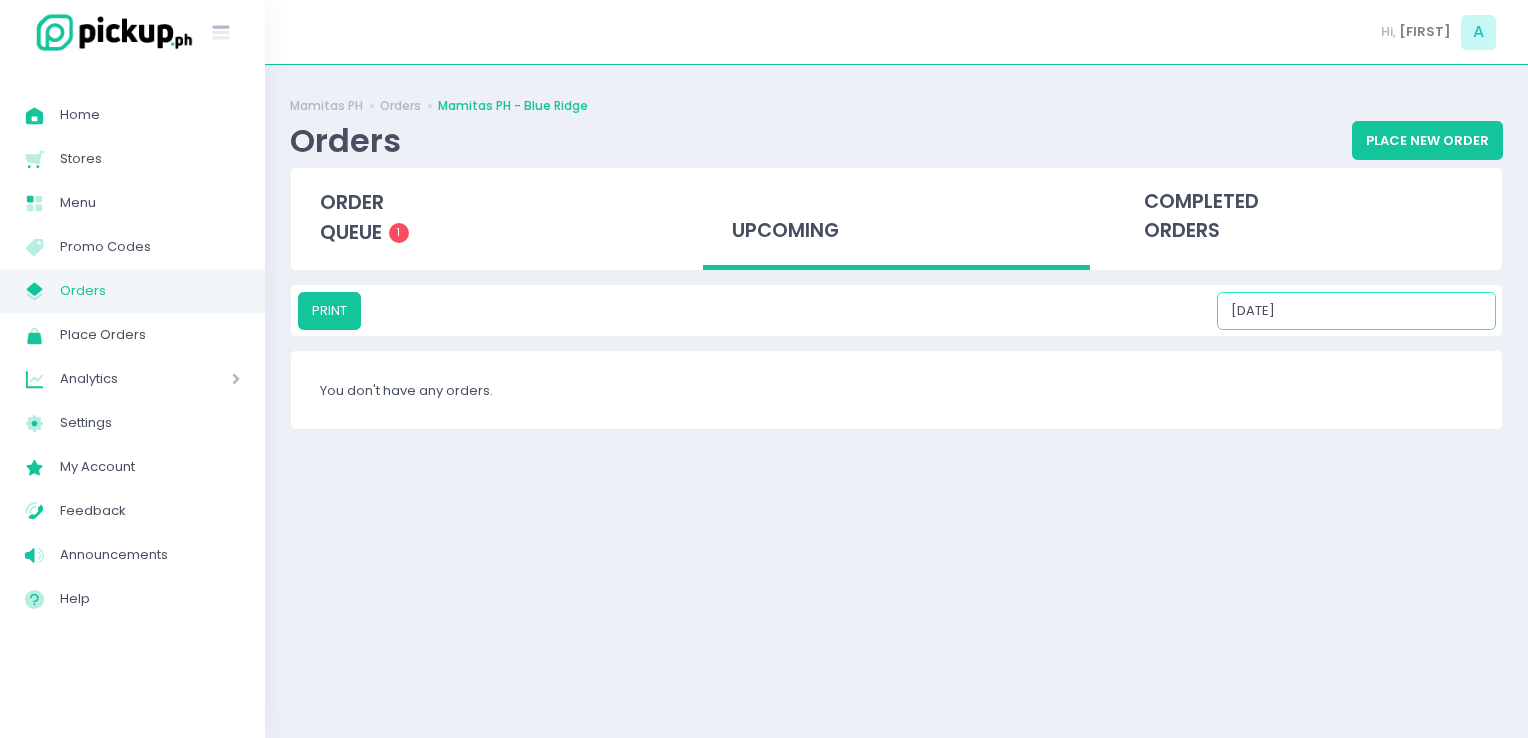 click on "08/10/2025" at bounding box center (1356, 311) 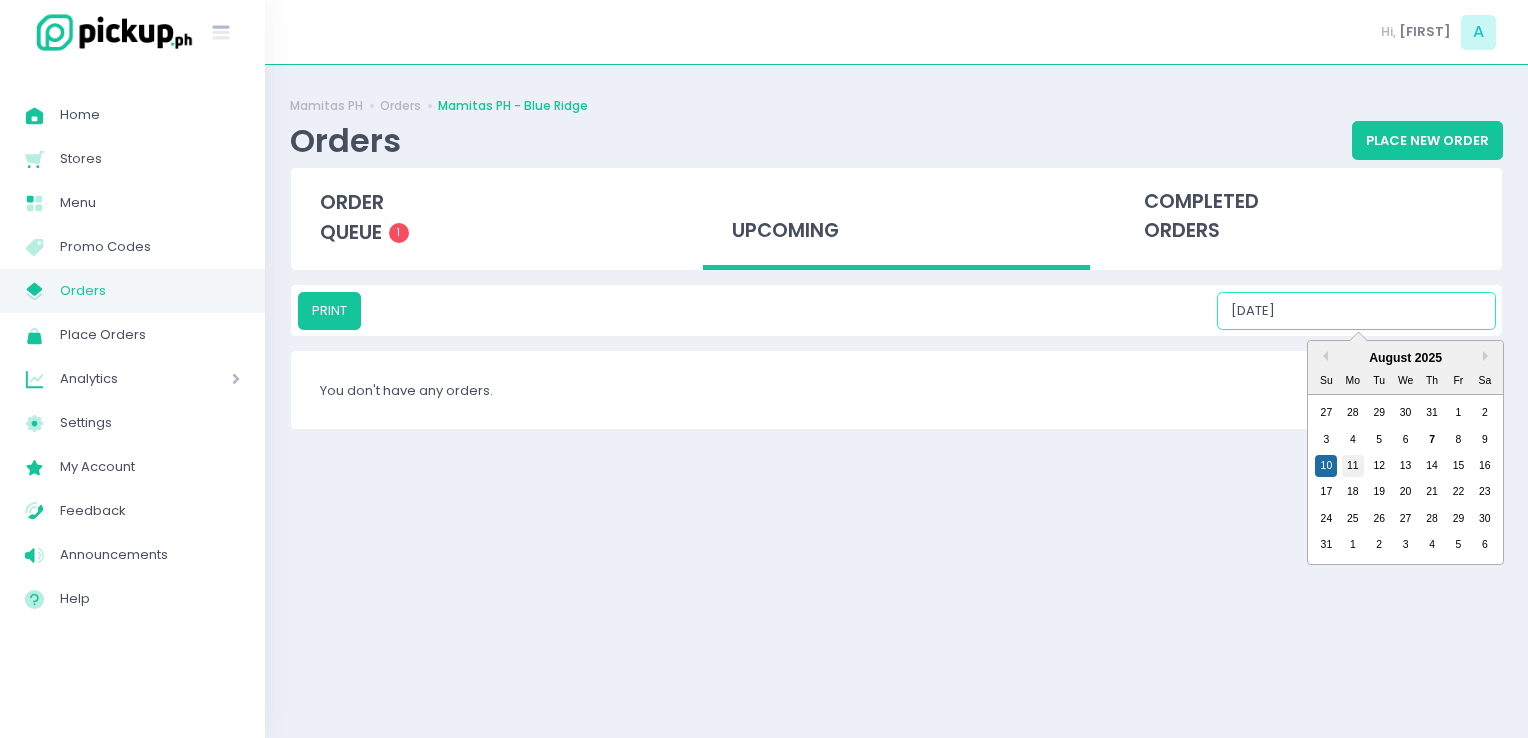 click on "11" at bounding box center [1353, 466] 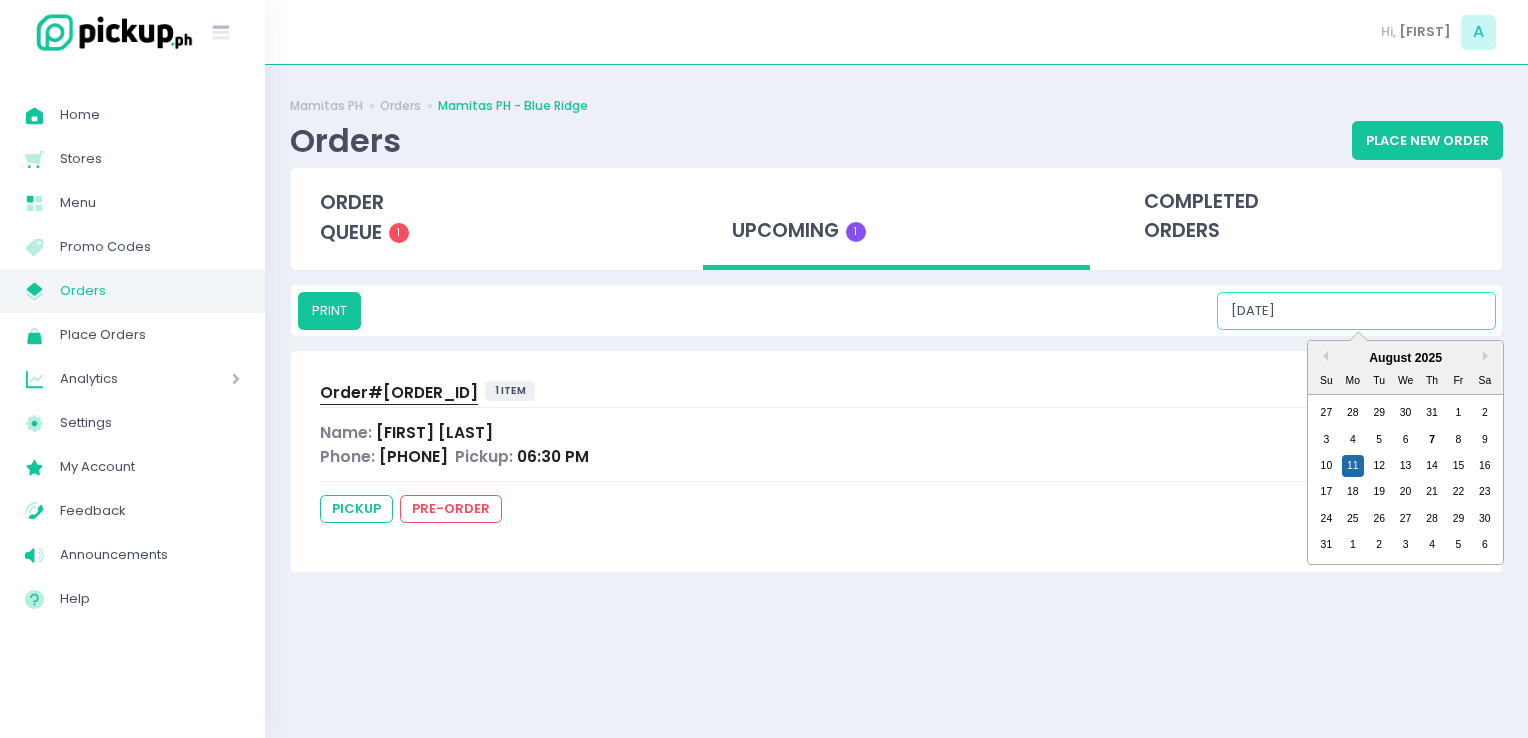 click on "08/11/2025" at bounding box center [1356, 311] 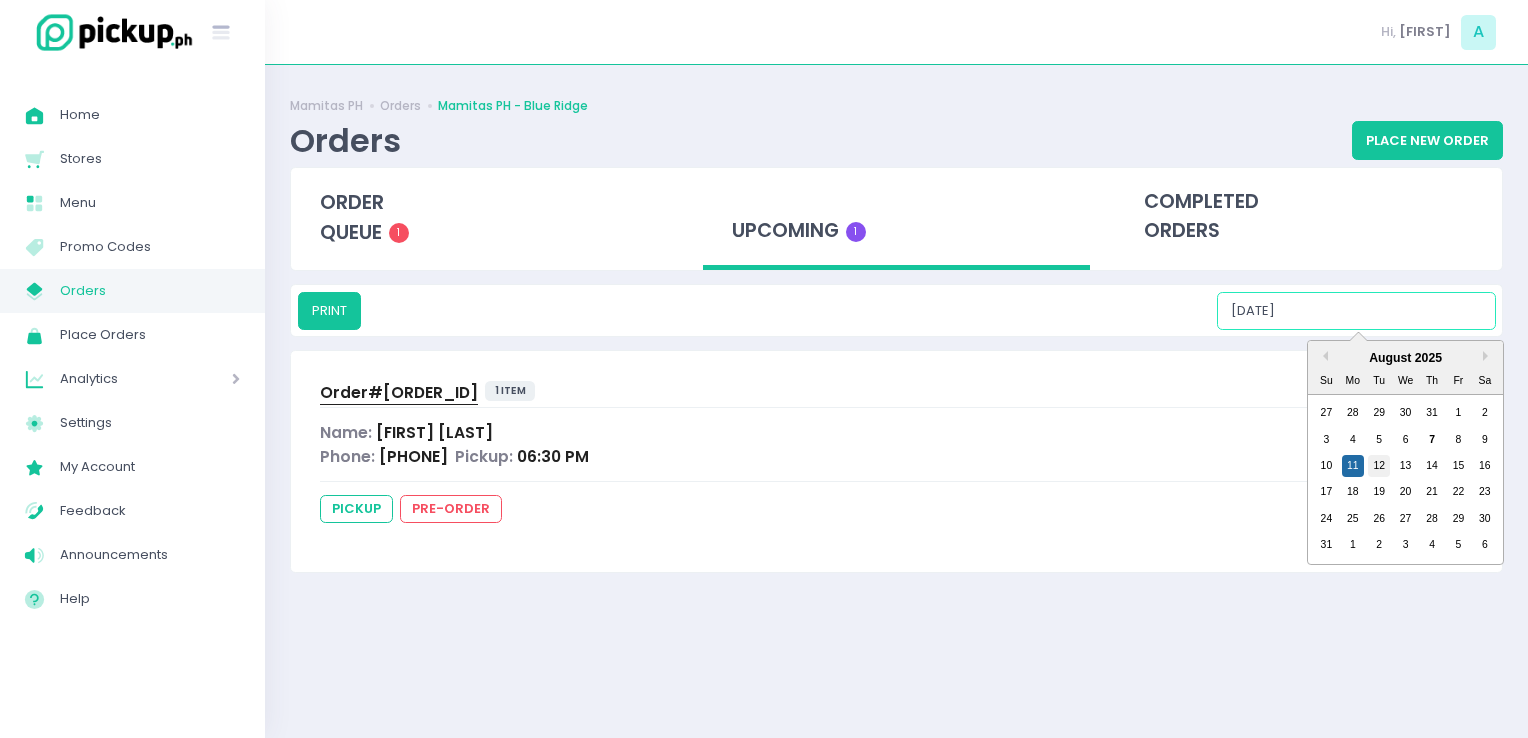click on "12" at bounding box center [1379, 466] 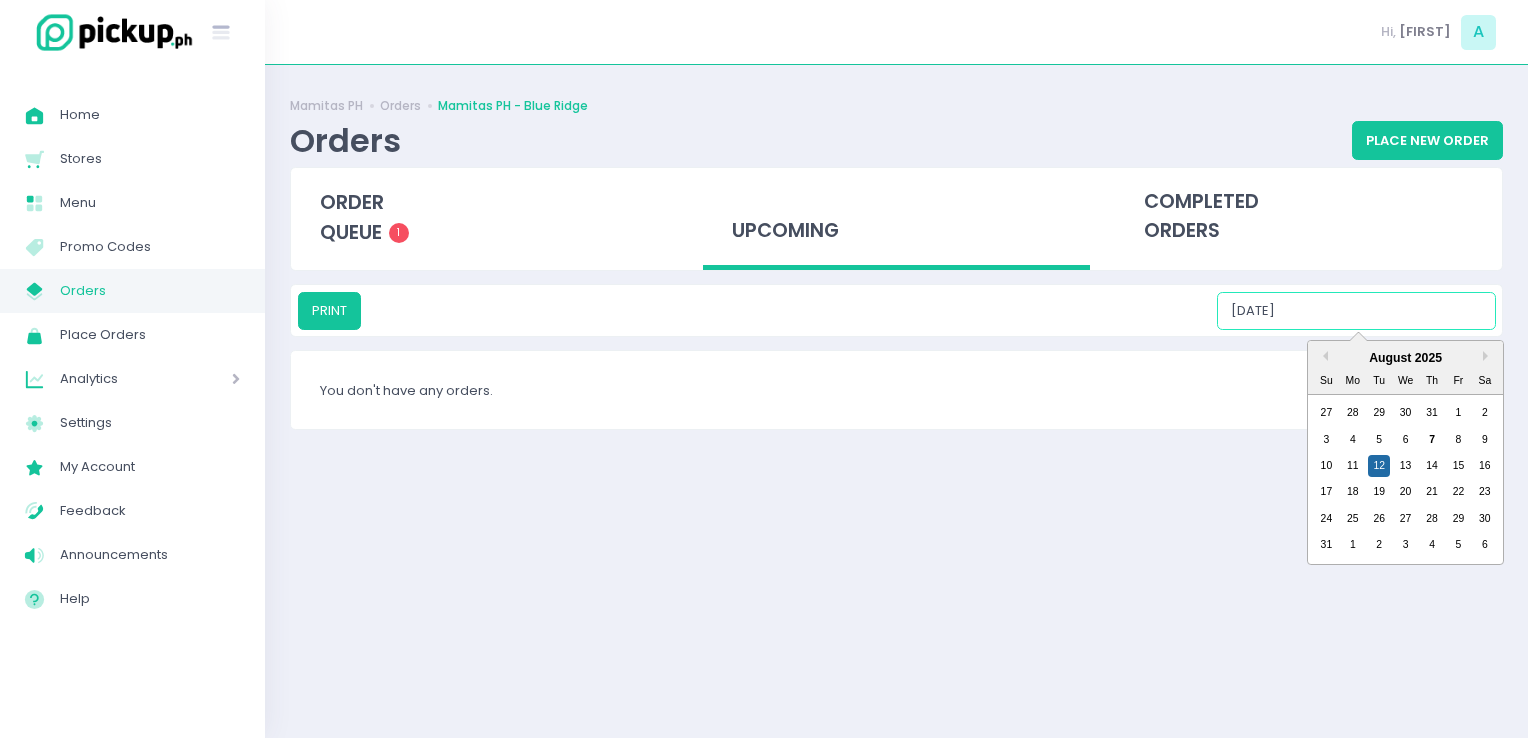 click on "08/12/2025" at bounding box center [1356, 311] 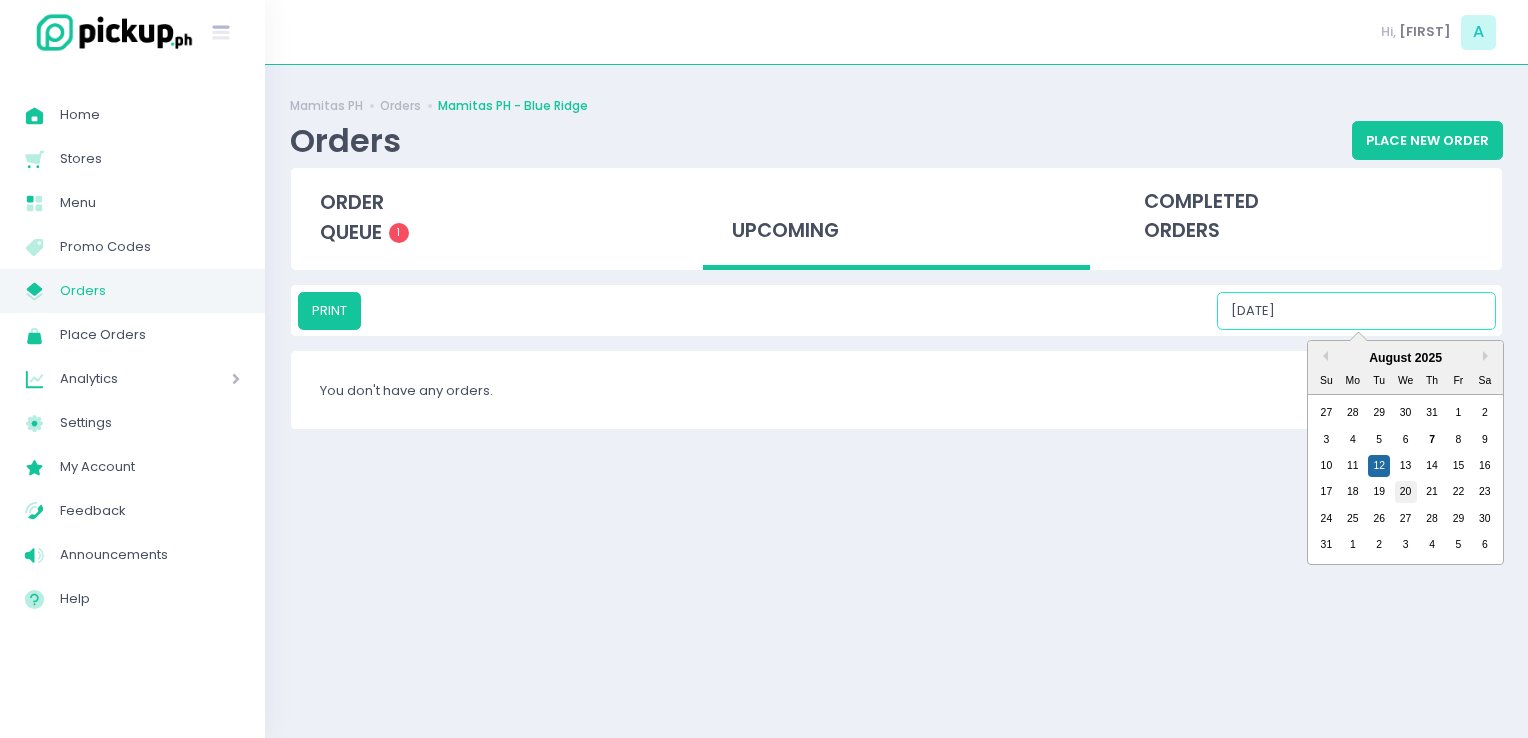 click on "20" at bounding box center [1406, 492] 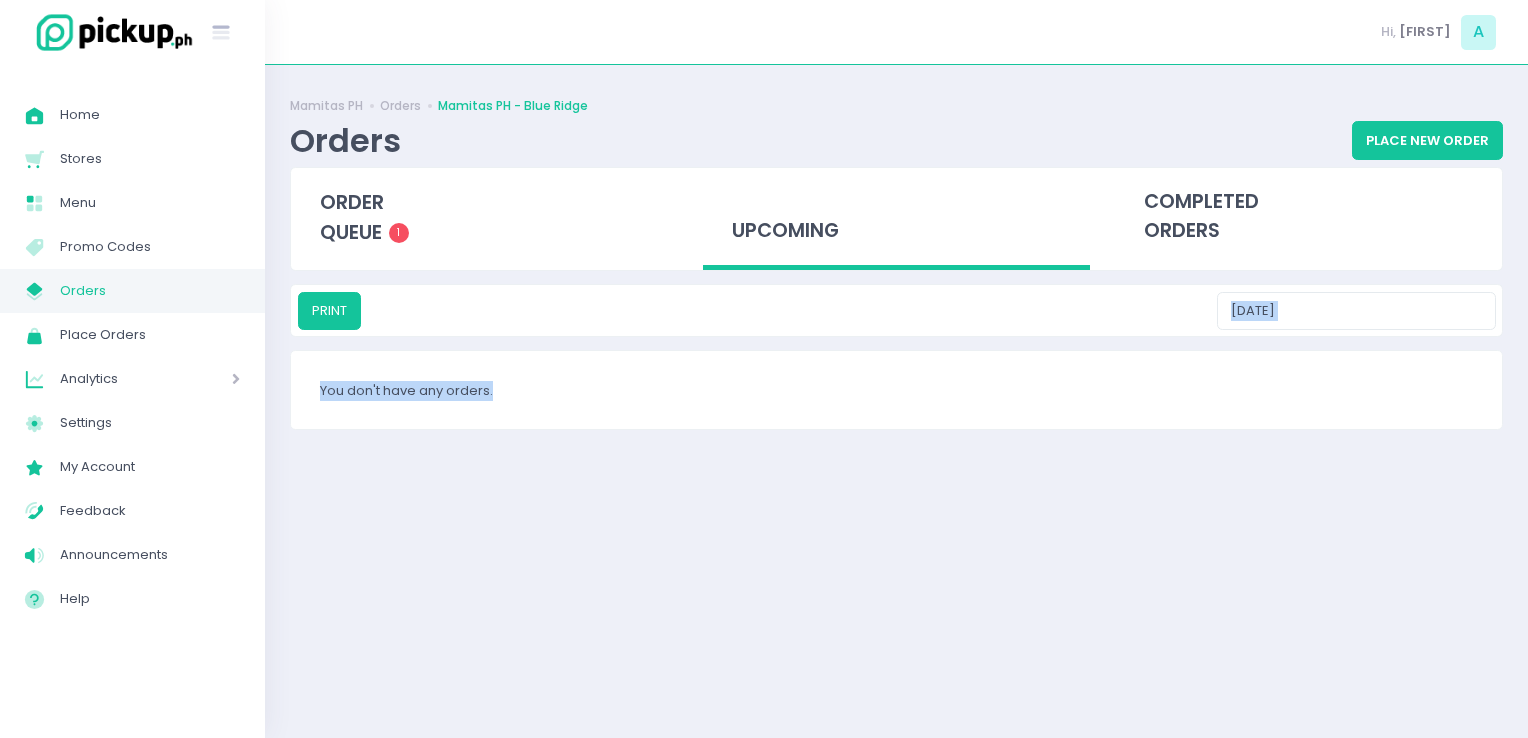 drag, startPoint x: 1350, startPoint y: 338, endPoint x: 1347, endPoint y: 322, distance: 16.27882 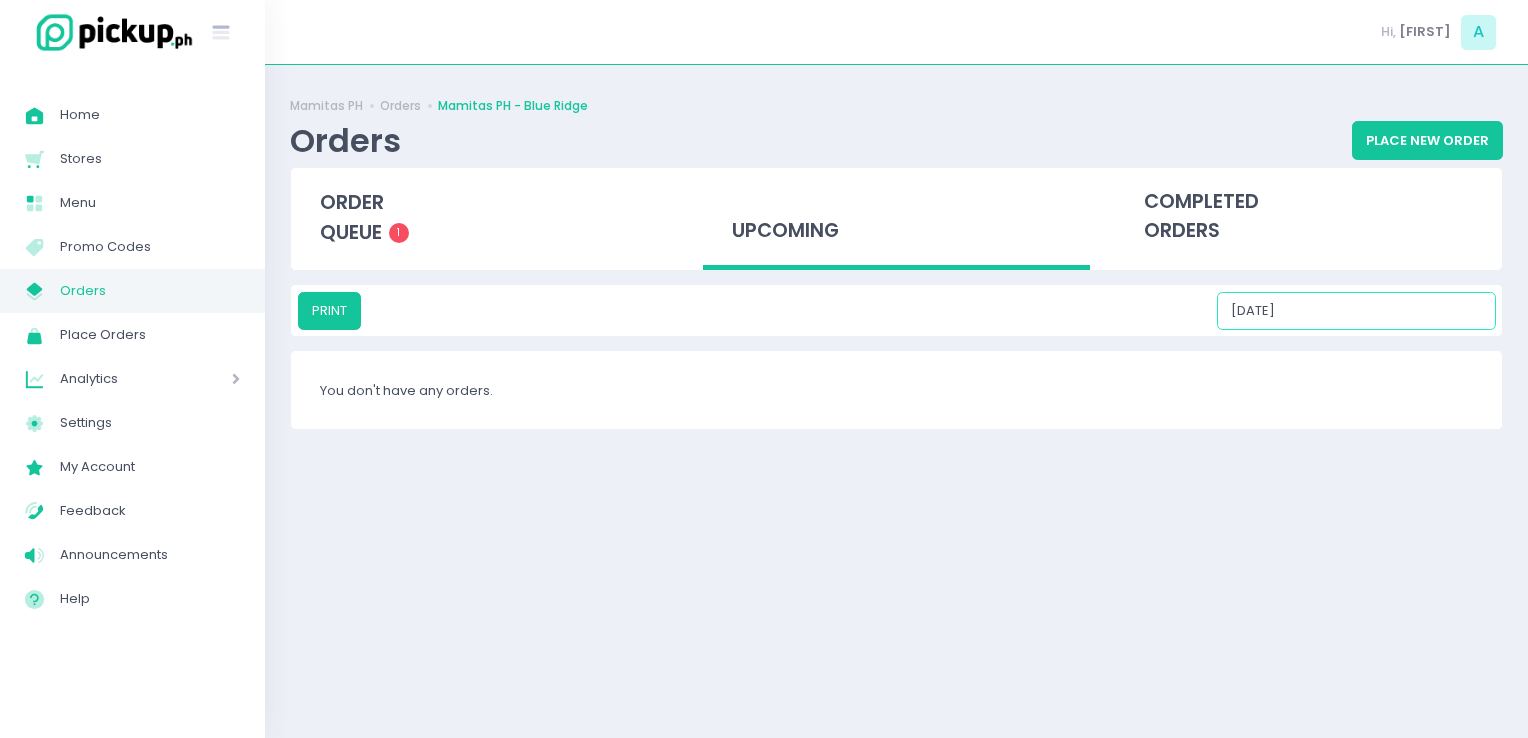 click on "08/20/2025" at bounding box center [1356, 311] 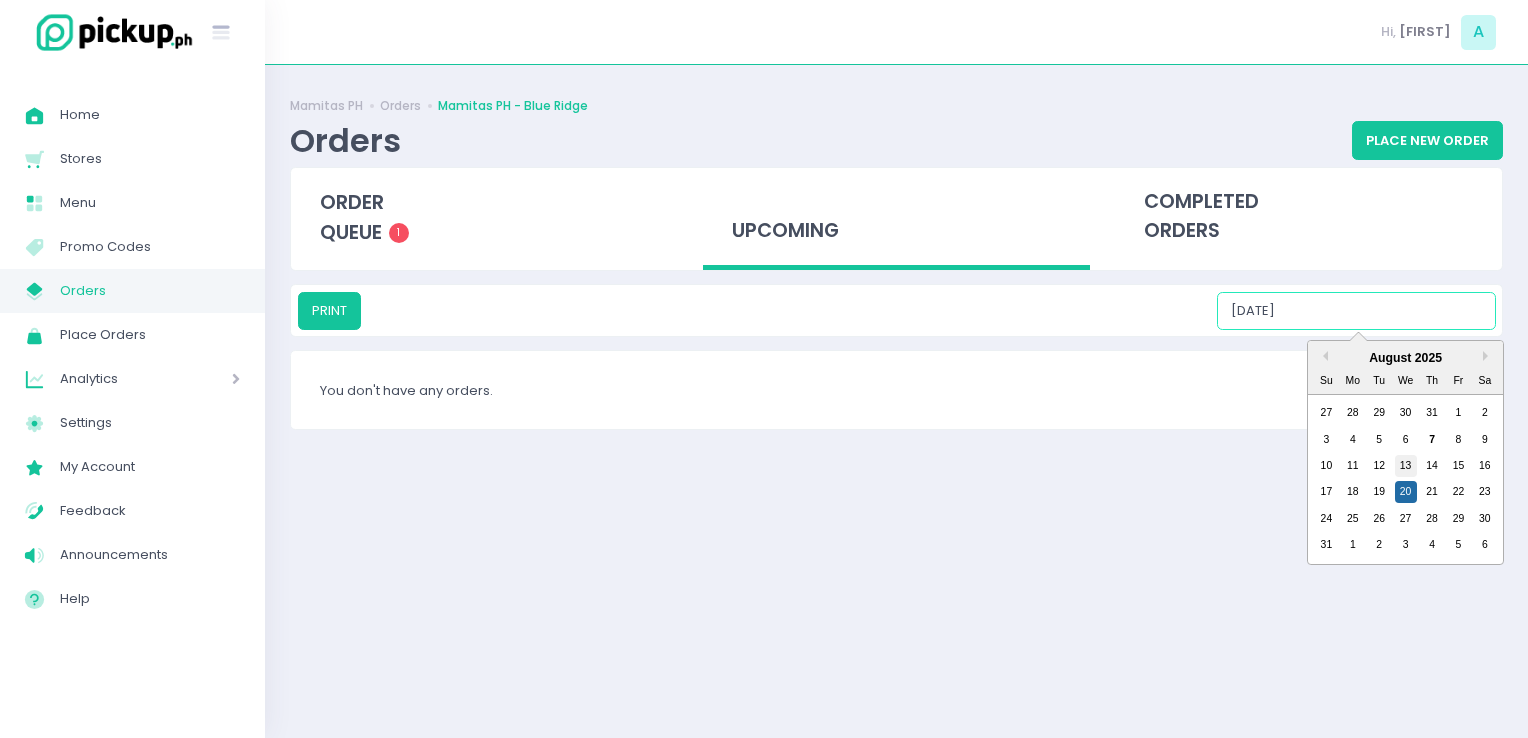 click on "13" at bounding box center (1406, 466) 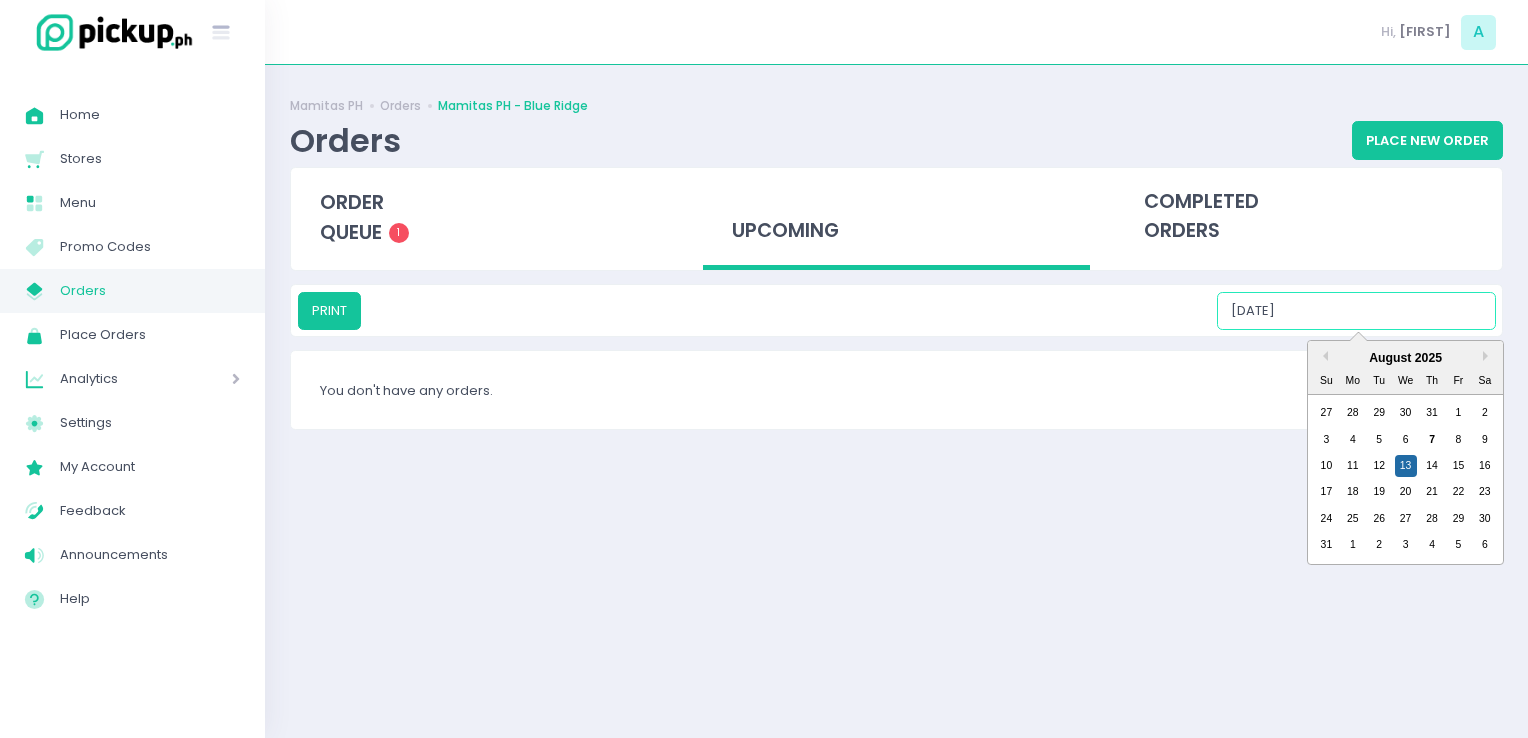 click on "08/13/2025" at bounding box center (1356, 311) 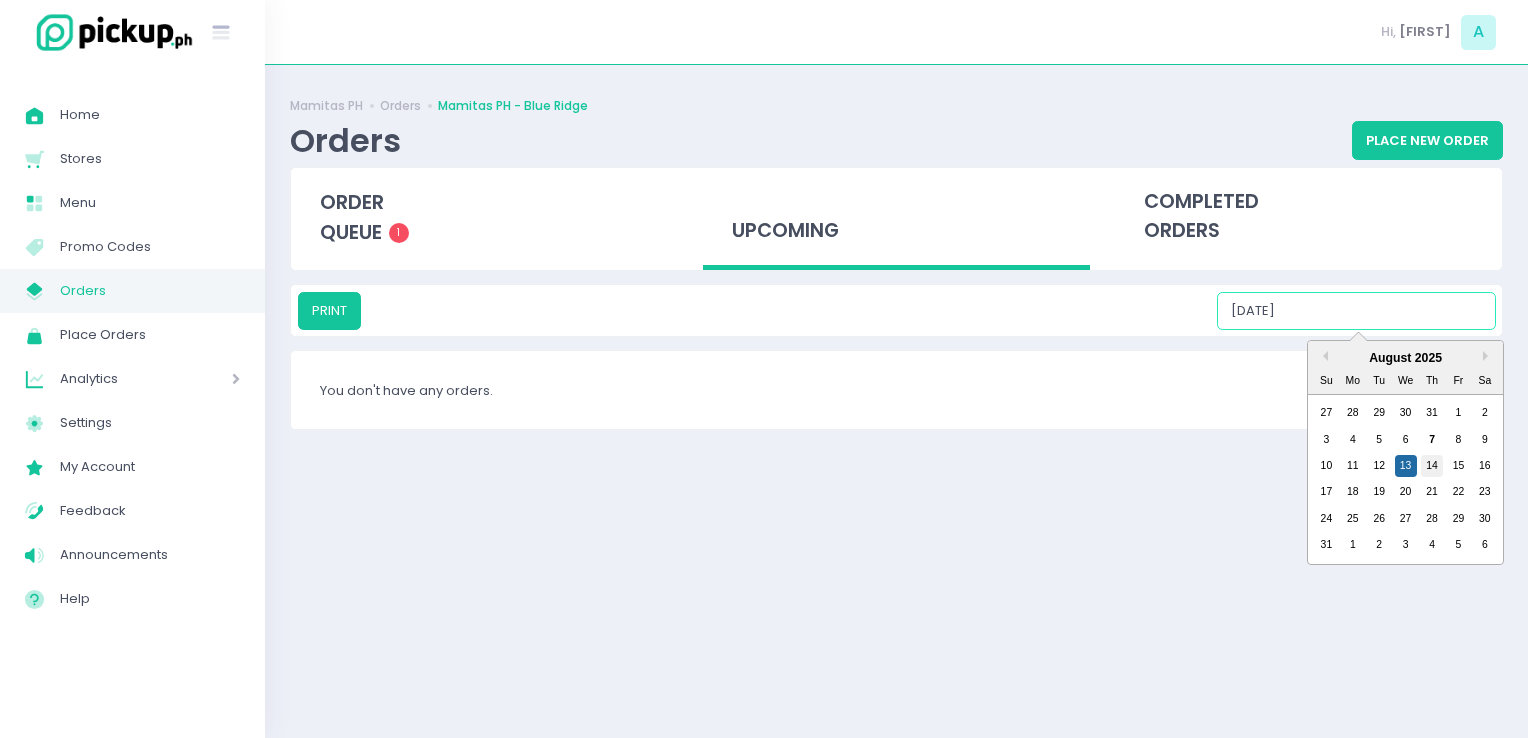 click on "14" at bounding box center [1432, 466] 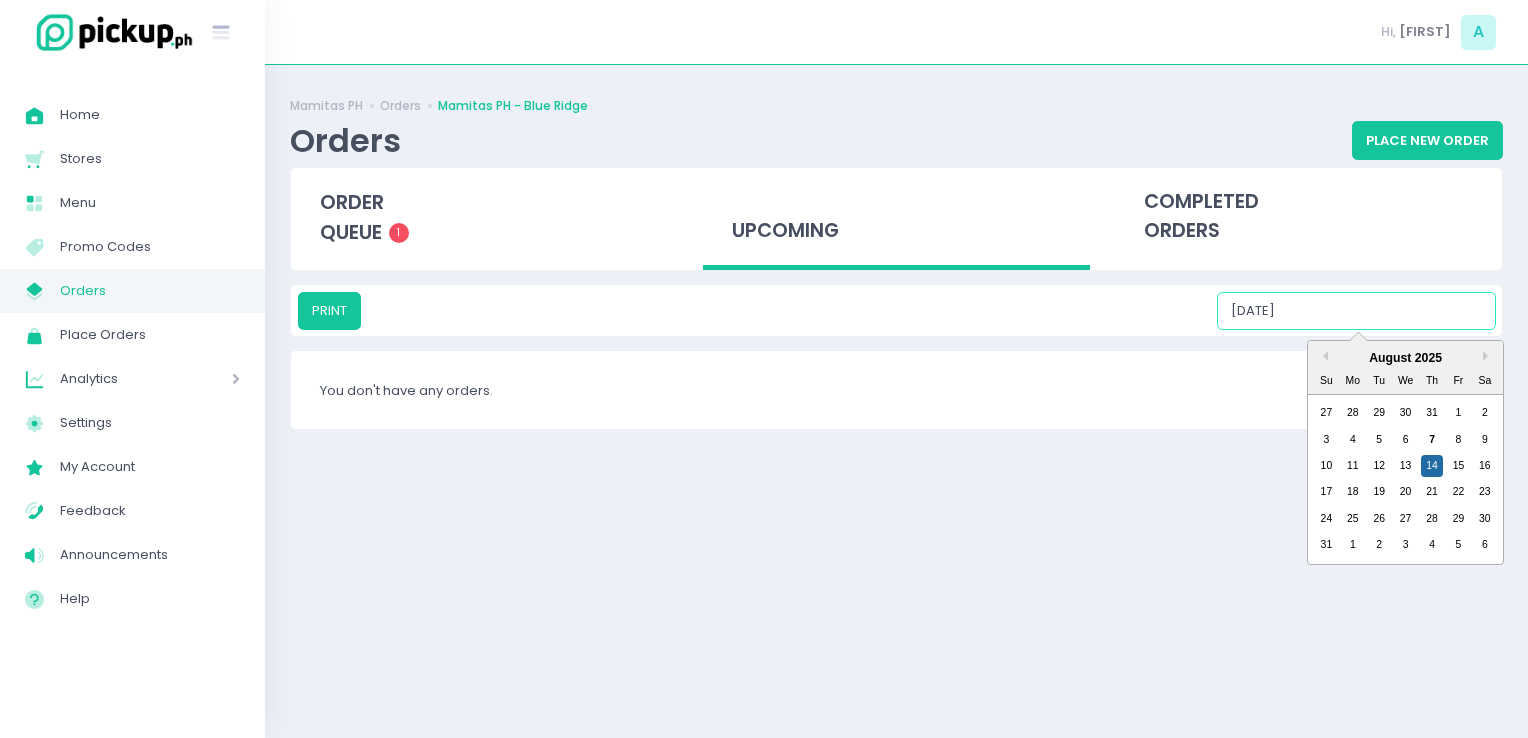 click on "08/14/2025" at bounding box center (1356, 311) 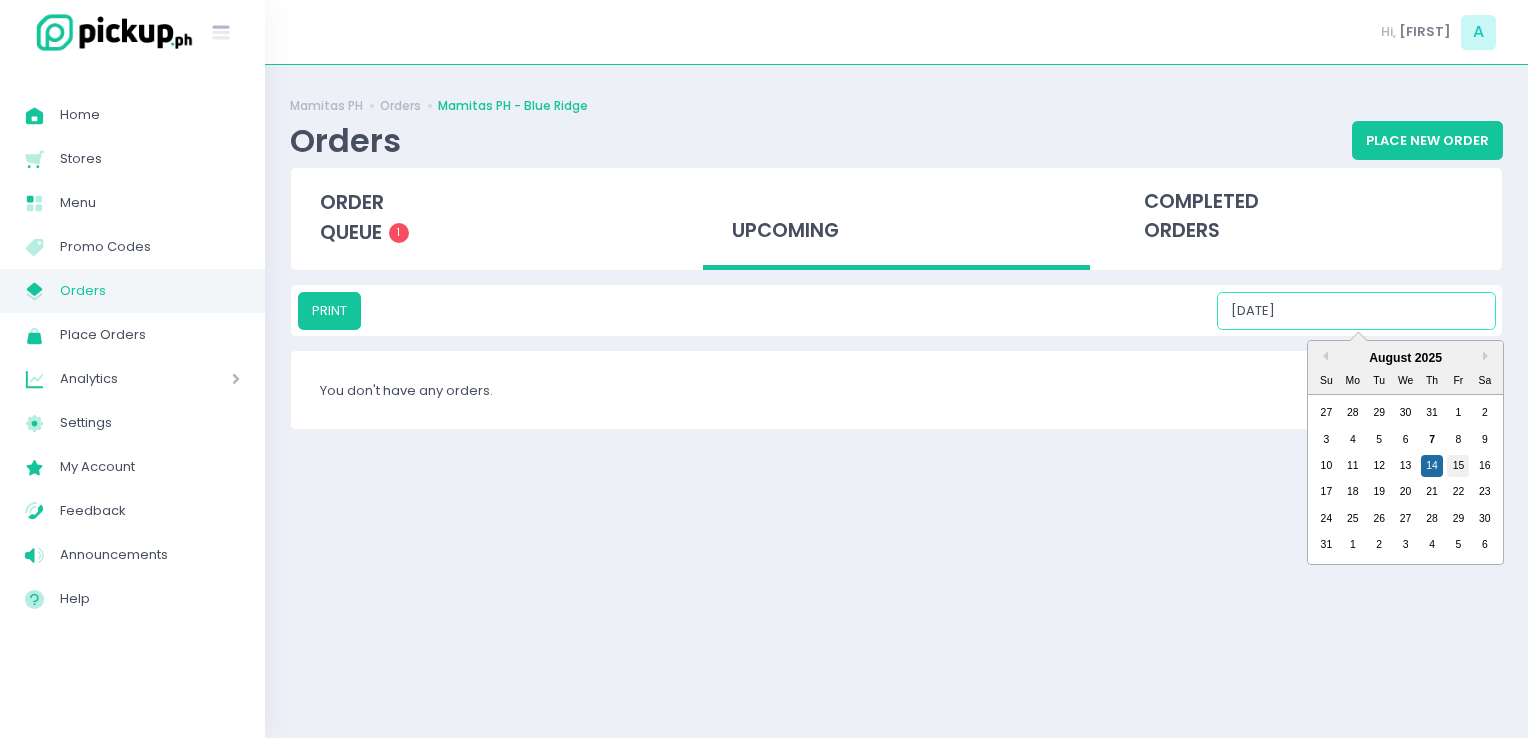 click on "15" at bounding box center [1458, 466] 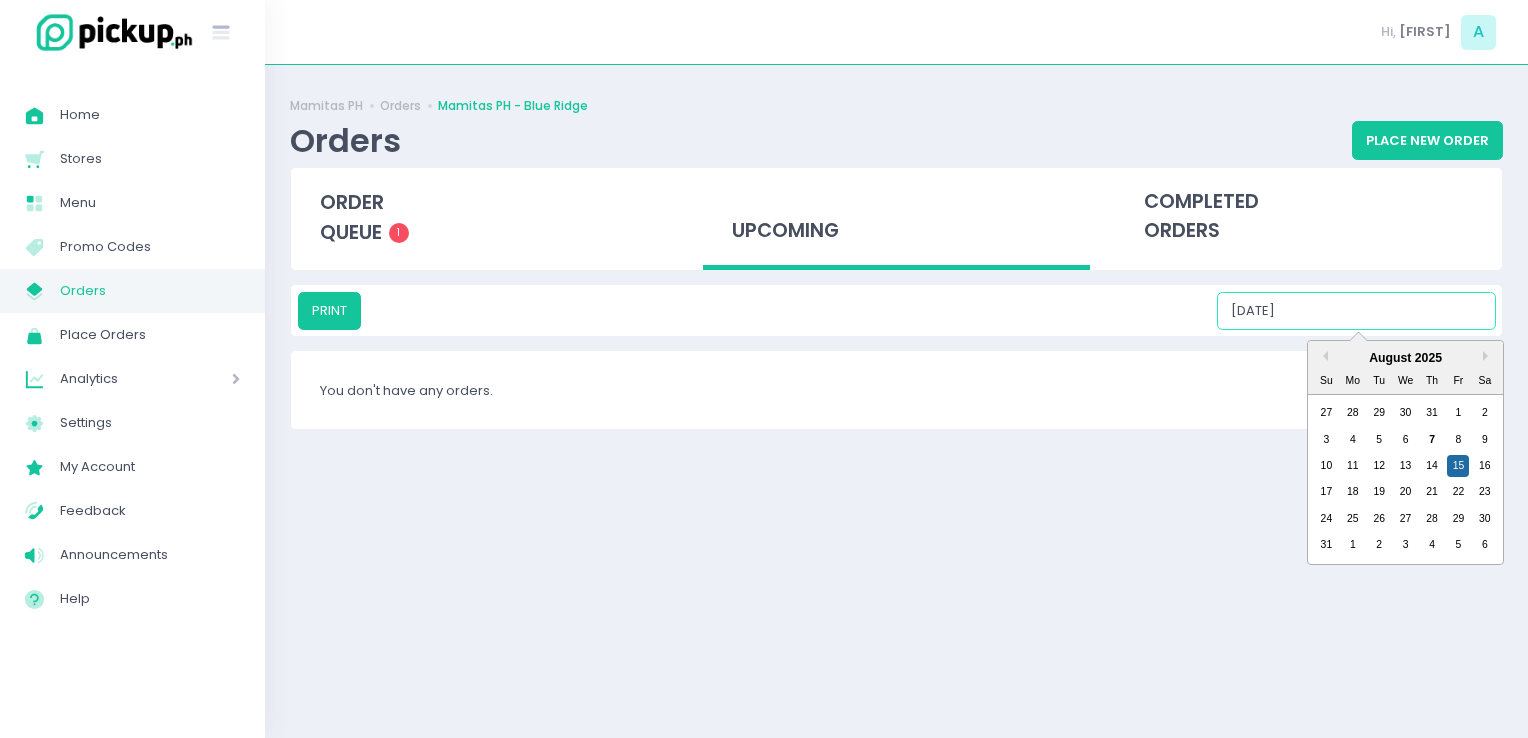 click on "08/15/2025" at bounding box center [1356, 311] 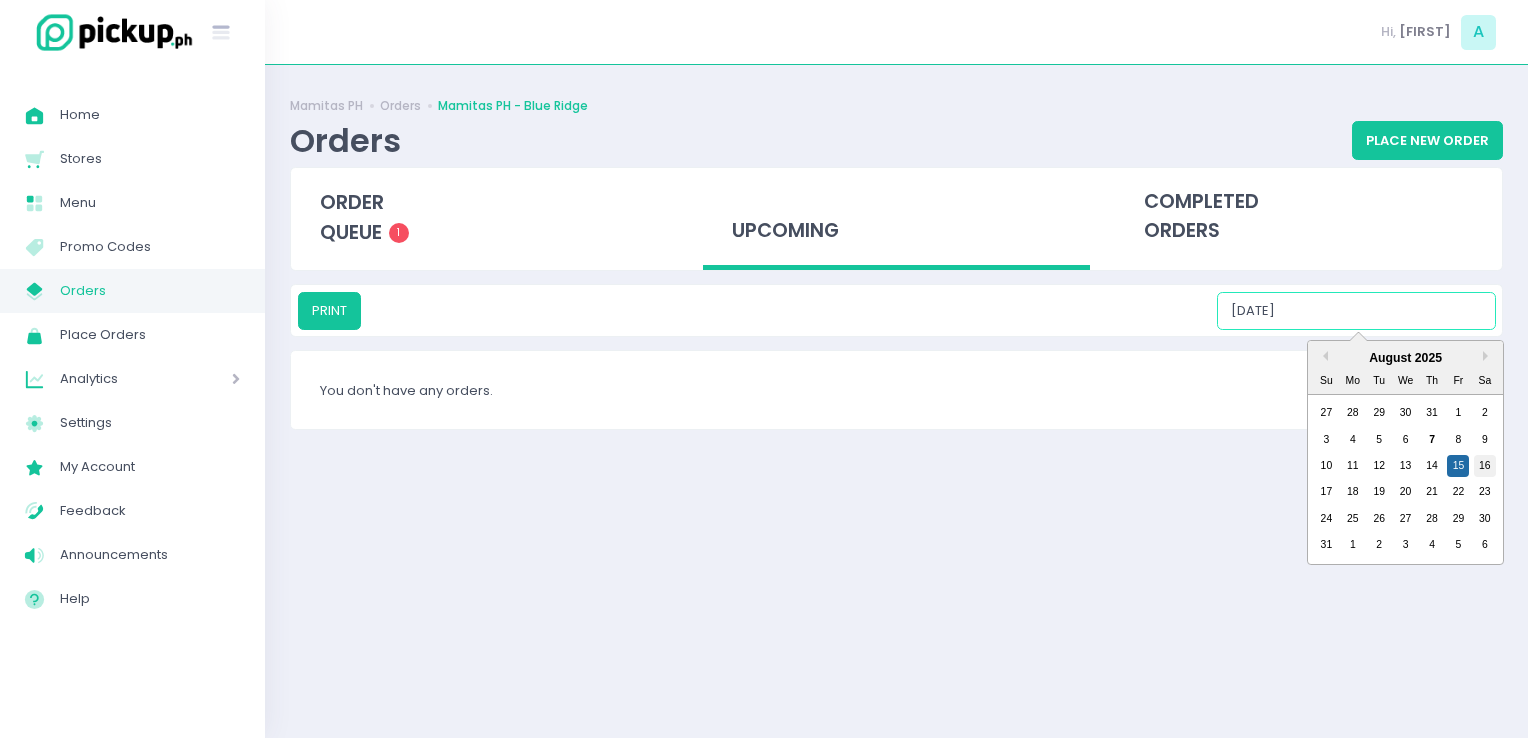 click on "16" at bounding box center (1485, 466) 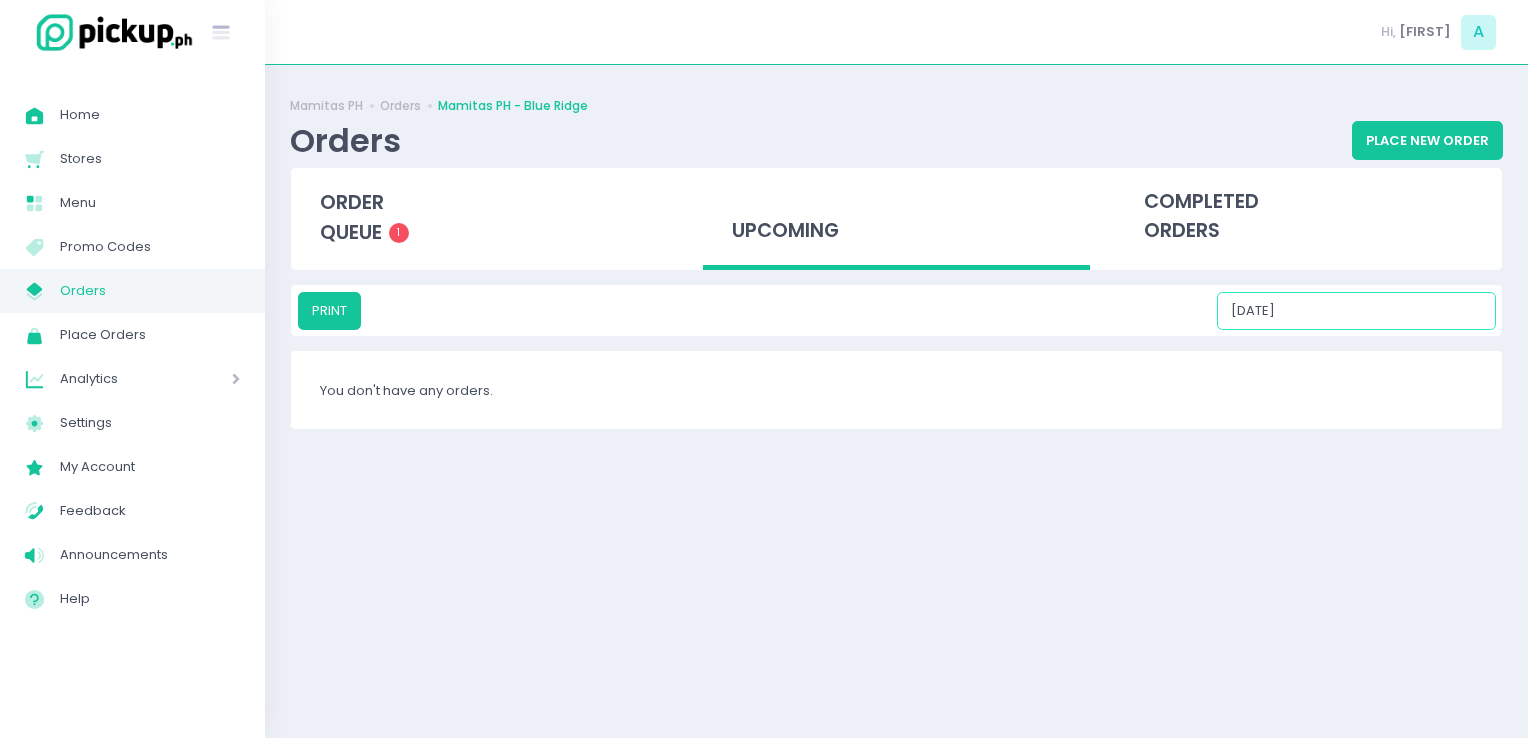 click on "08/16/2025" at bounding box center (1356, 311) 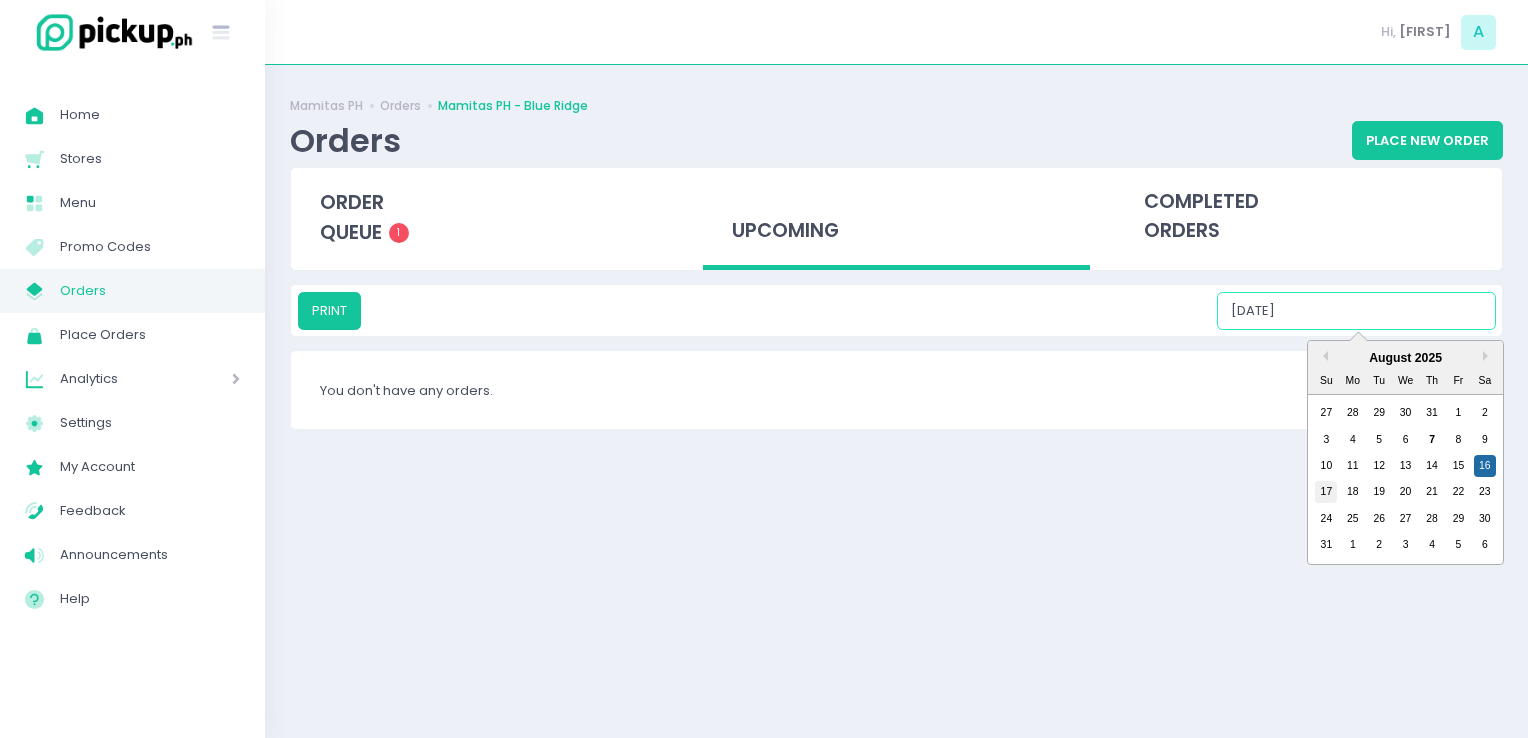 click on "17" at bounding box center [1326, 492] 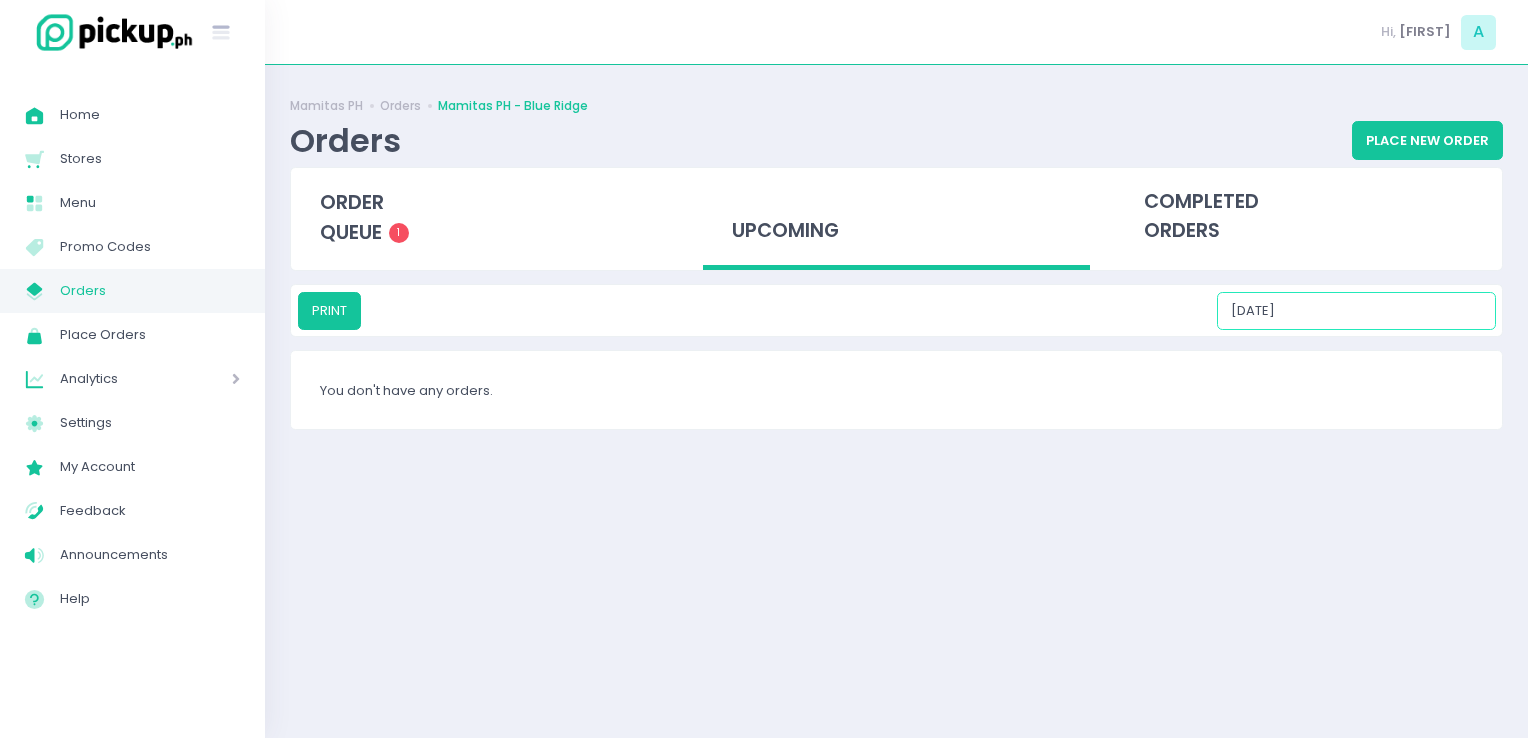 click on "08/17/2025" at bounding box center (1356, 311) 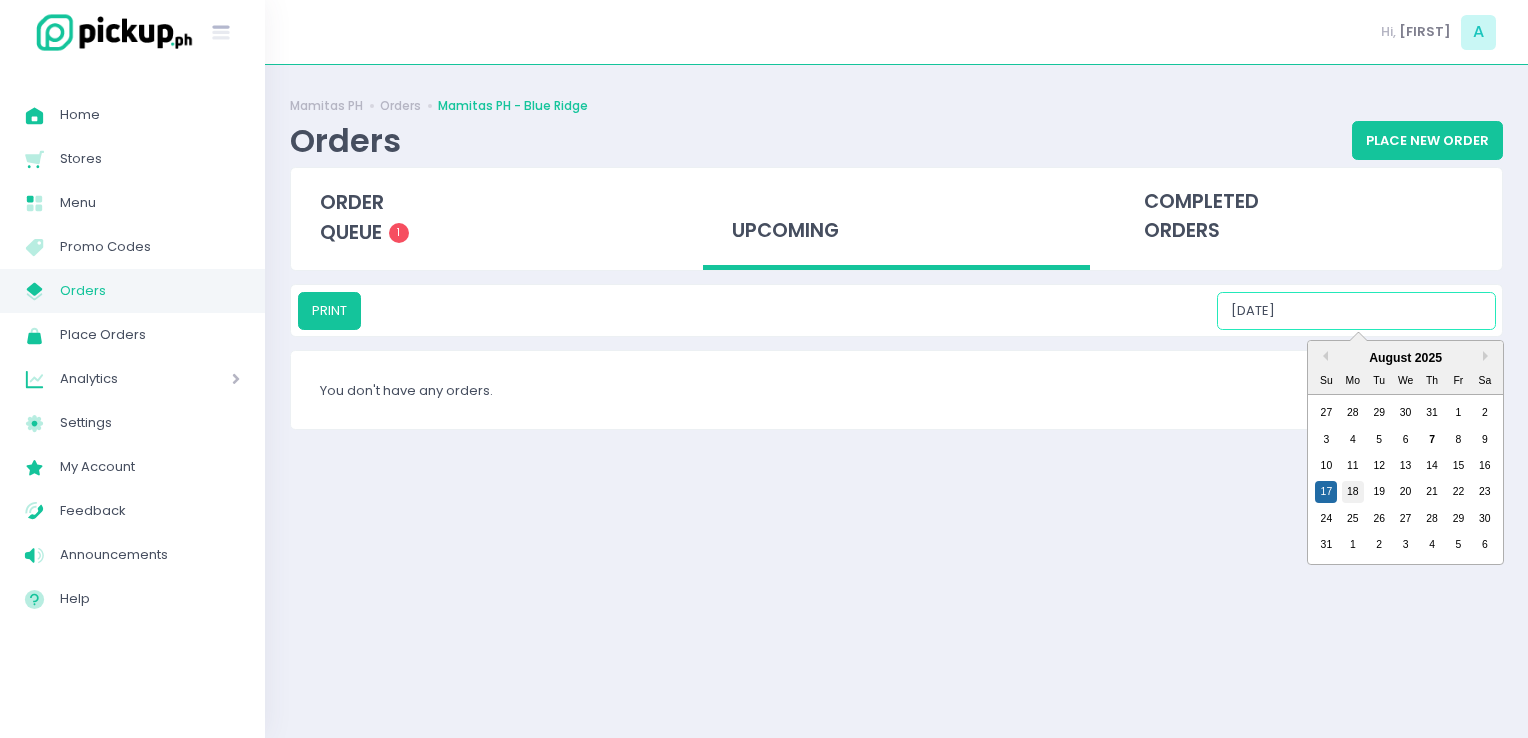 click on "18" at bounding box center [1353, 492] 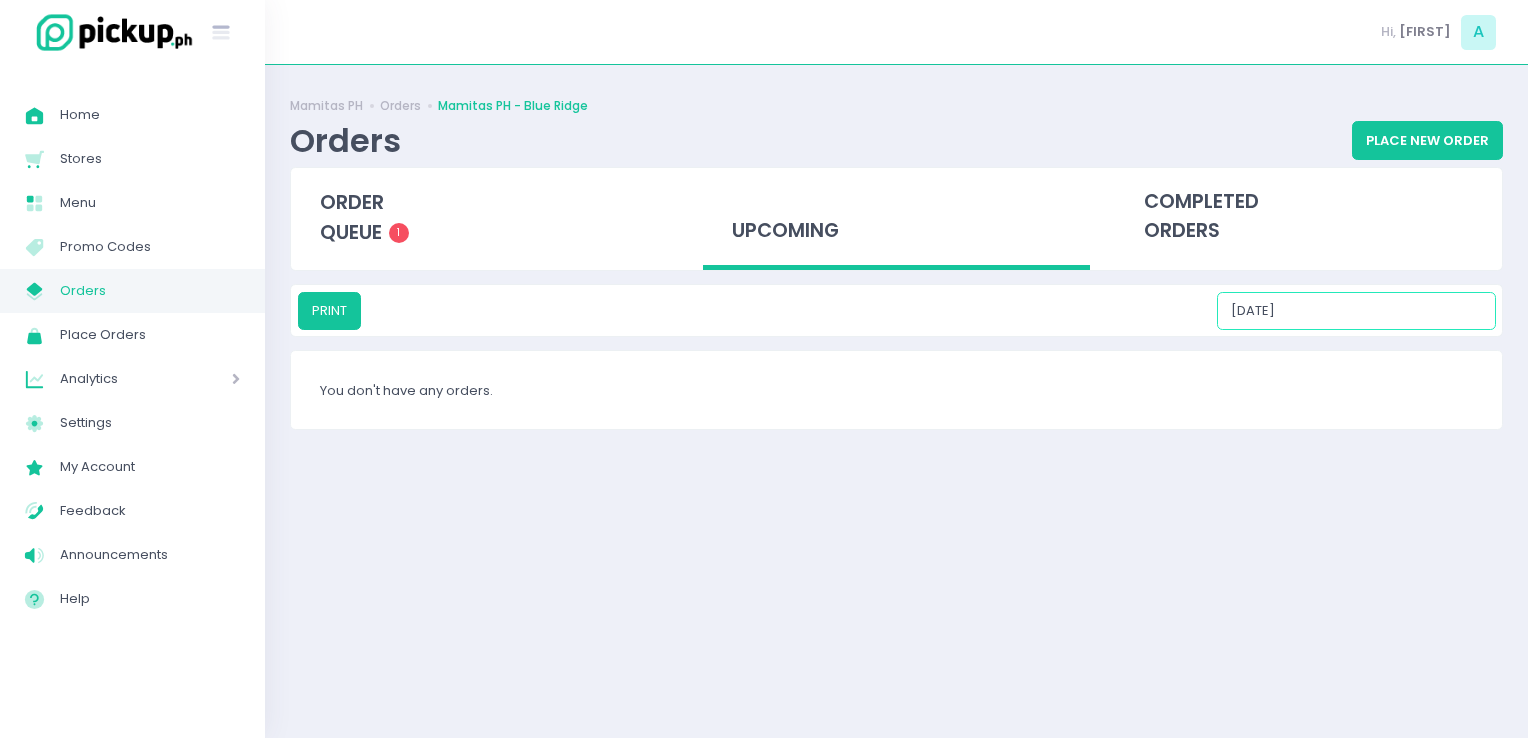 click on "08/18/2025" at bounding box center (1356, 311) 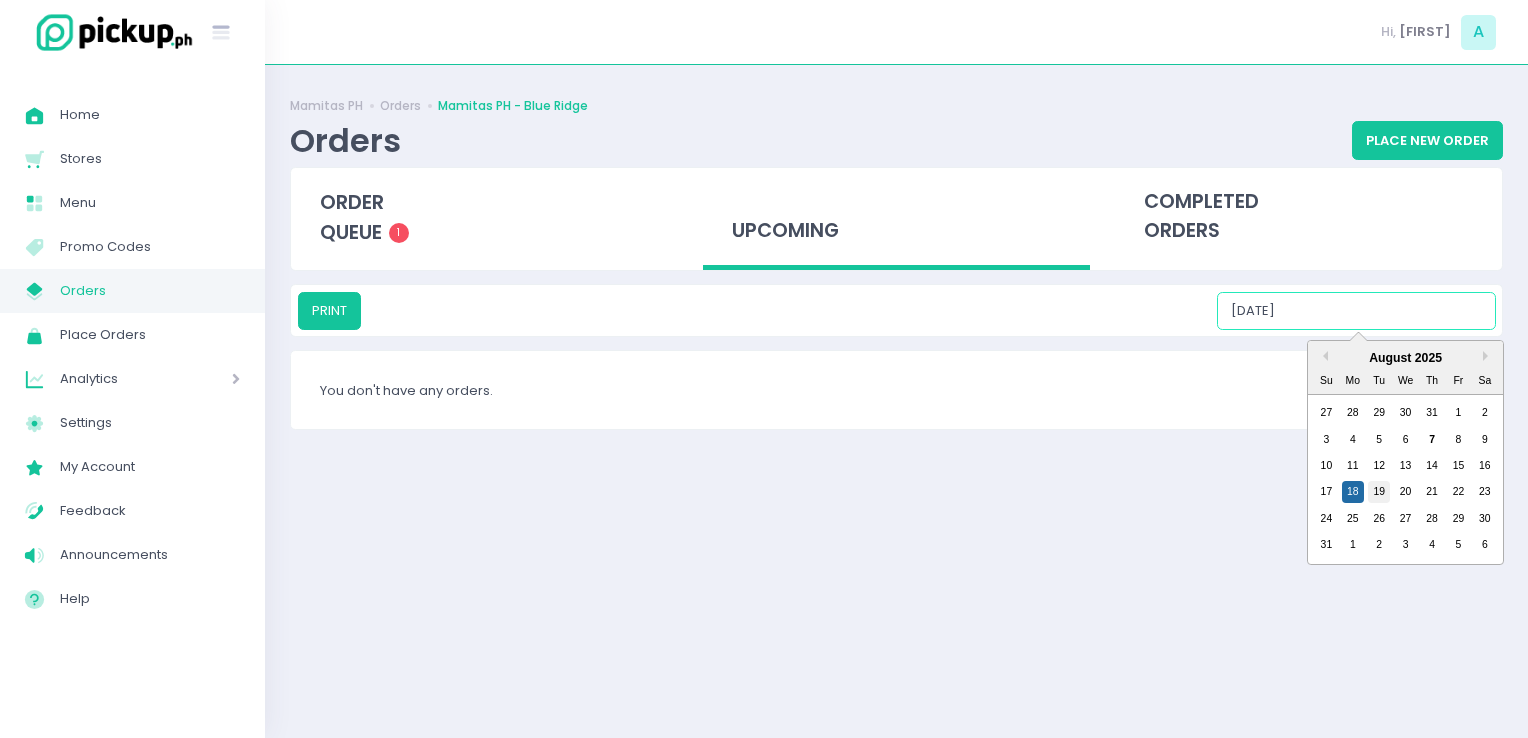 click on "19" at bounding box center [1379, 492] 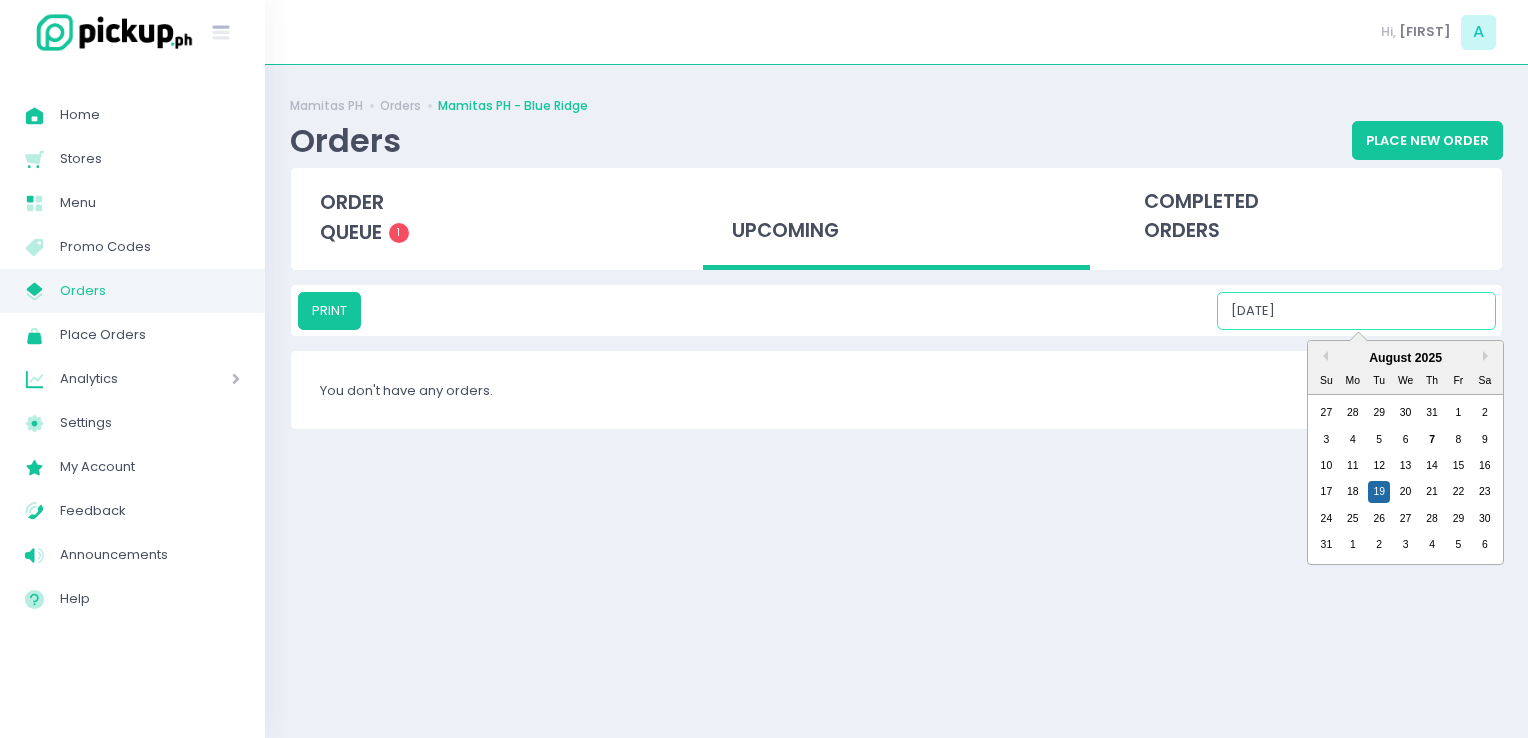 click on "08/19/2025" at bounding box center (1356, 311) 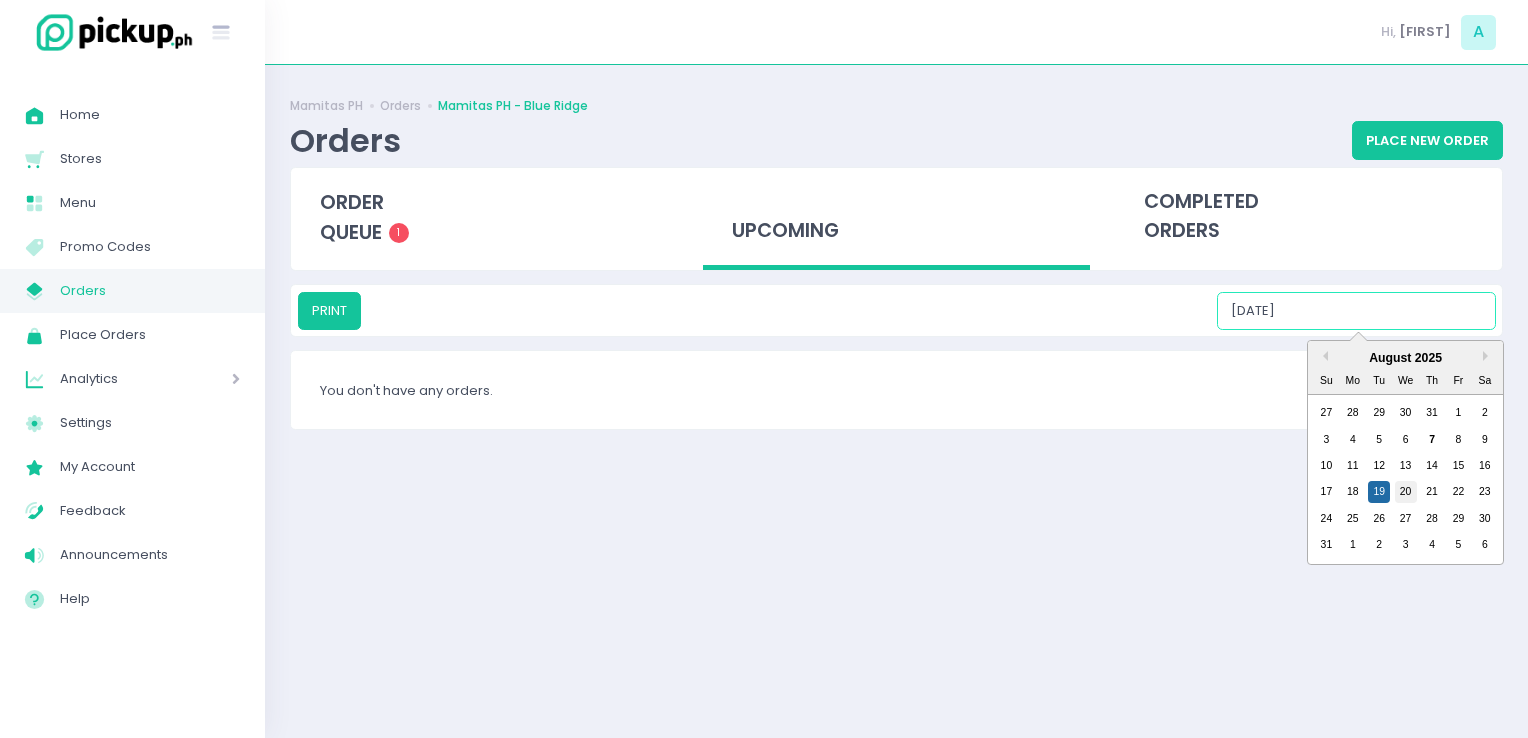 click on "20" at bounding box center (1406, 492) 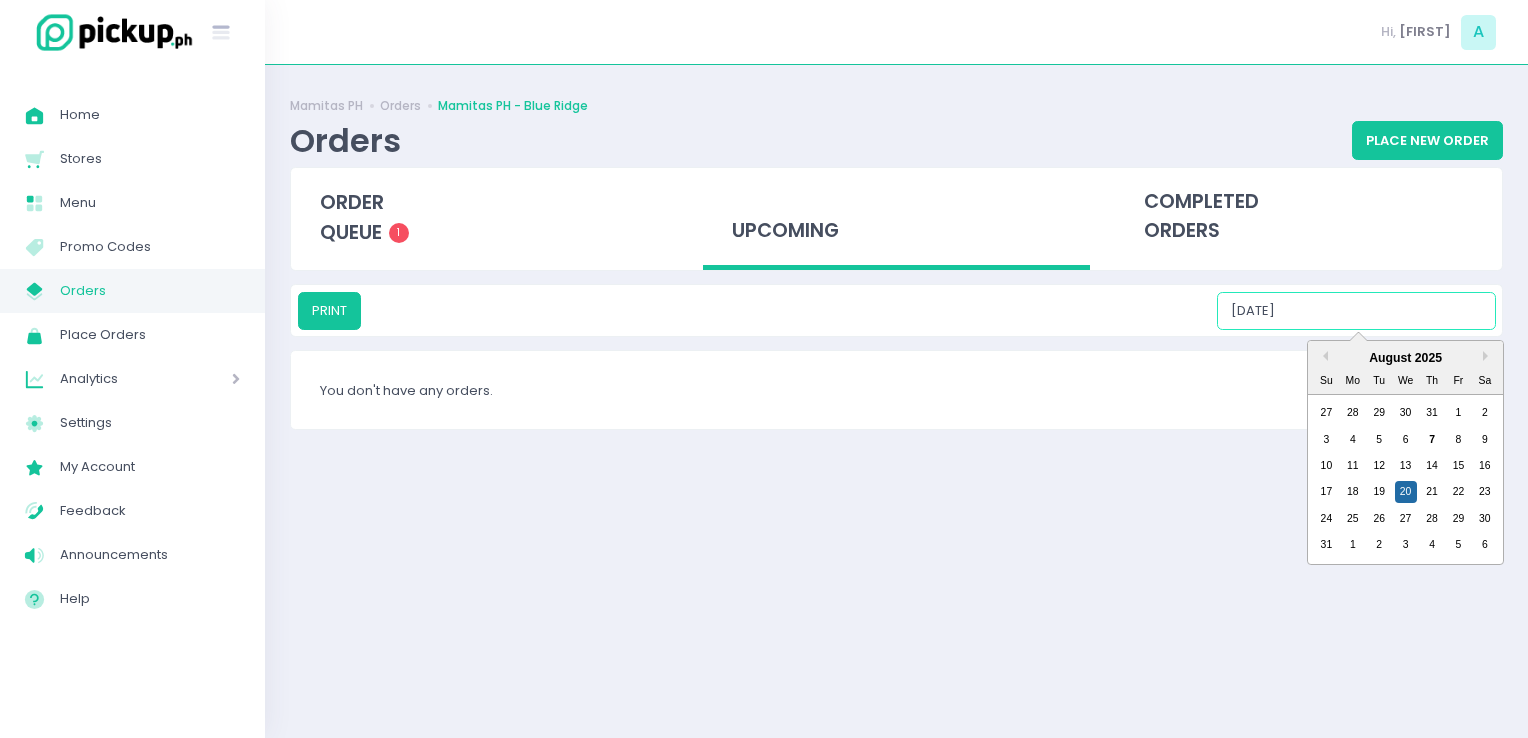 click on "08/20/2025" at bounding box center (1356, 311) 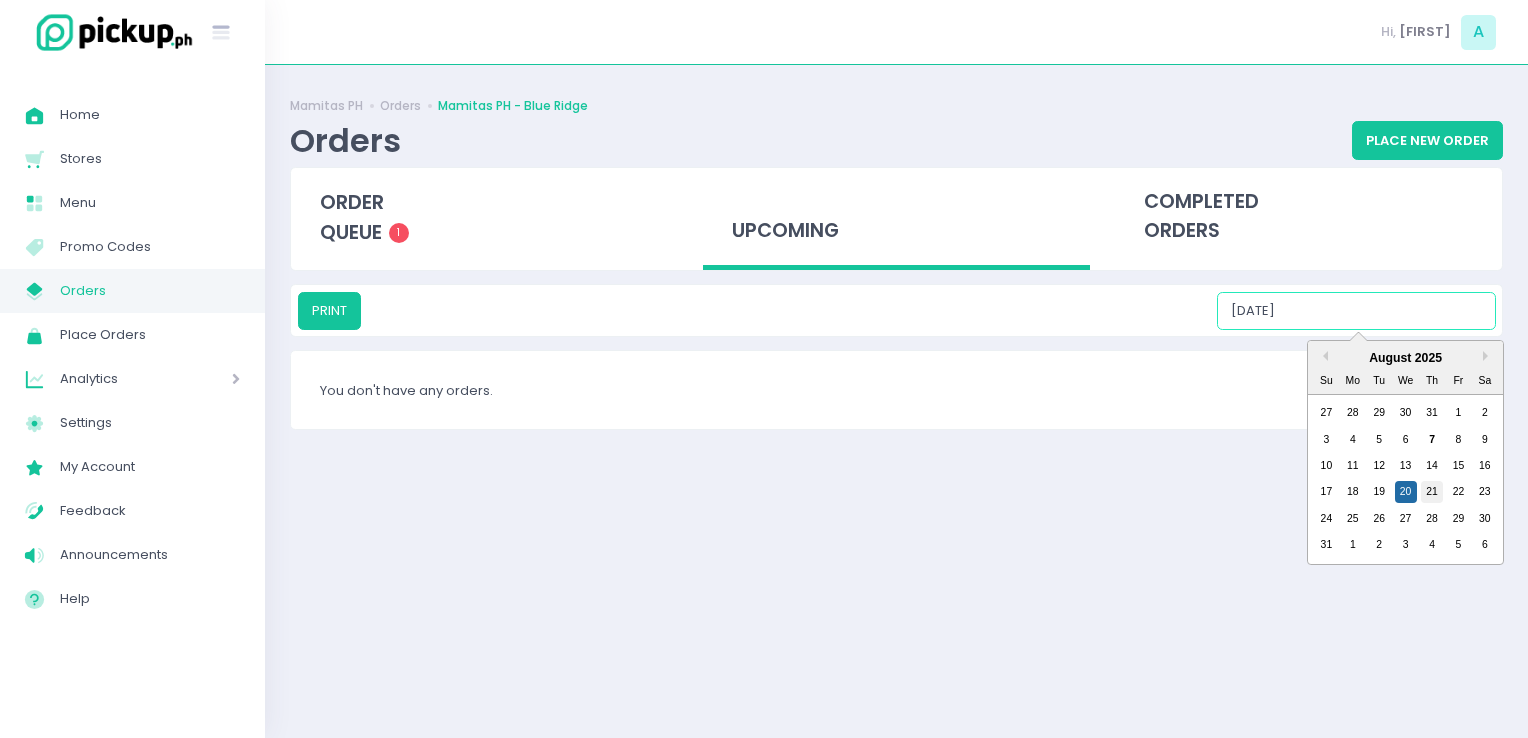 click on "21" at bounding box center (1432, 492) 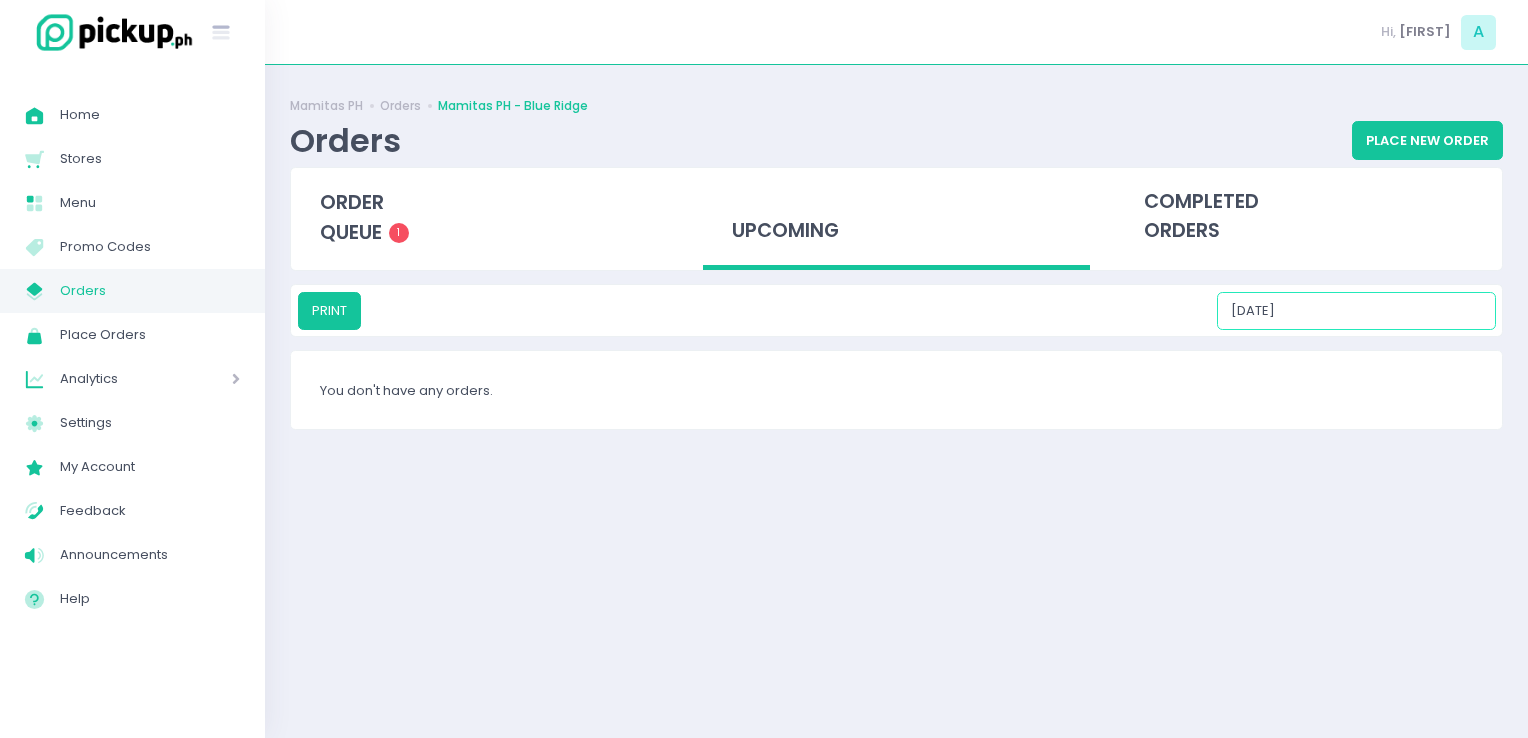 click on "08/21/2025" at bounding box center [1356, 311] 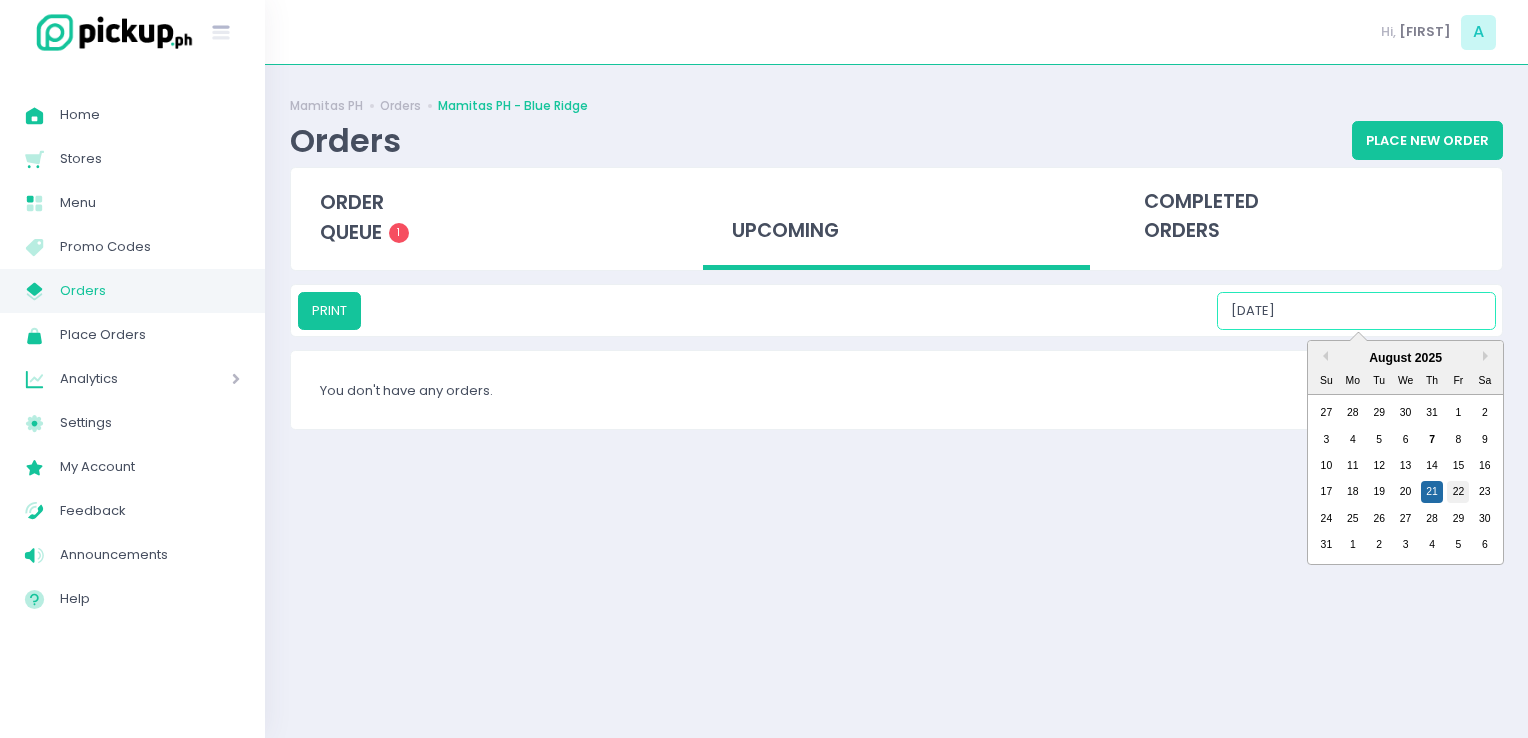 click on "22" at bounding box center [1458, 492] 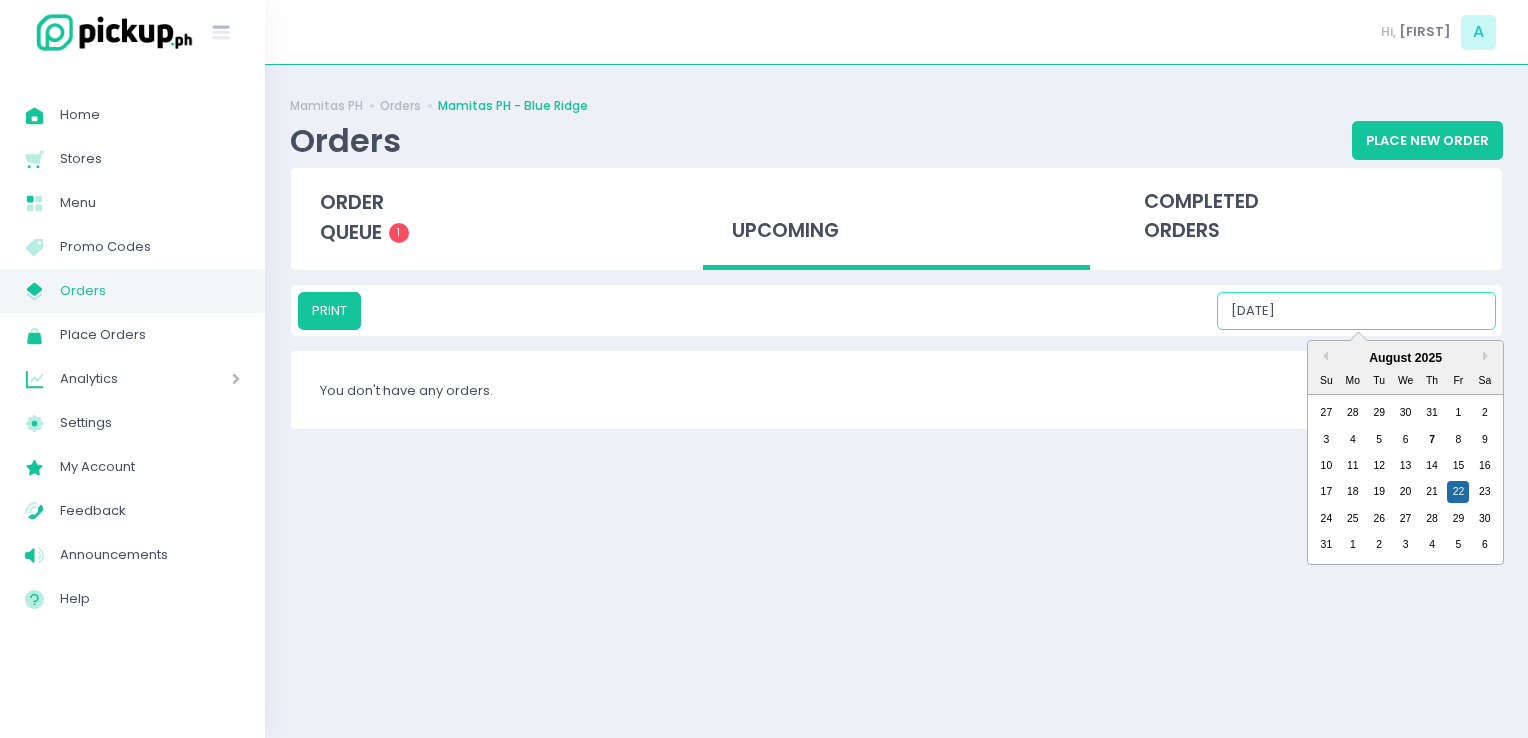 click on "08/22/2025" at bounding box center [1356, 311] 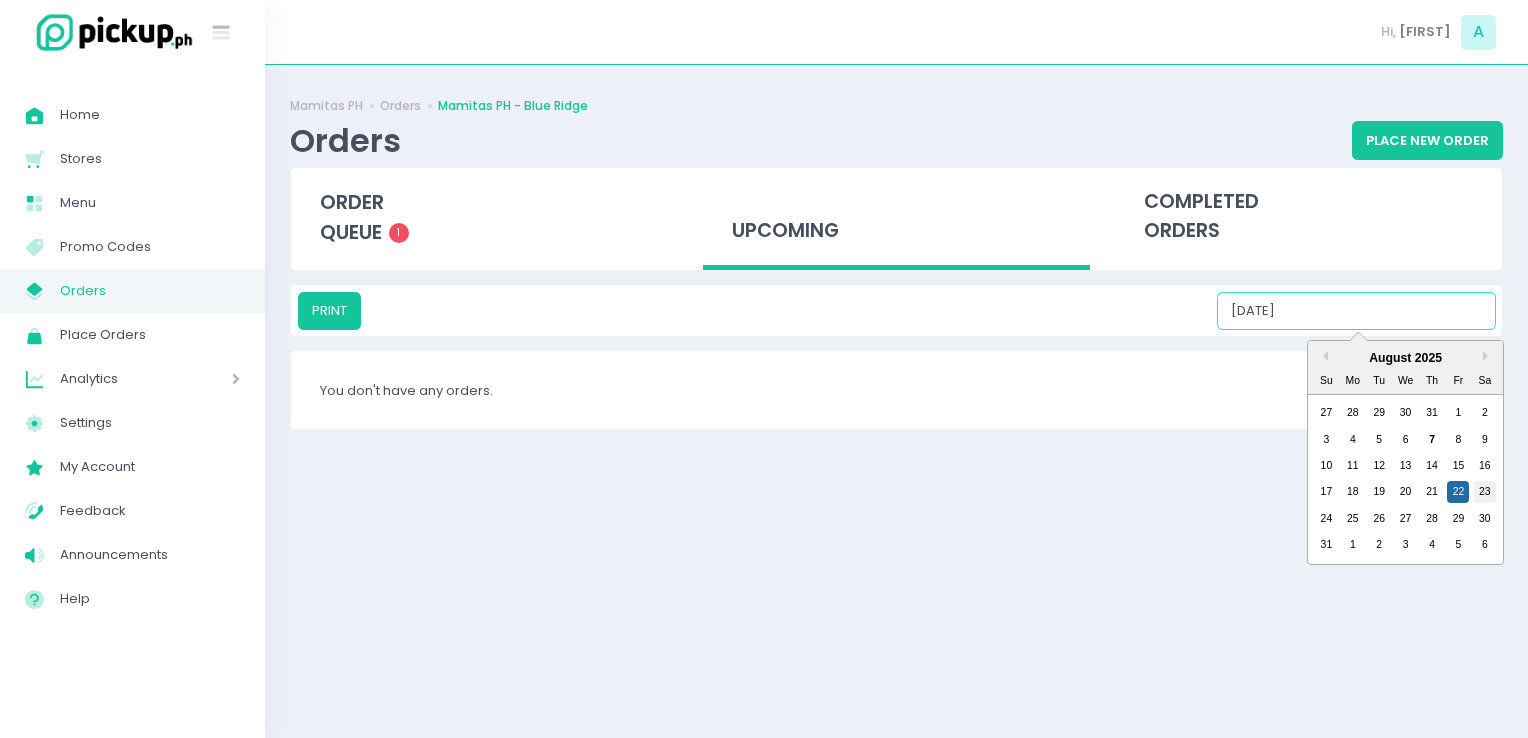 click on "17 18 19 20 21 22 23" at bounding box center [1405, 492] 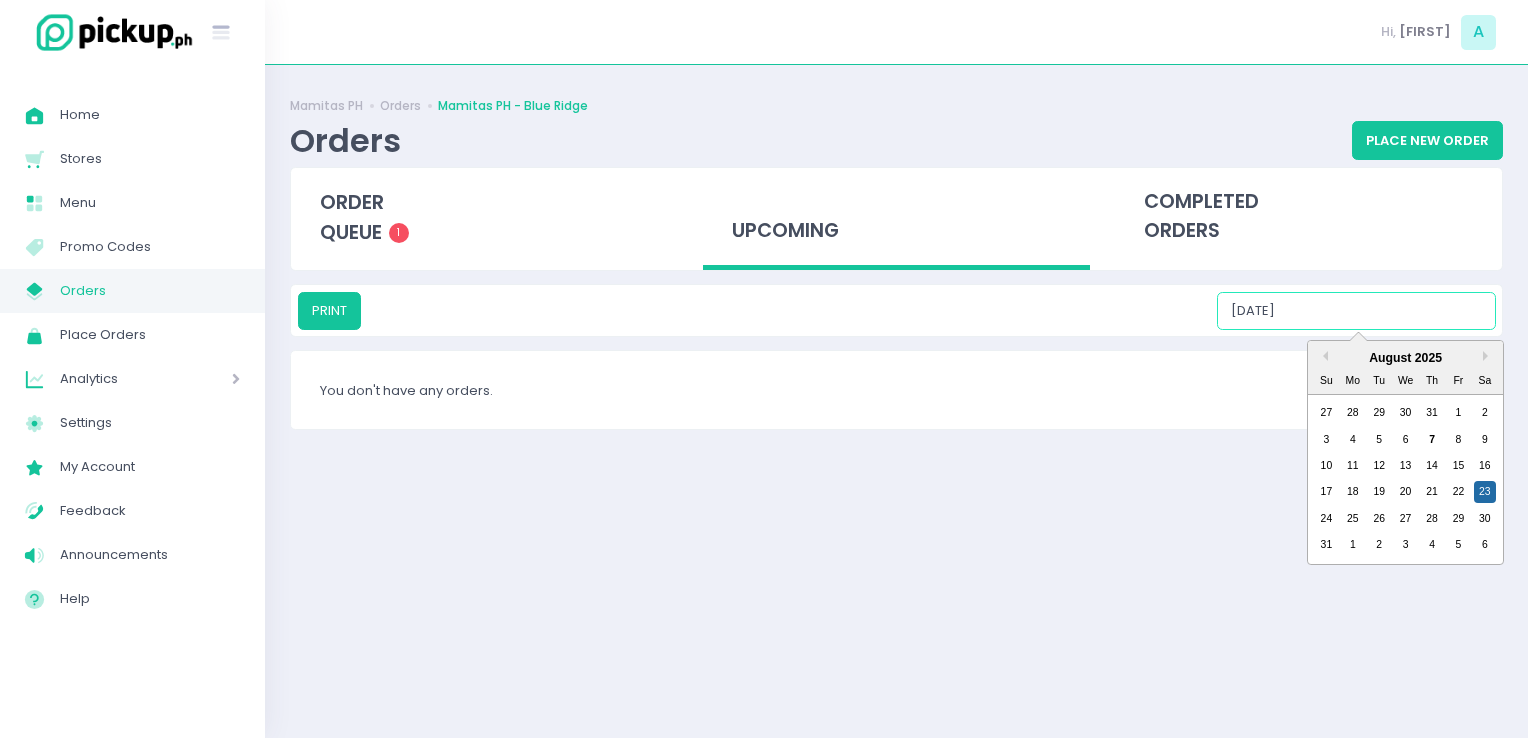 click on "08/23/2025" at bounding box center (1356, 311) 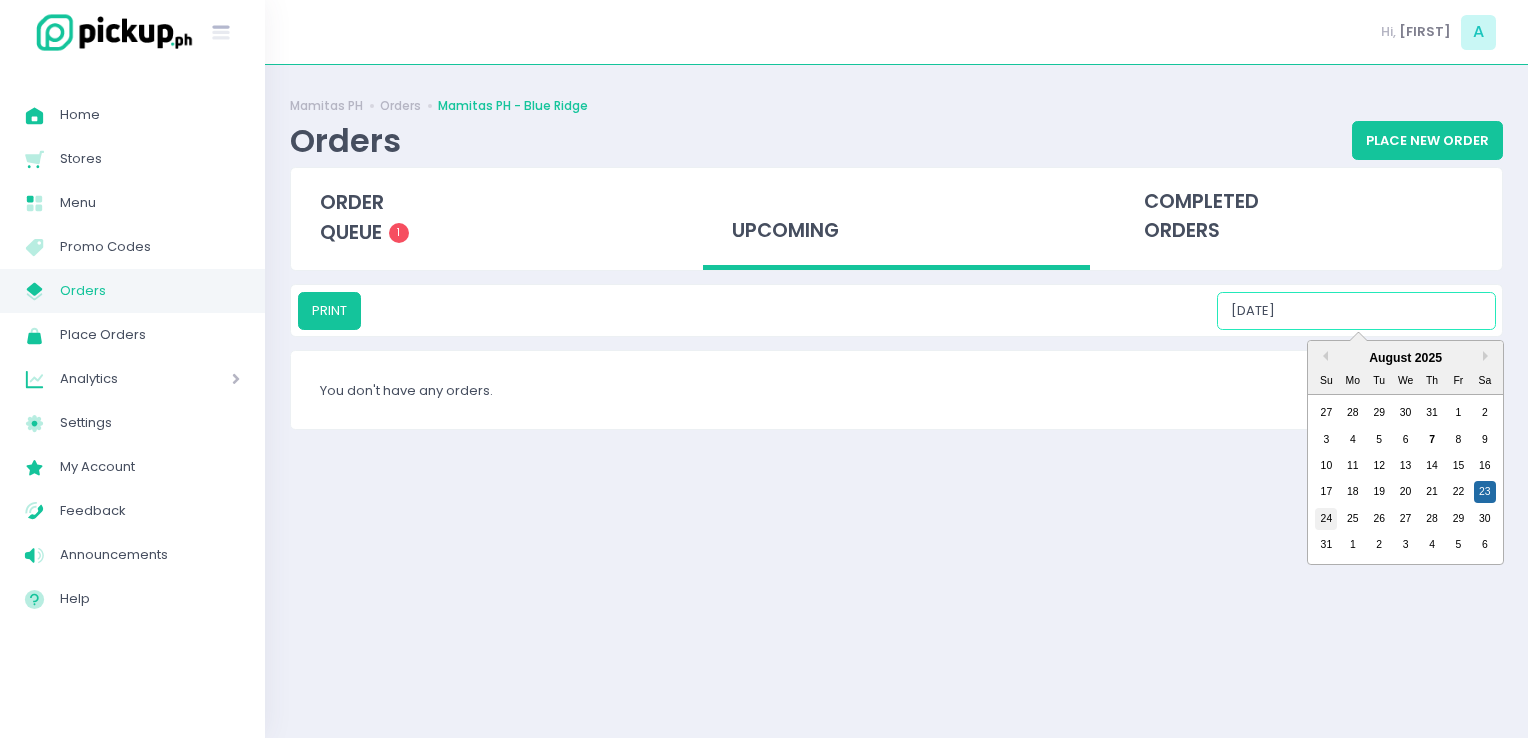 click on "24" at bounding box center (1326, 519) 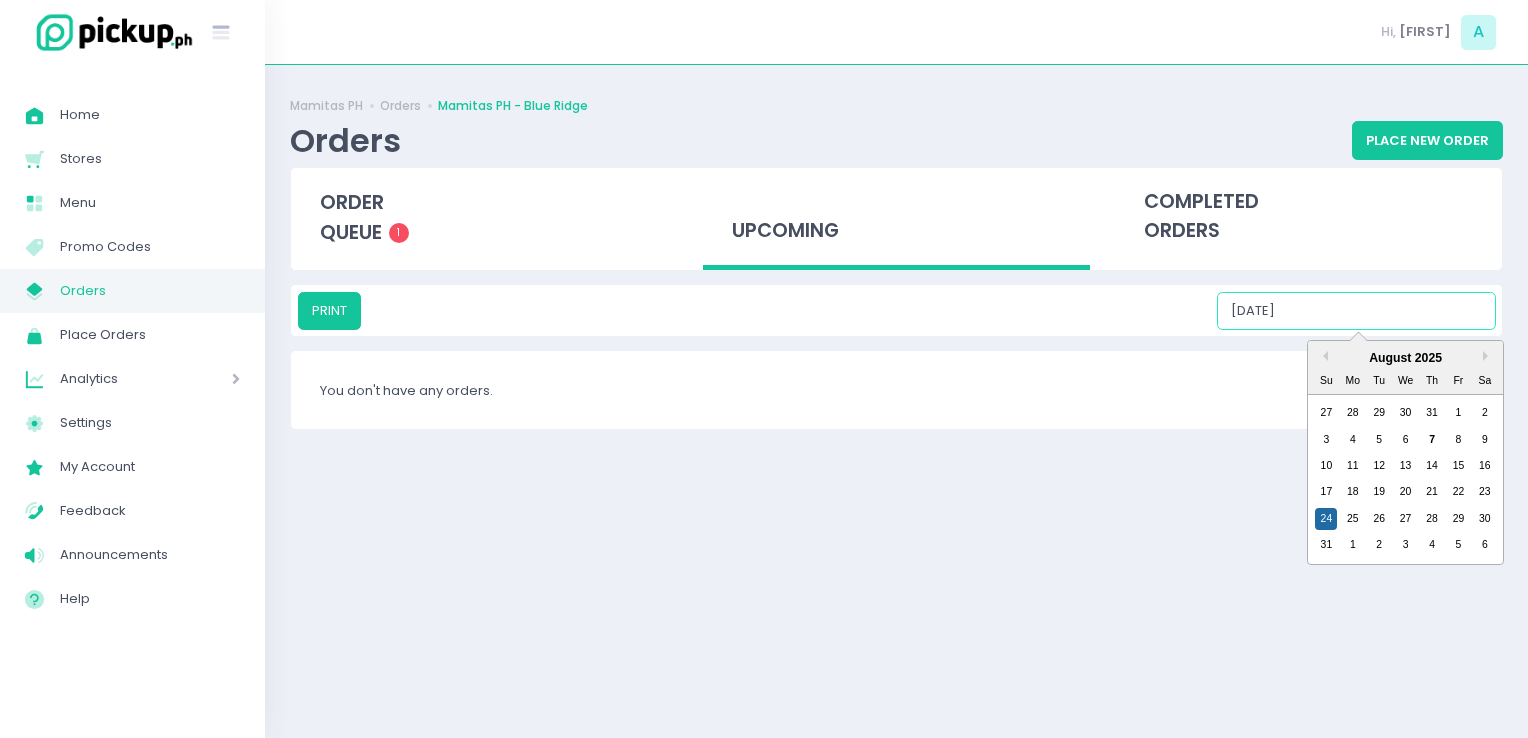 click on "08/24/2025" at bounding box center (1356, 311) 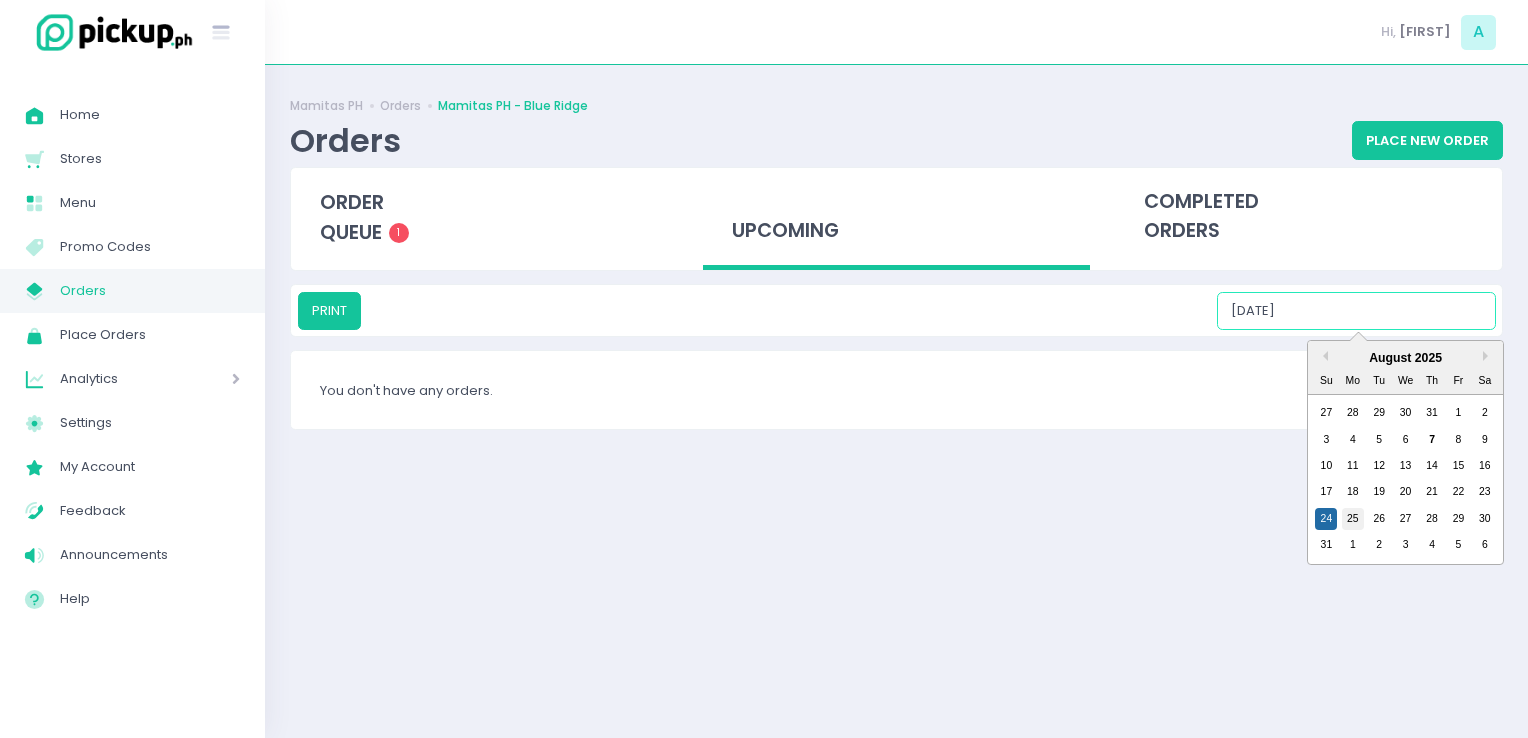 click on "25" at bounding box center [1353, 519] 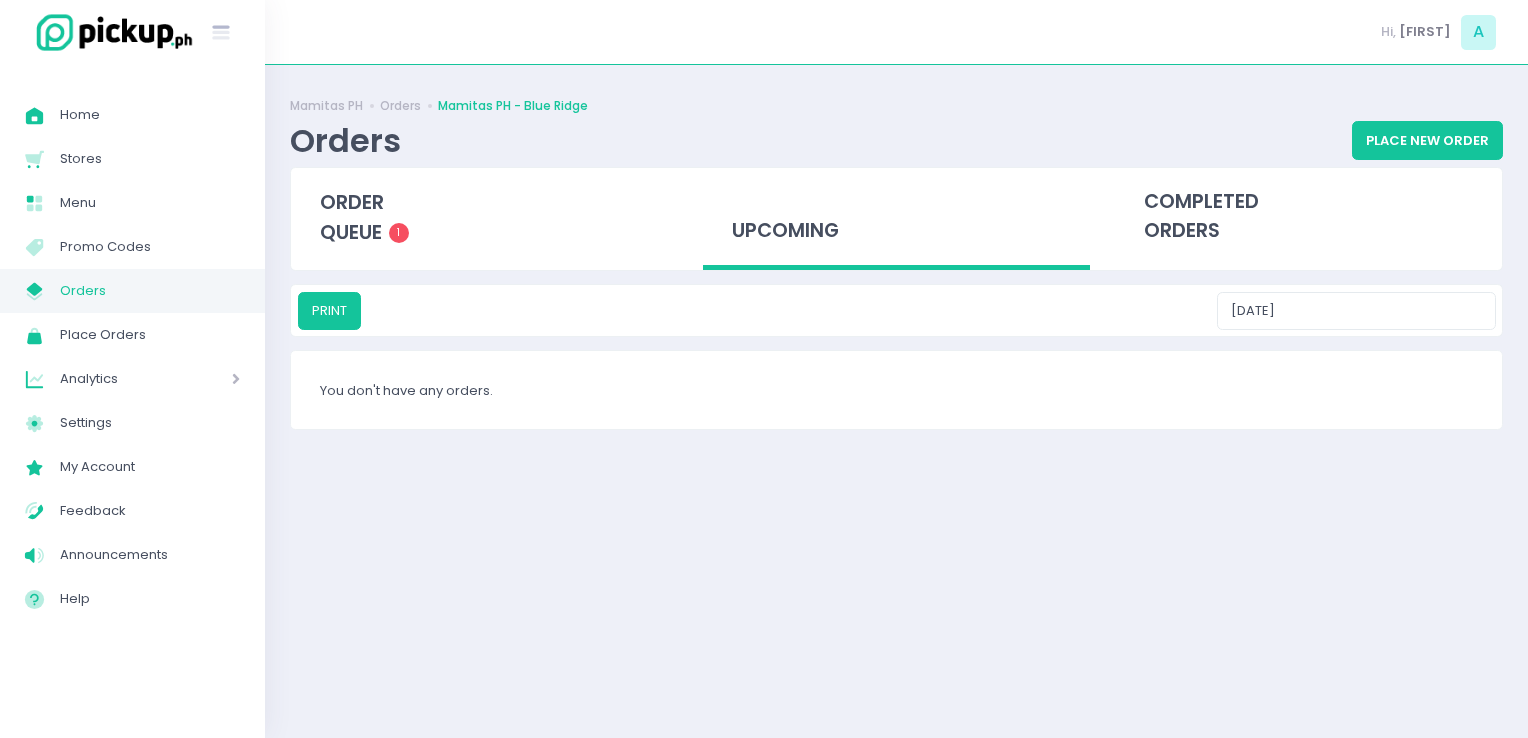 drag, startPoint x: 1346, startPoint y: 334, endPoint x: 1342, endPoint y: 290, distance: 44.181442 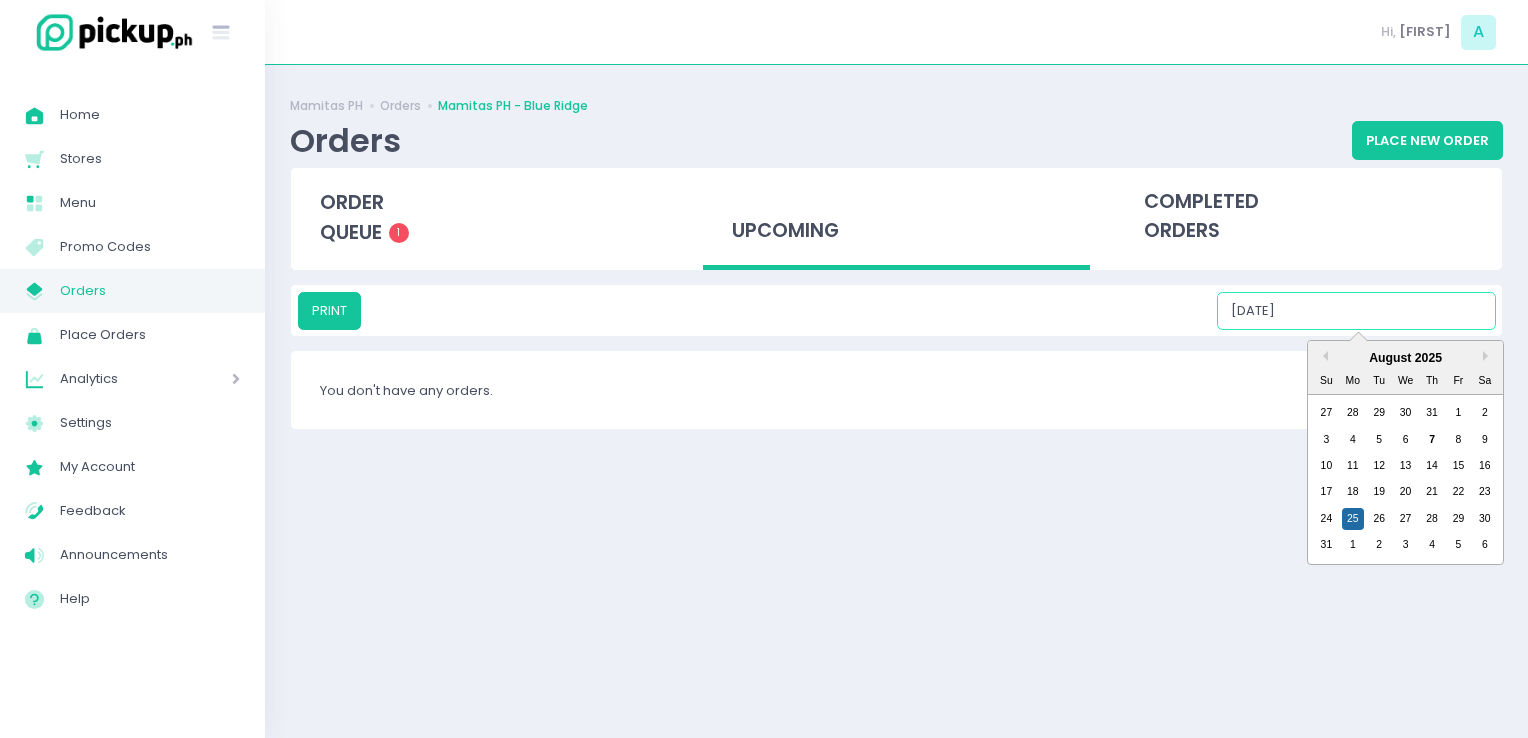 click on "08/25/2025" at bounding box center [1356, 311] 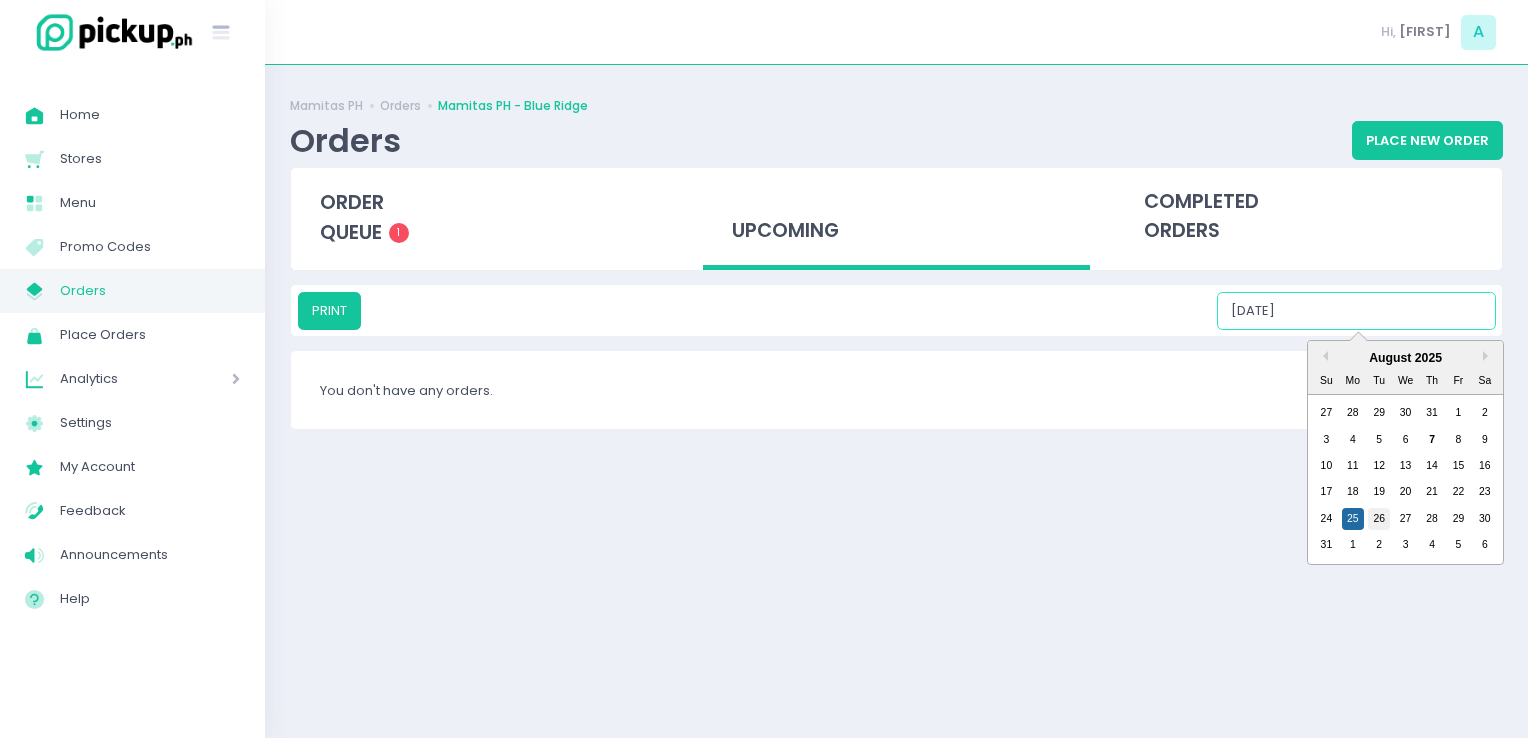 click on "26" at bounding box center [1379, 519] 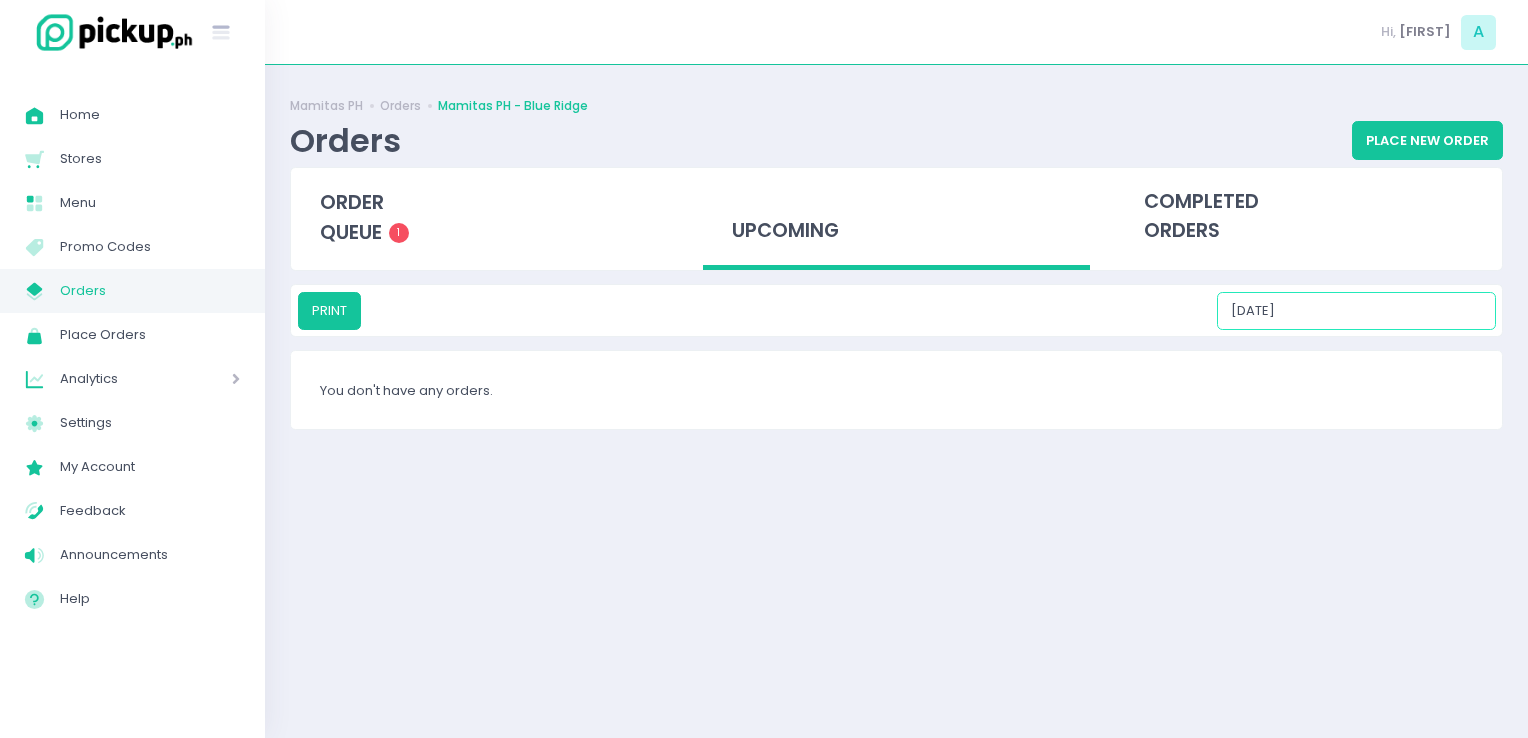 click on "08/26/2025" at bounding box center (1356, 311) 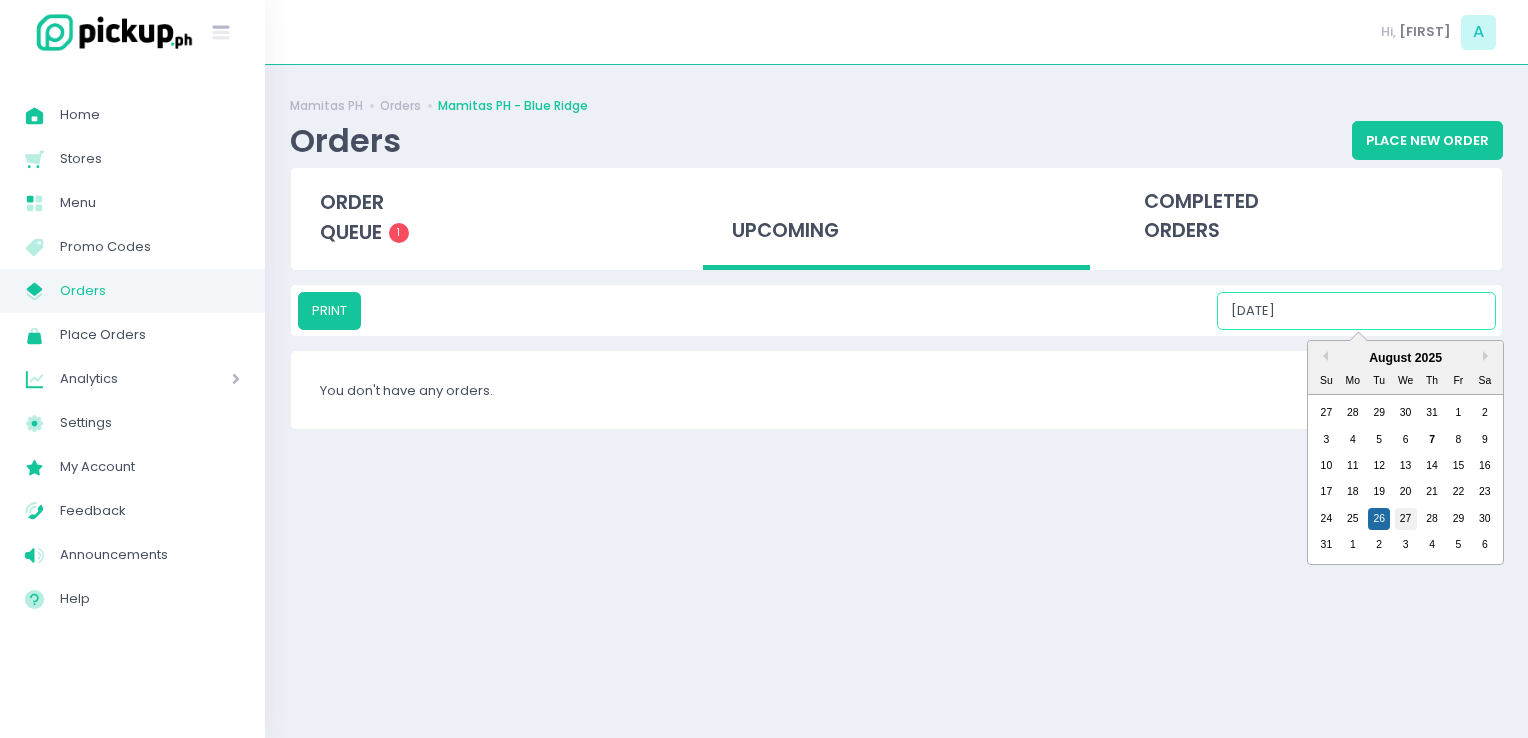 click on "27" at bounding box center (1406, 519) 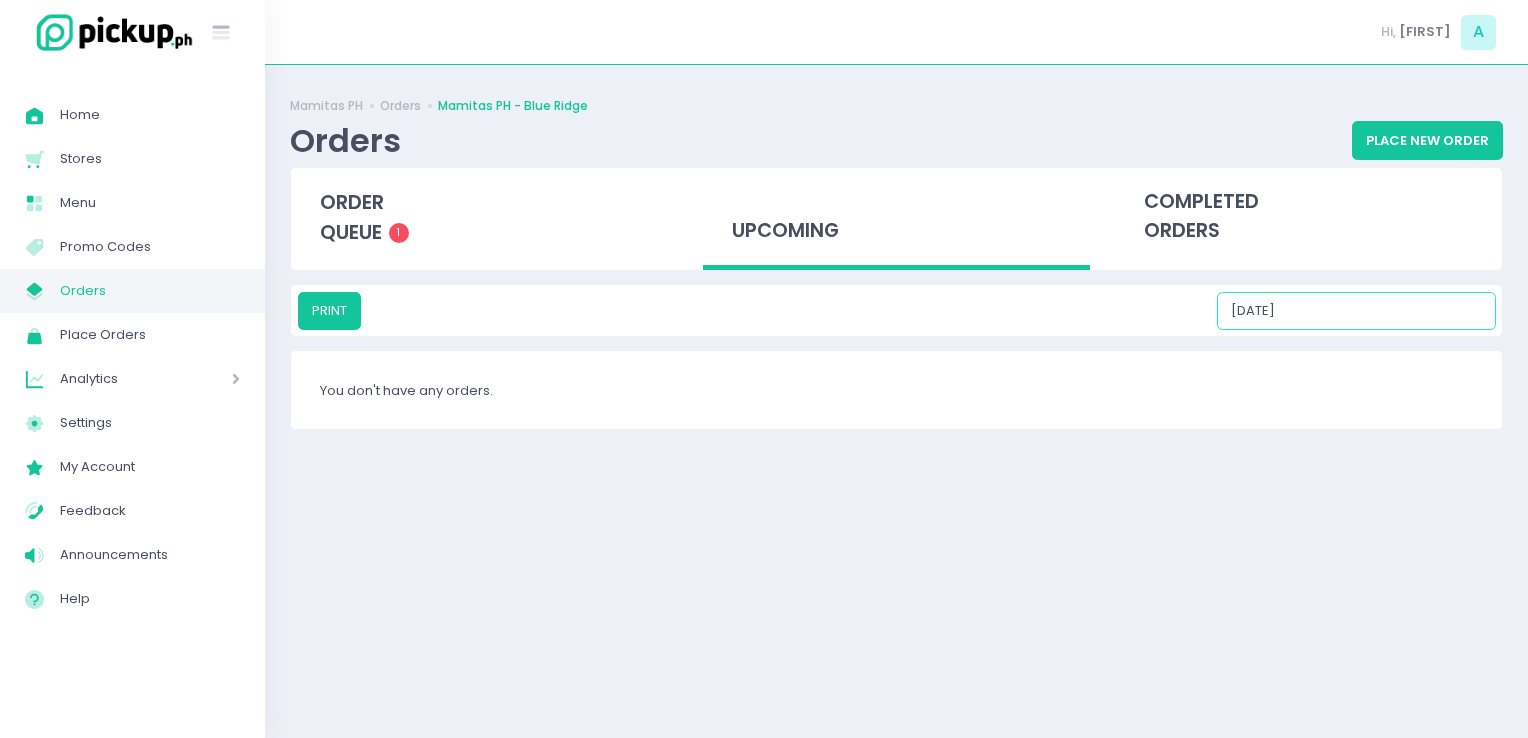 click on "08/27/2025" at bounding box center (1356, 311) 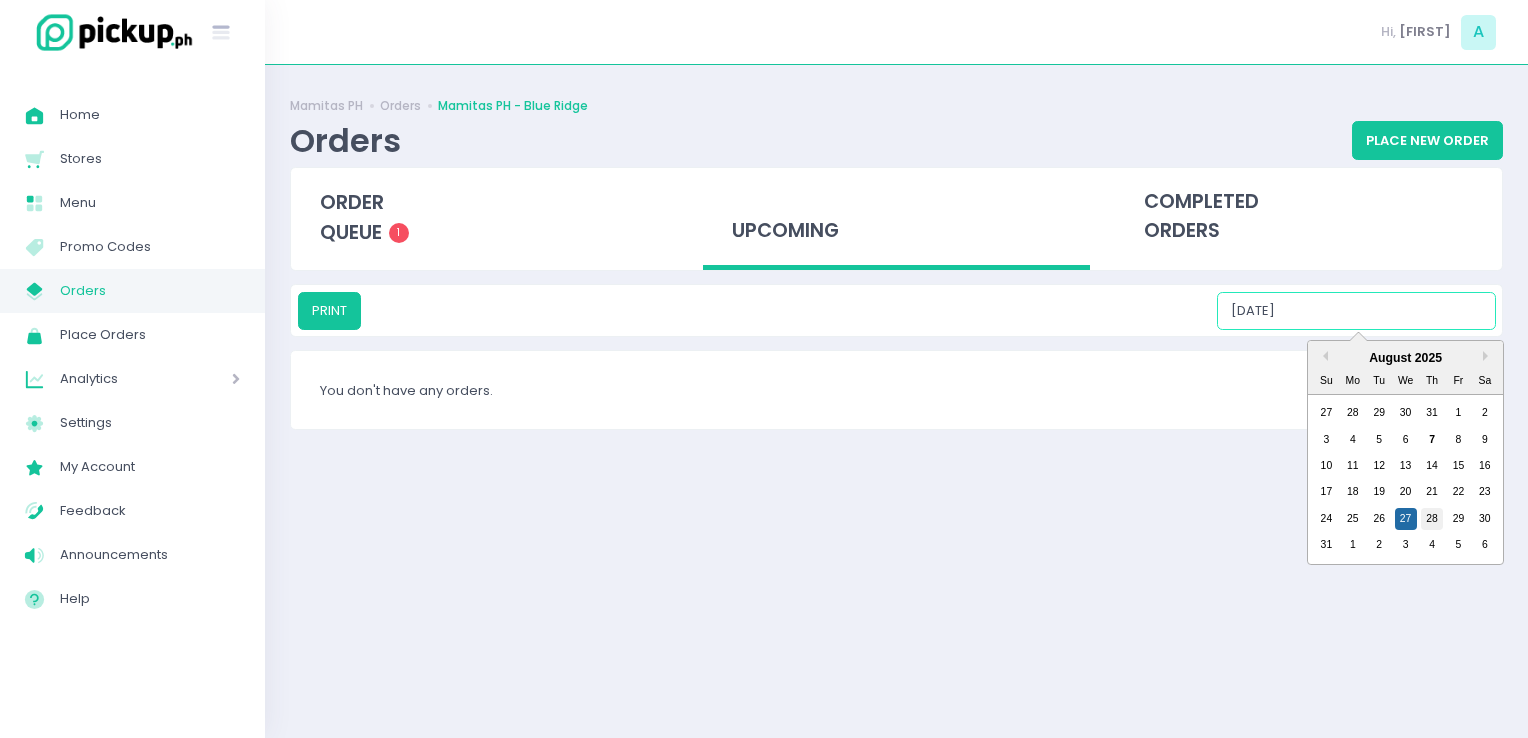 click on "28" at bounding box center [1432, 519] 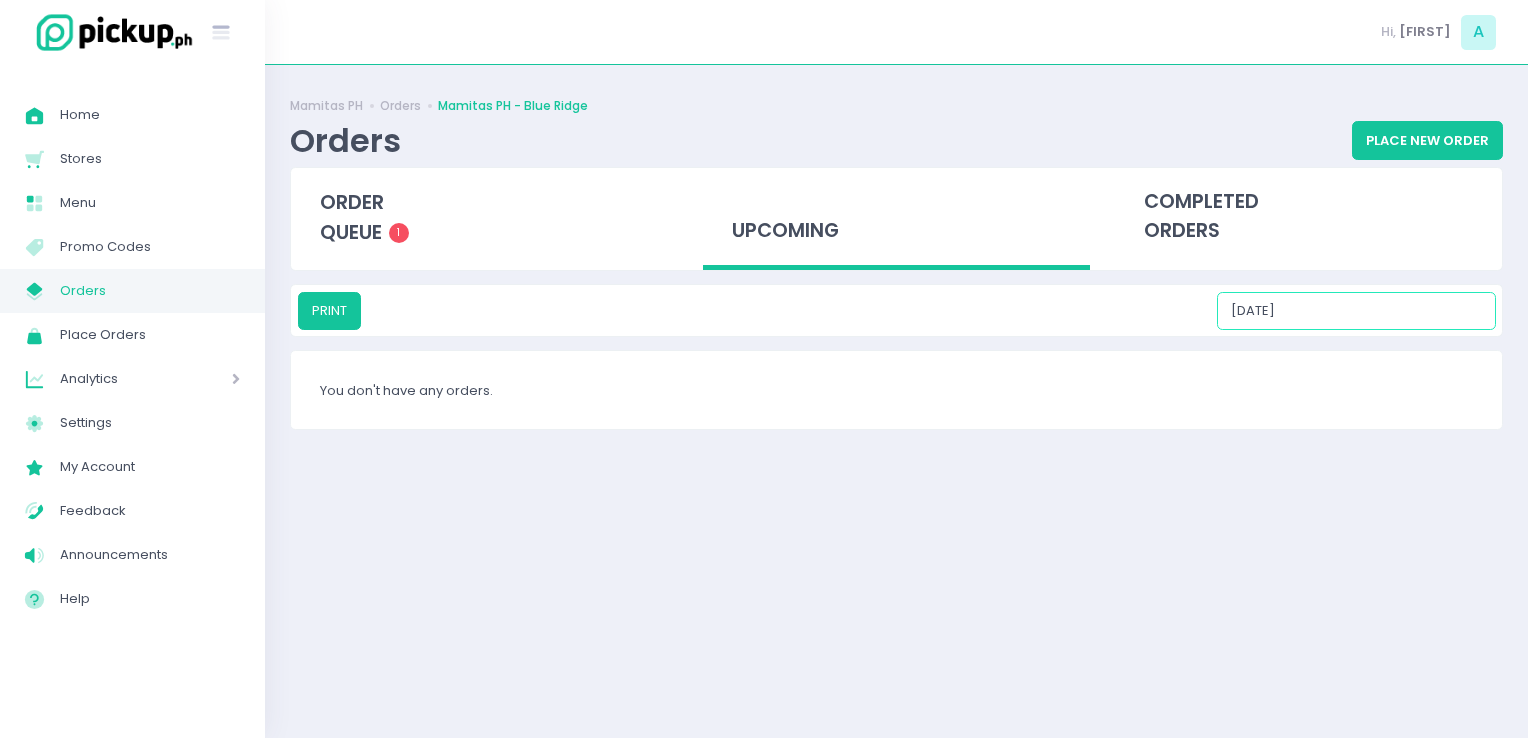 click on "08/28/2025" at bounding box center [1356, 311] 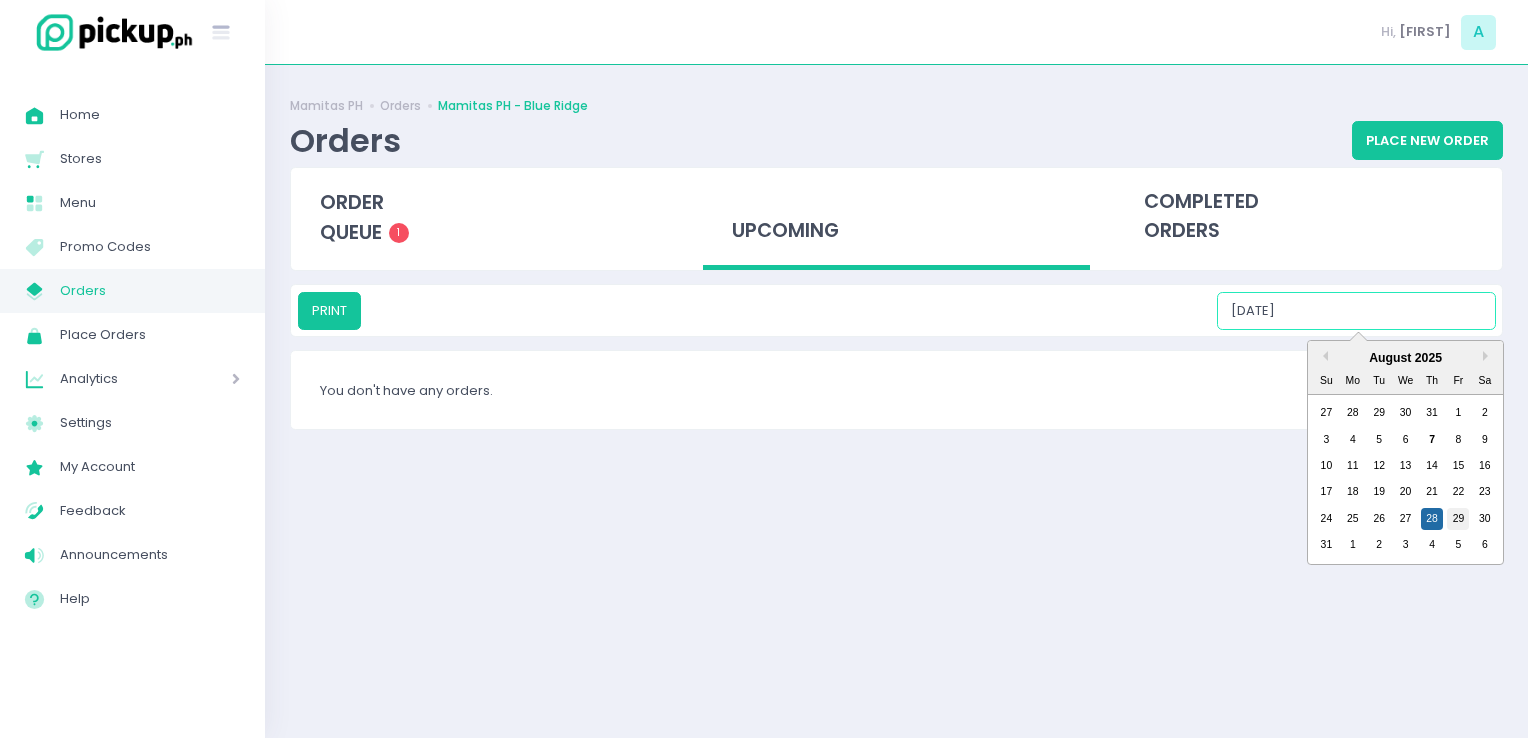 click on "29" at bounding box center (1458, 519) 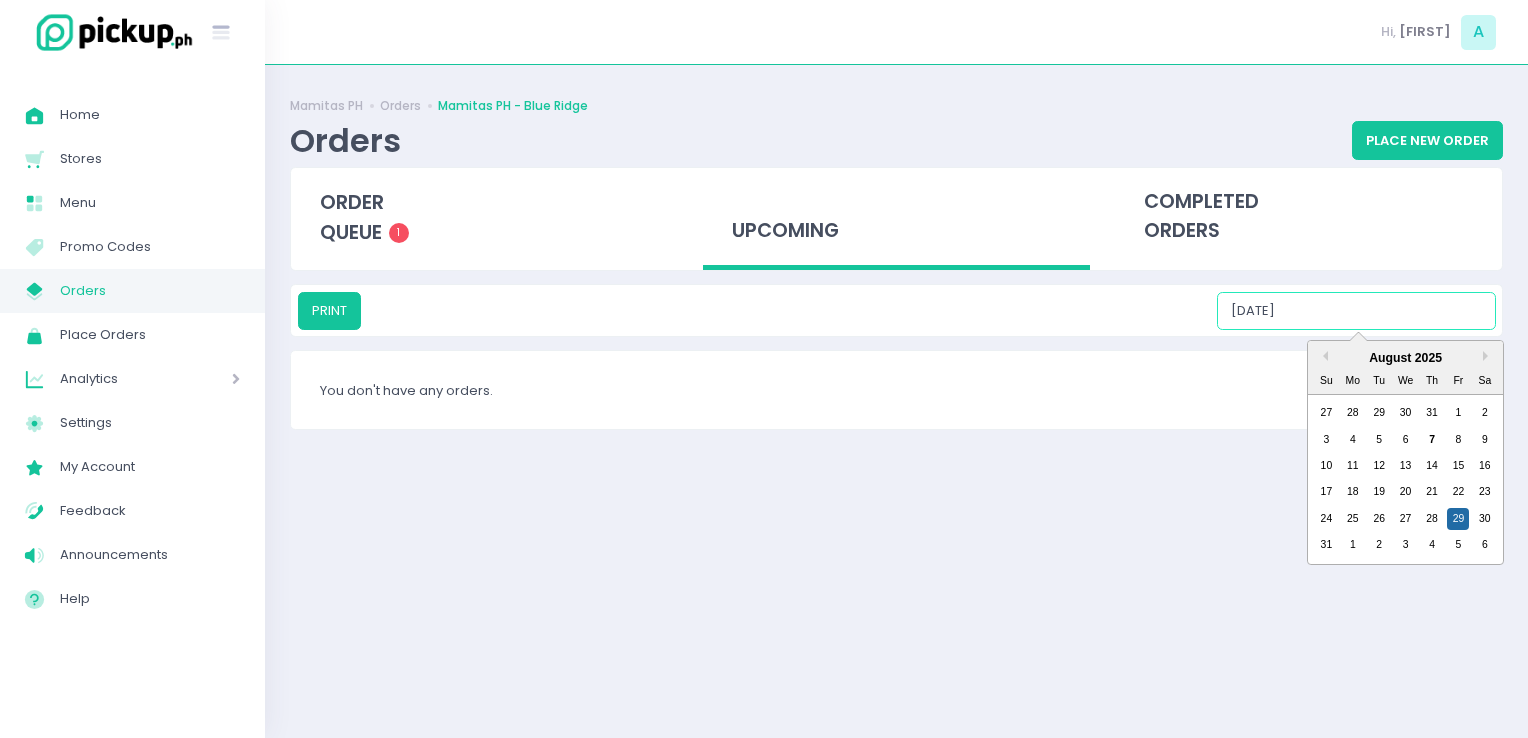 click on "08/29/2025" at bounding box center (1356, 311) 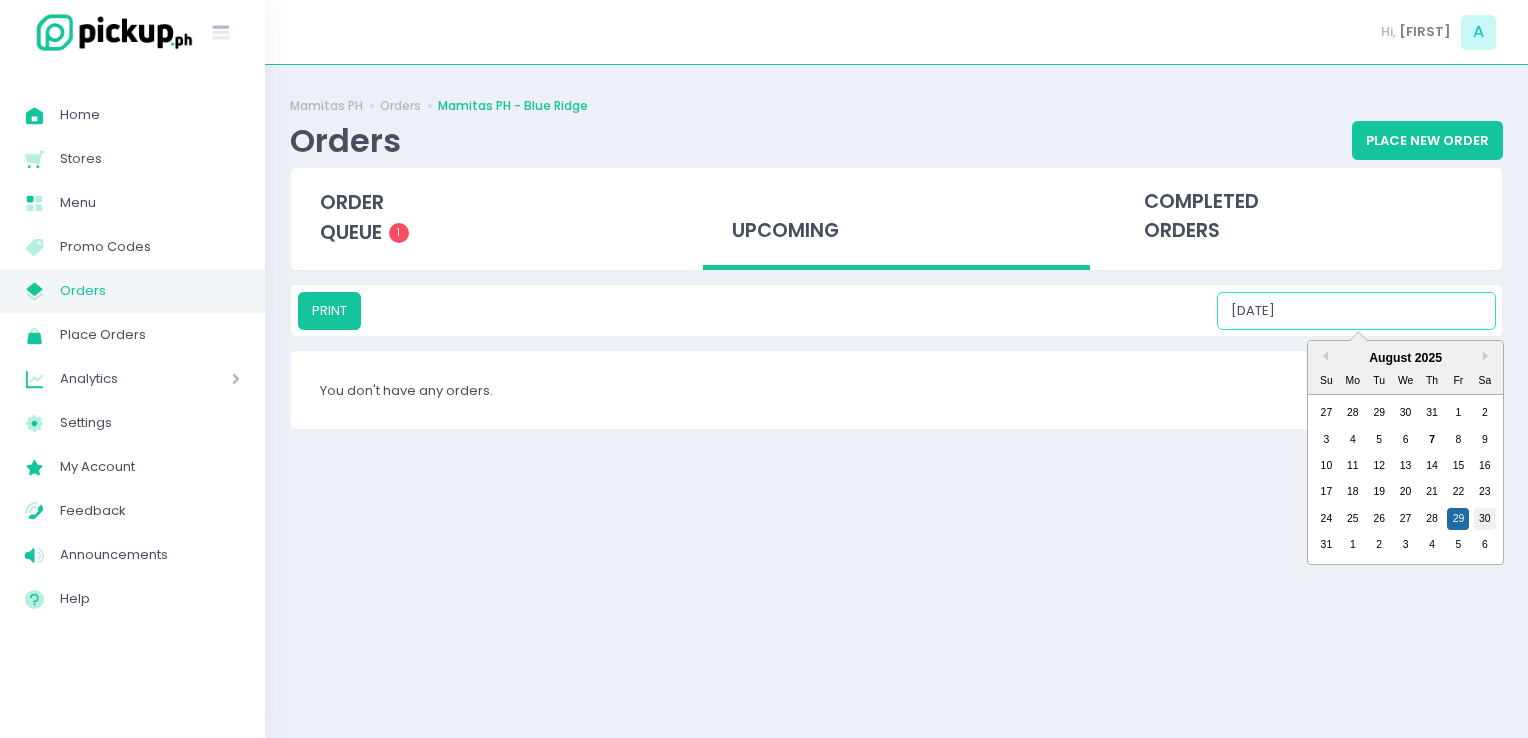 click on "30" at bounding box center [1485, 519] 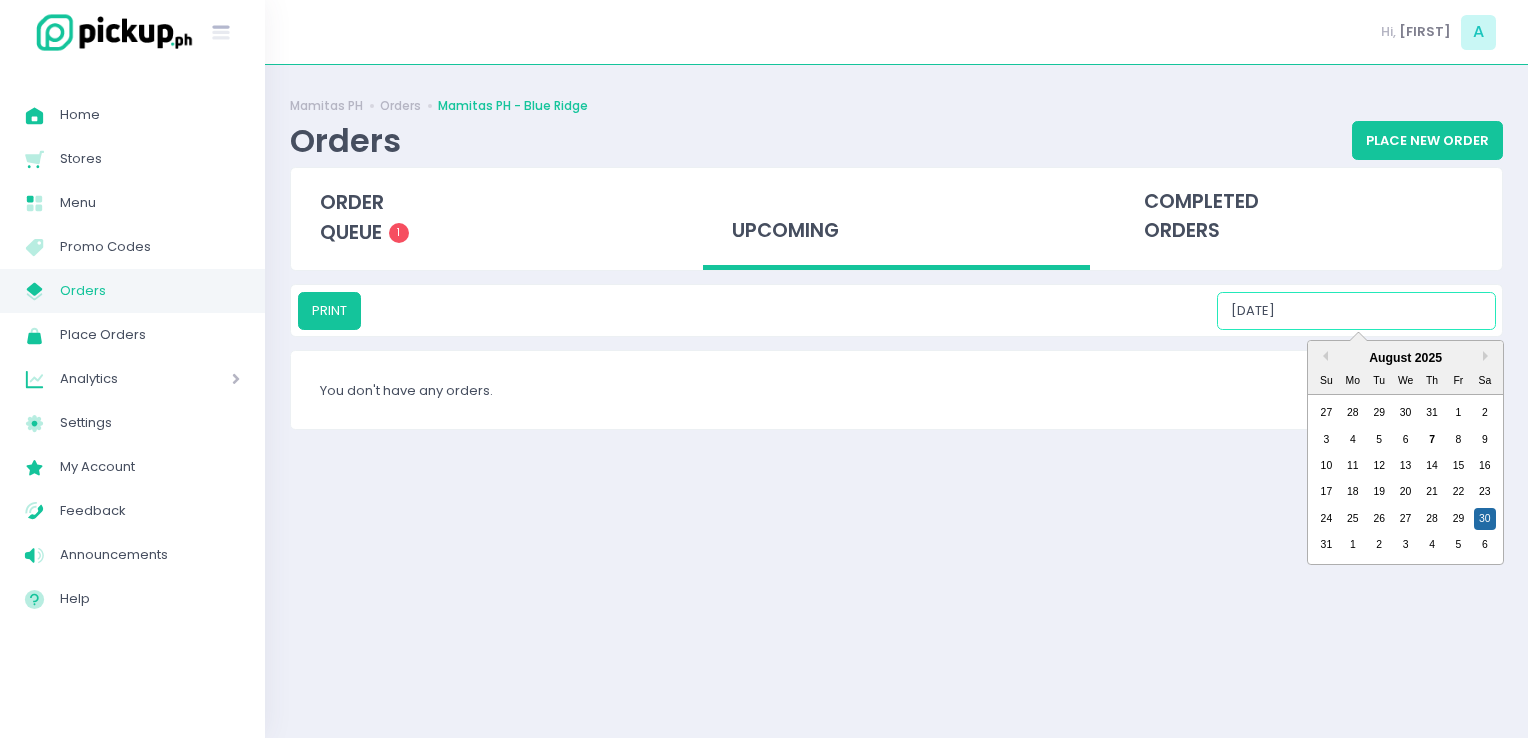 click on "08/30/2025" at bounding box center (1356, 311) 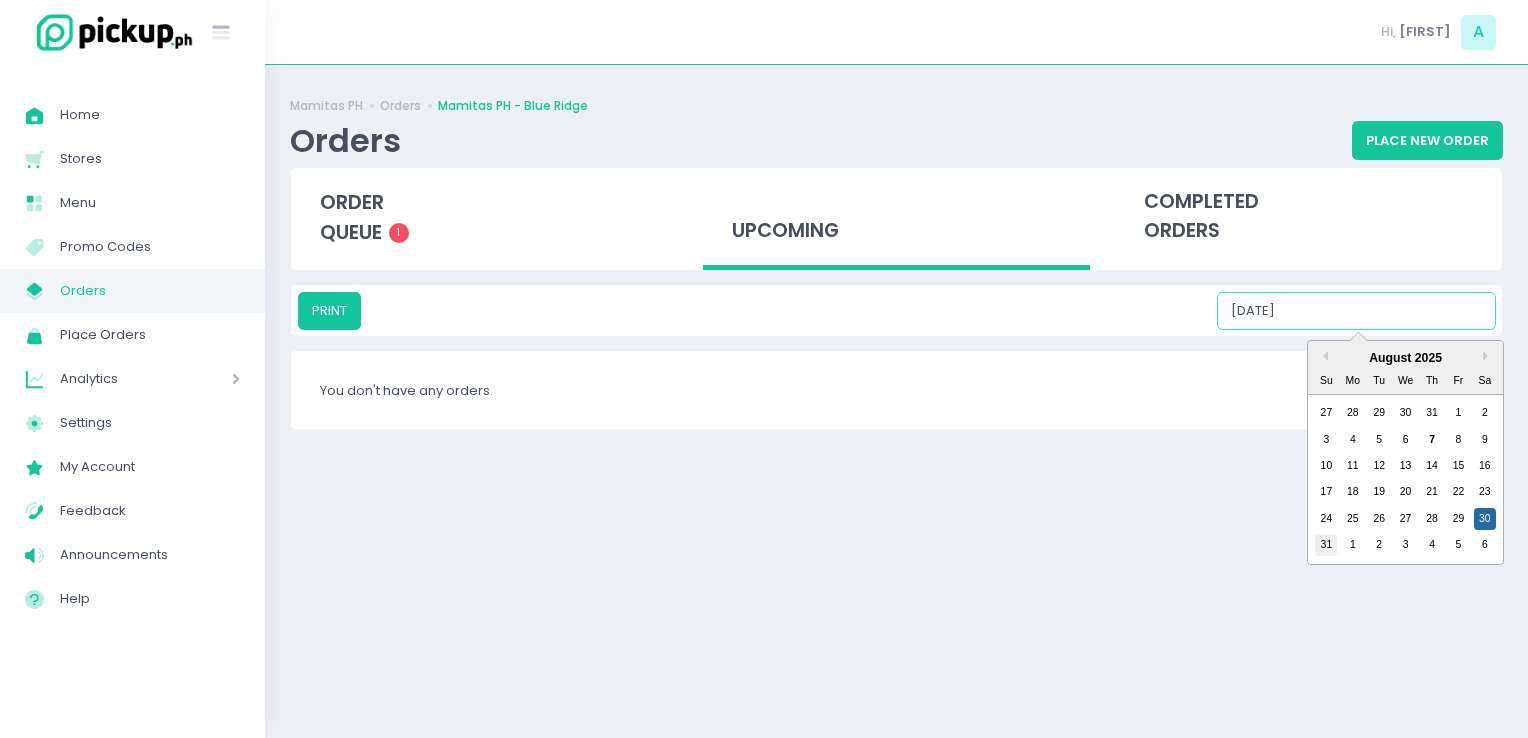 click on "31 1 2 3 4 5 6" at bounding box center (1405, 545) 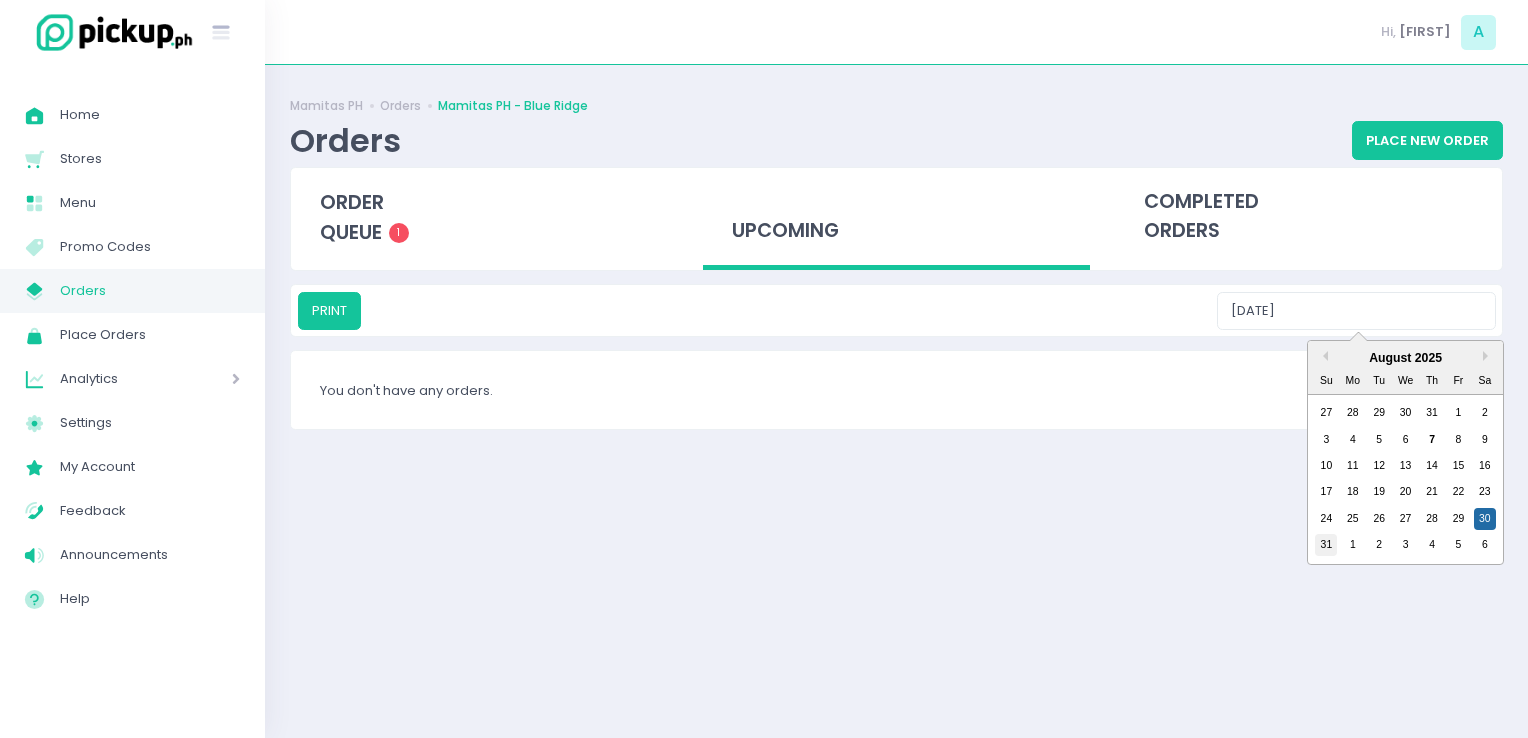 type on "08/31/2025" 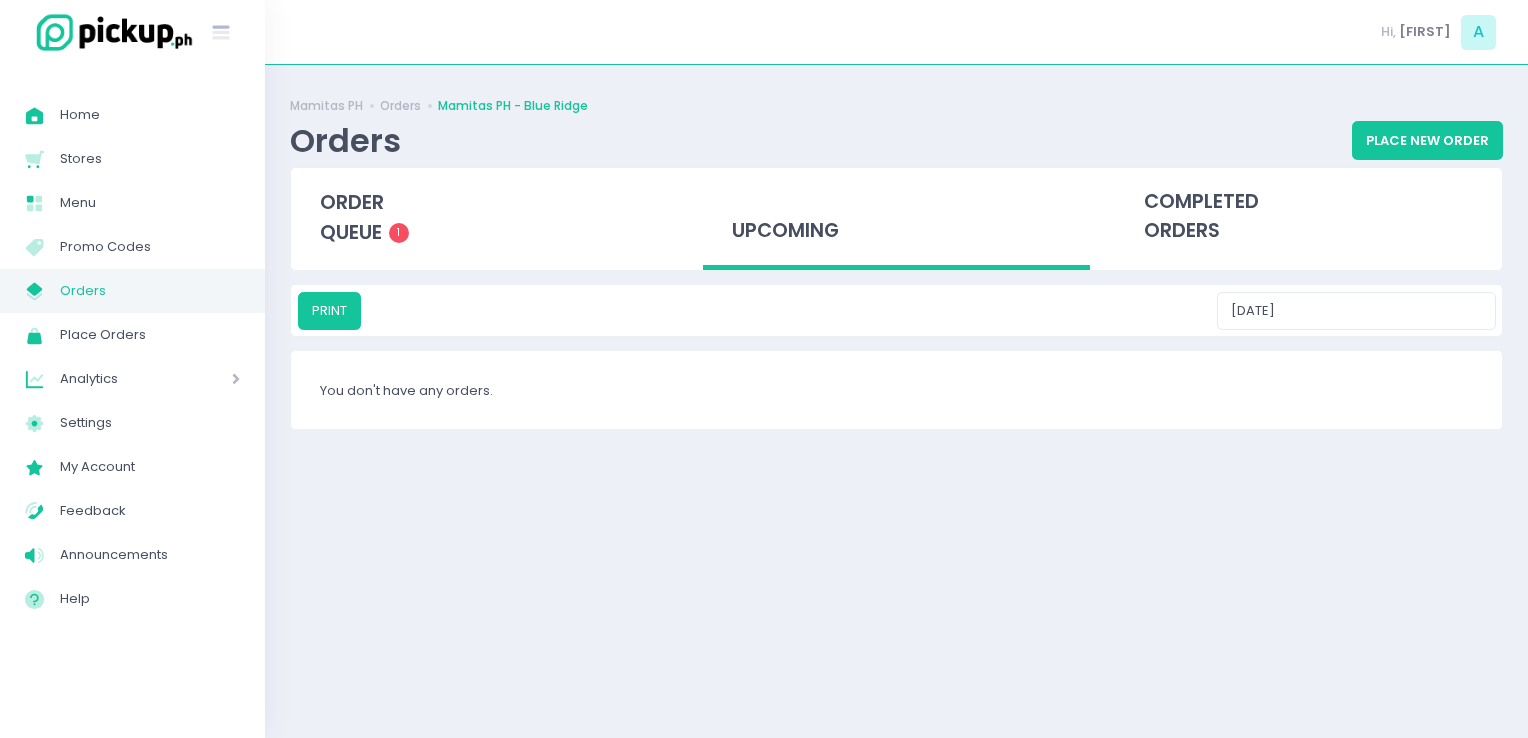 click on "Orders" at bounding box center (150, 291) 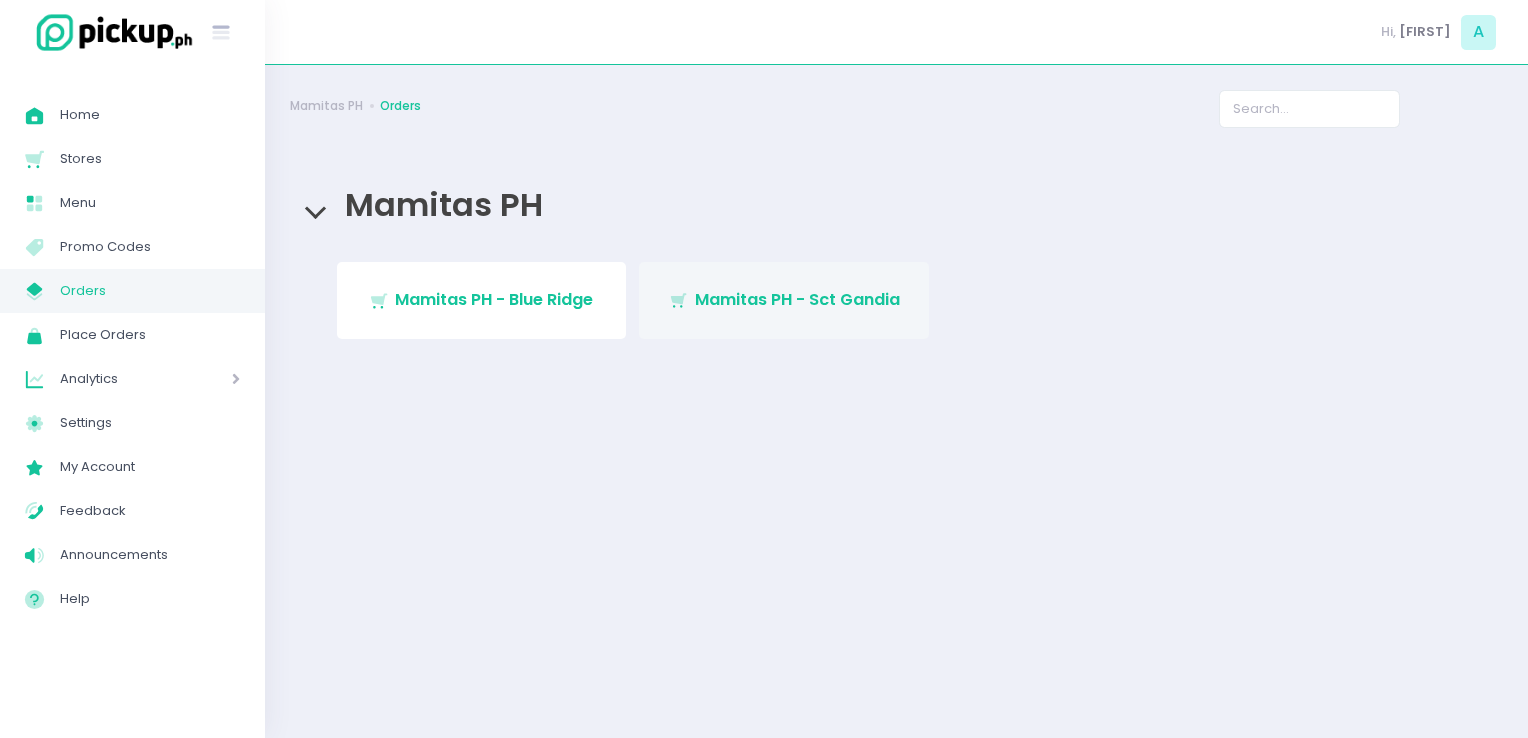 click on "Stockholm-icons / Shopping / Cart1 Created with Sketch. Mamitas PH - Sct Gandia" at bounding box center [784, 300] 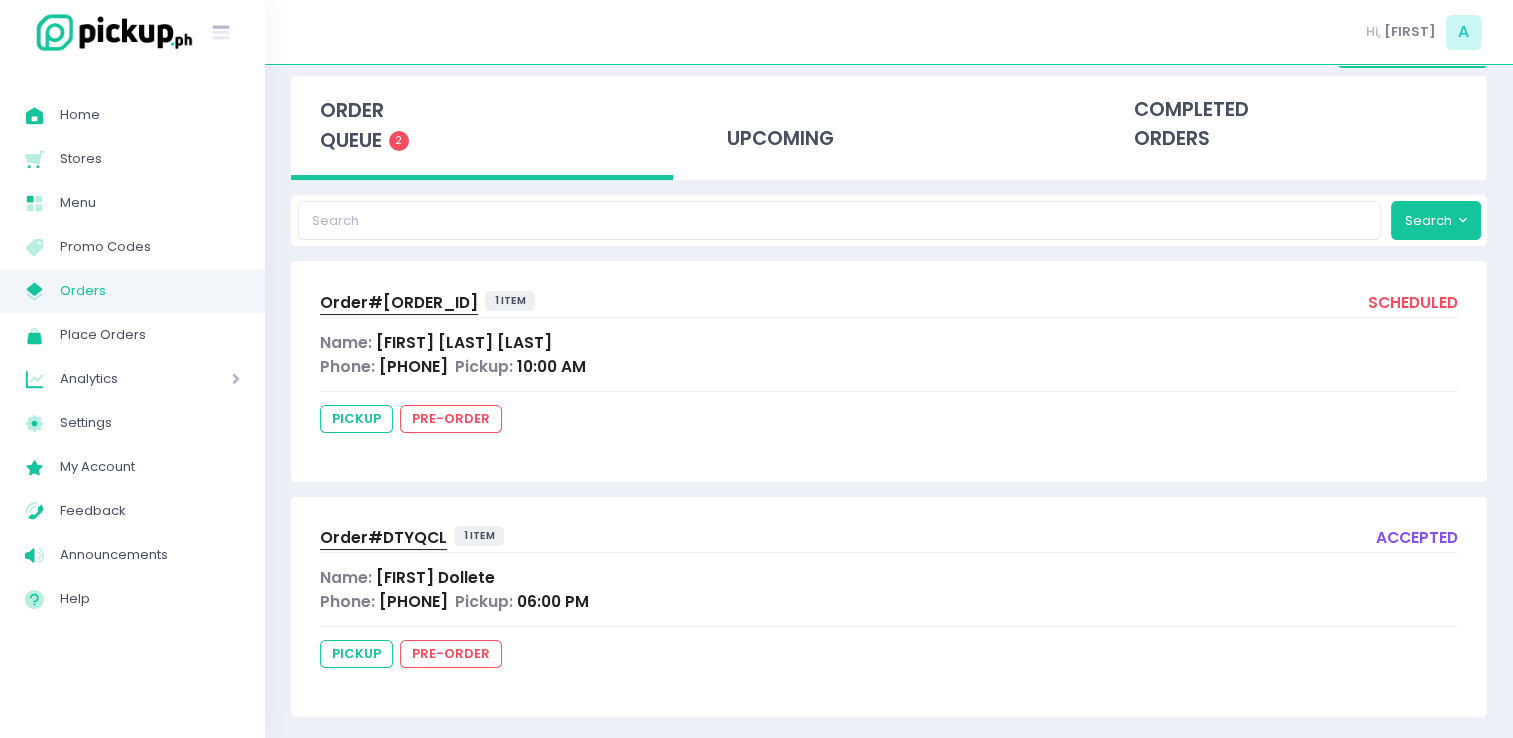 scroll, scrollTop: 106, scrollLeft: 0, axis: vertical 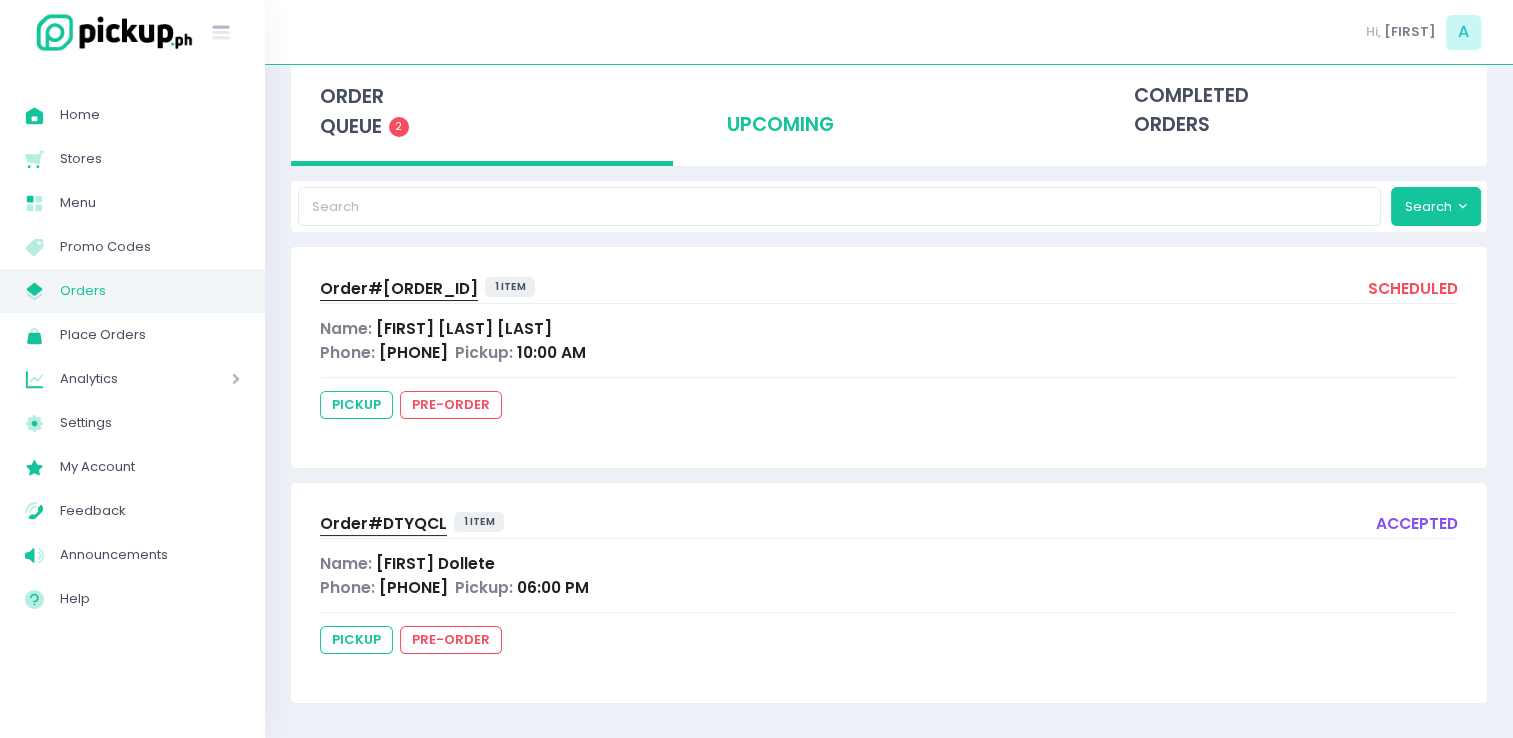 click on "upcoming" at bounding box center [889, 111] 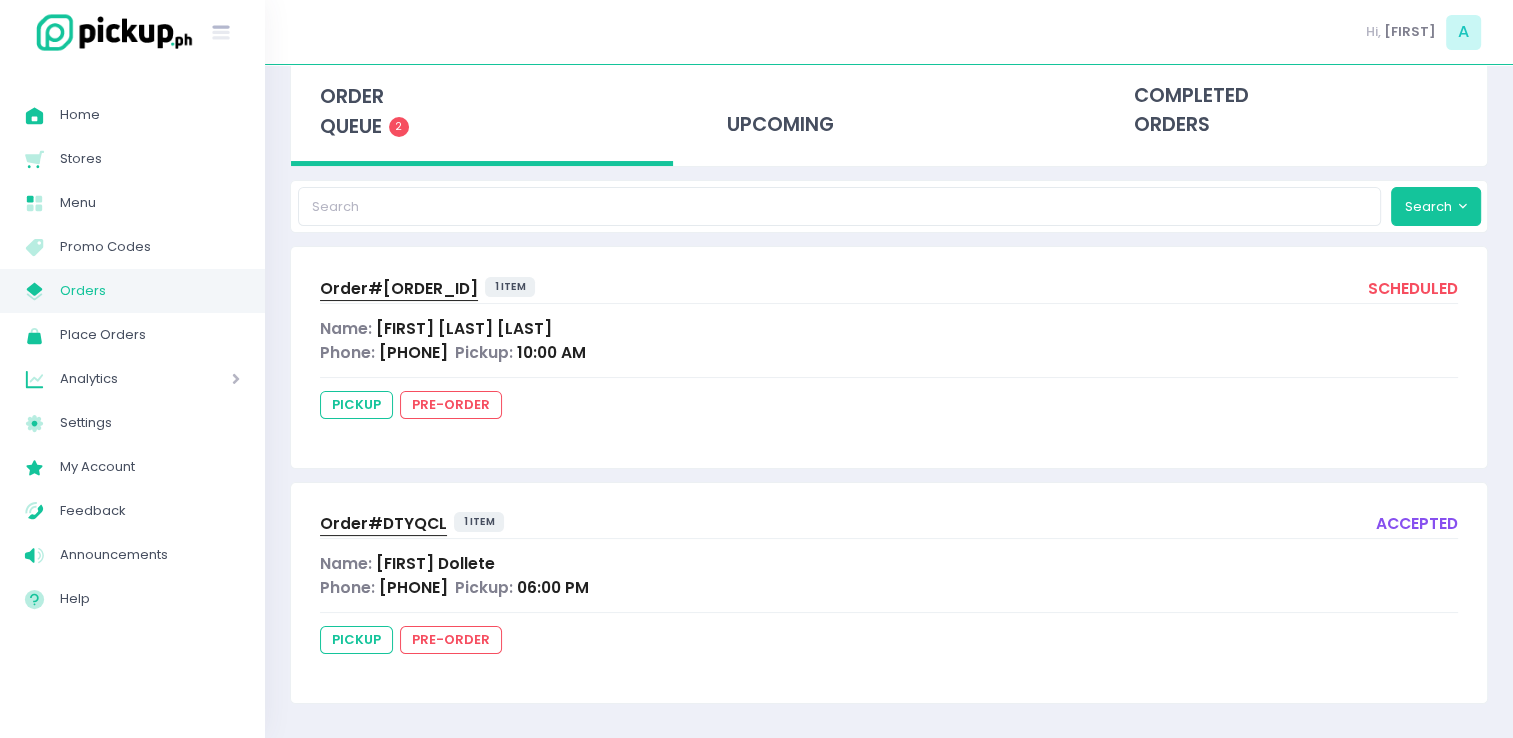 scroll, scrollTop: 0, scrollLeft: 0, axis: both 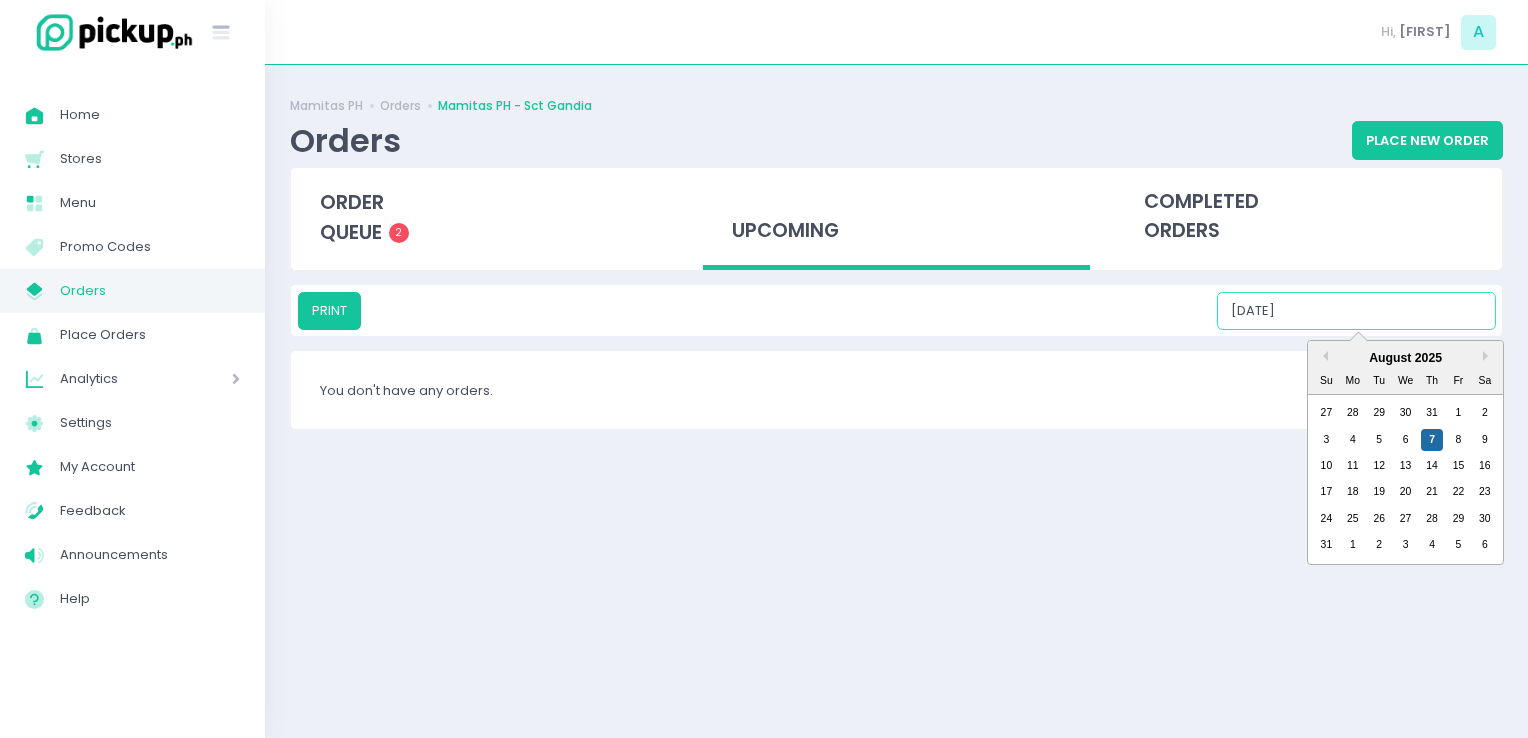click on "08/07/2025" at bounding box center (1356, 311) 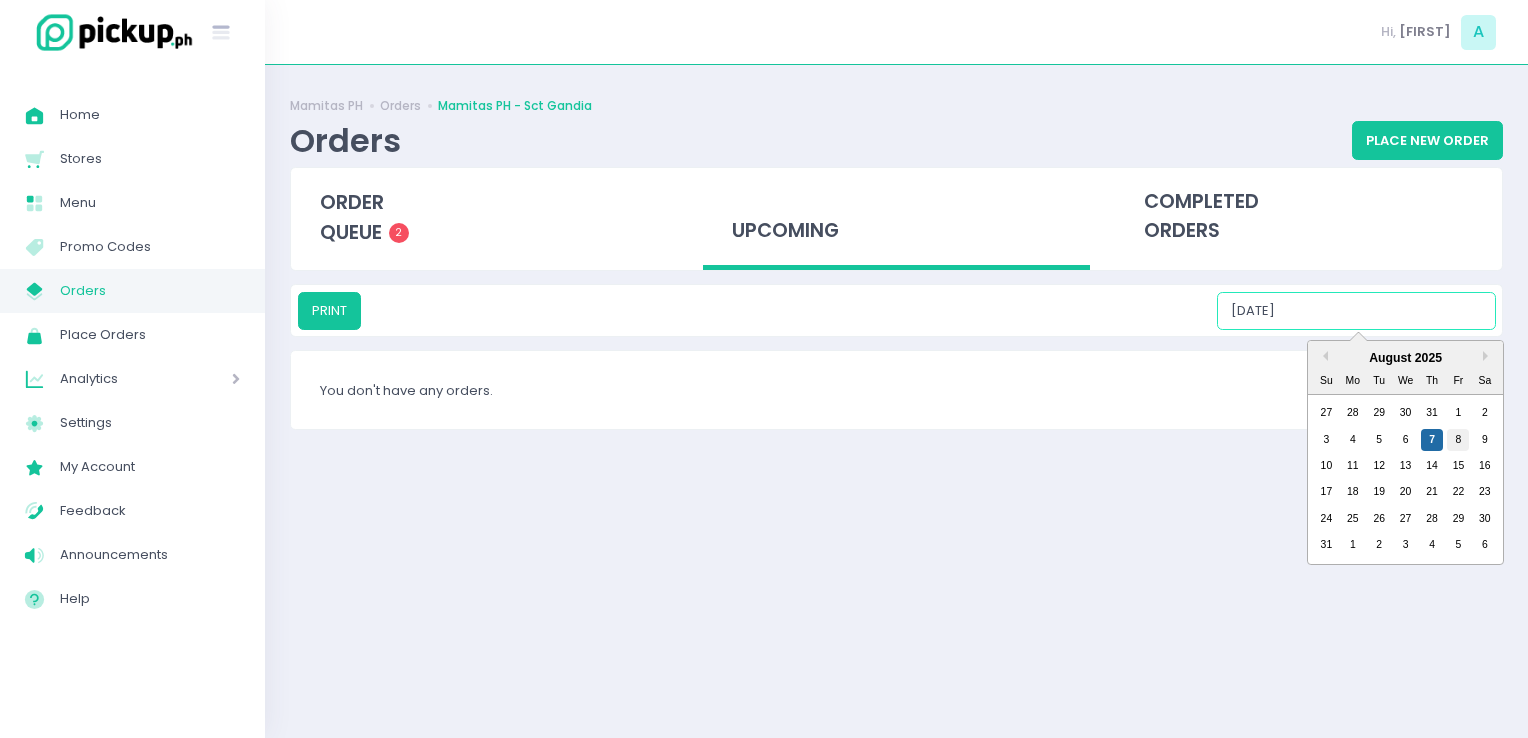 click on "8" at bounding box center (1458, 440) 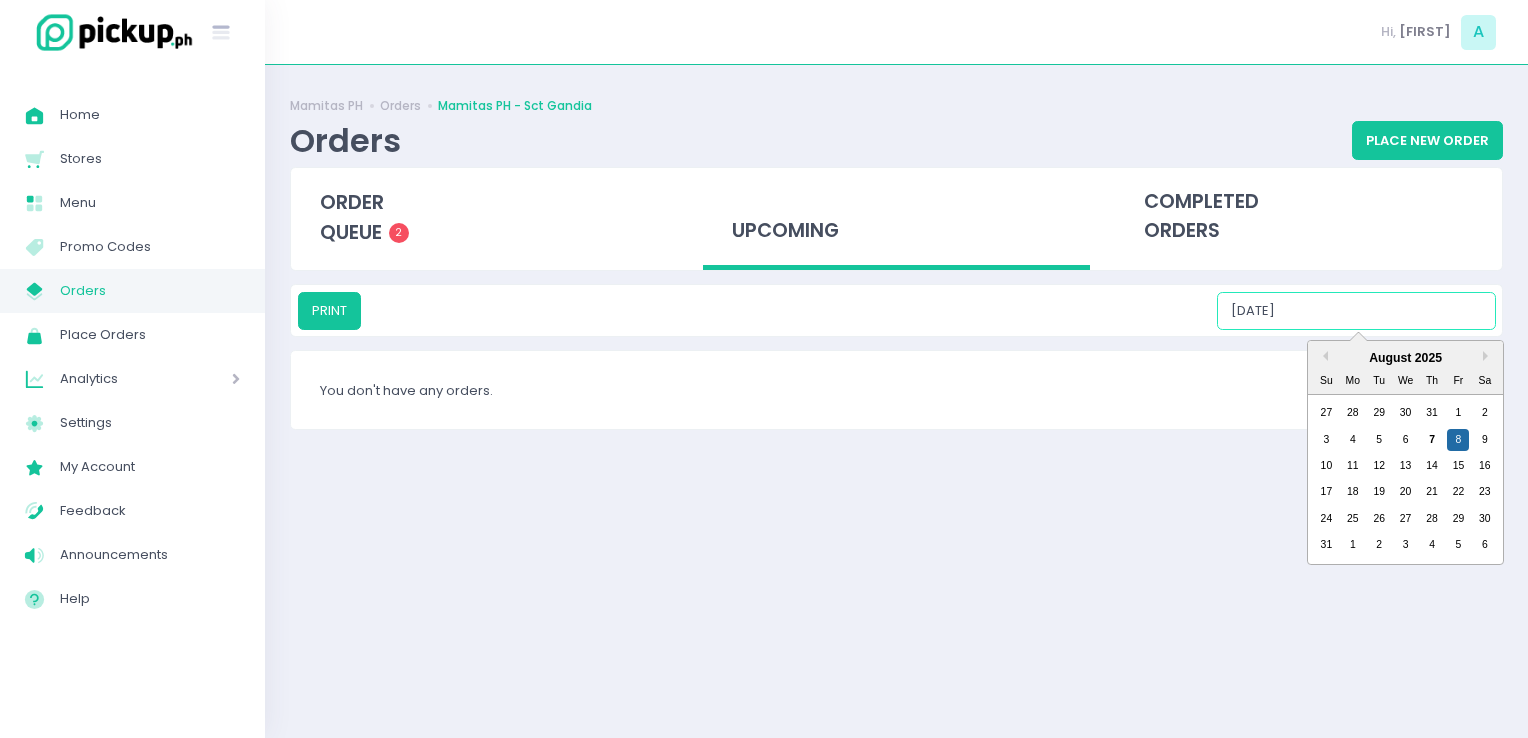 click on "08/08/2025" at bounding box center (1356, 311) 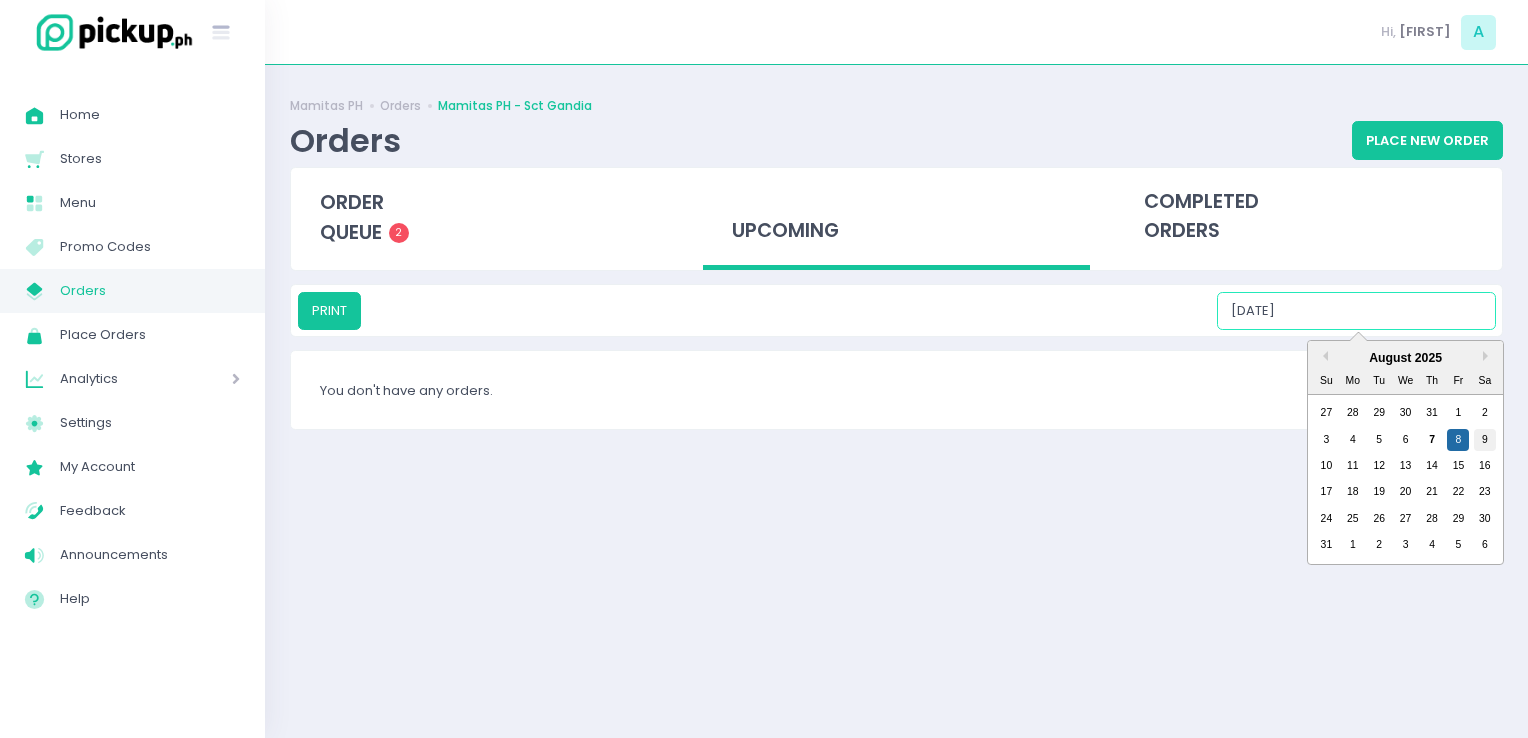 click on "9" at bounding box center [1485, 440] 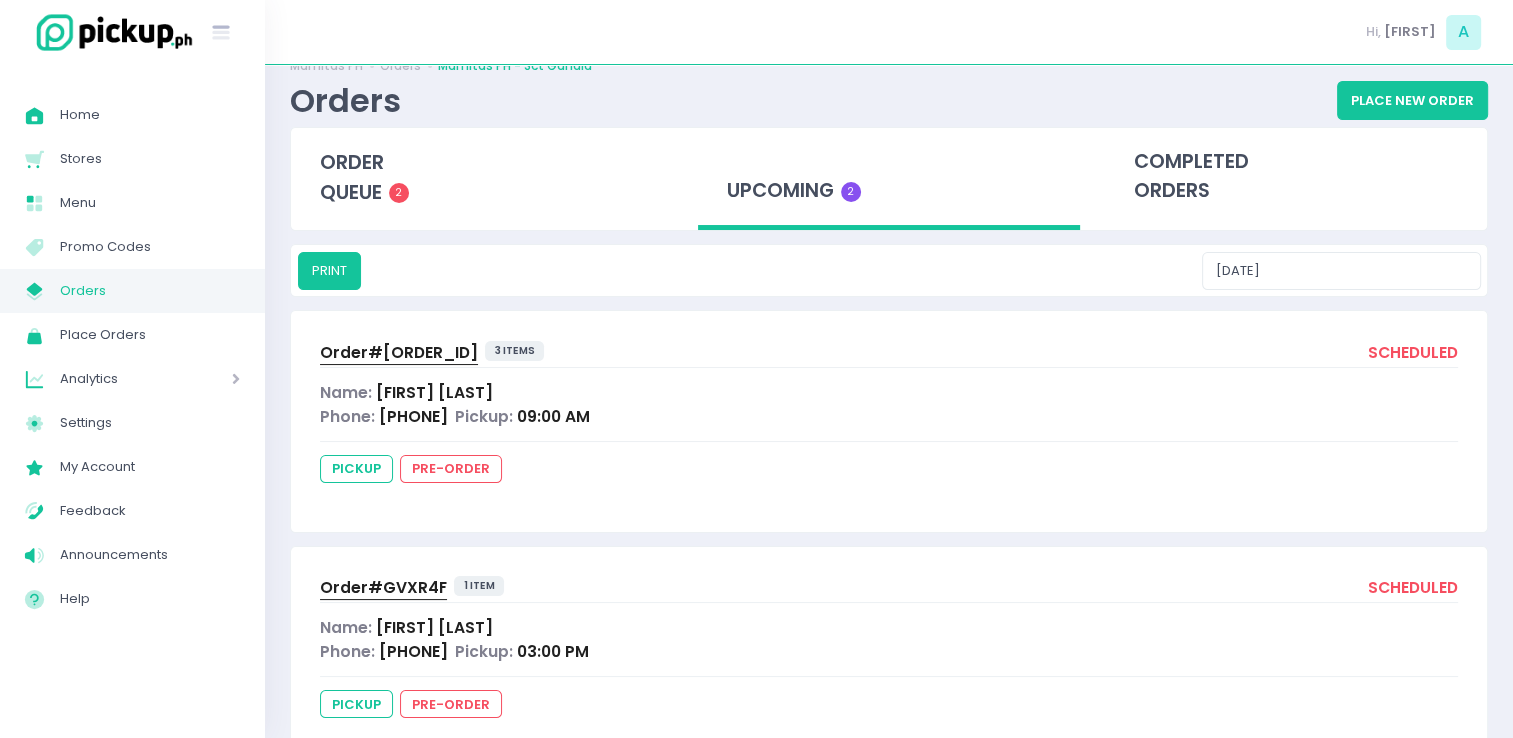 scroll, scrollTop: 104, scrollLeft: 0, axis: vertical 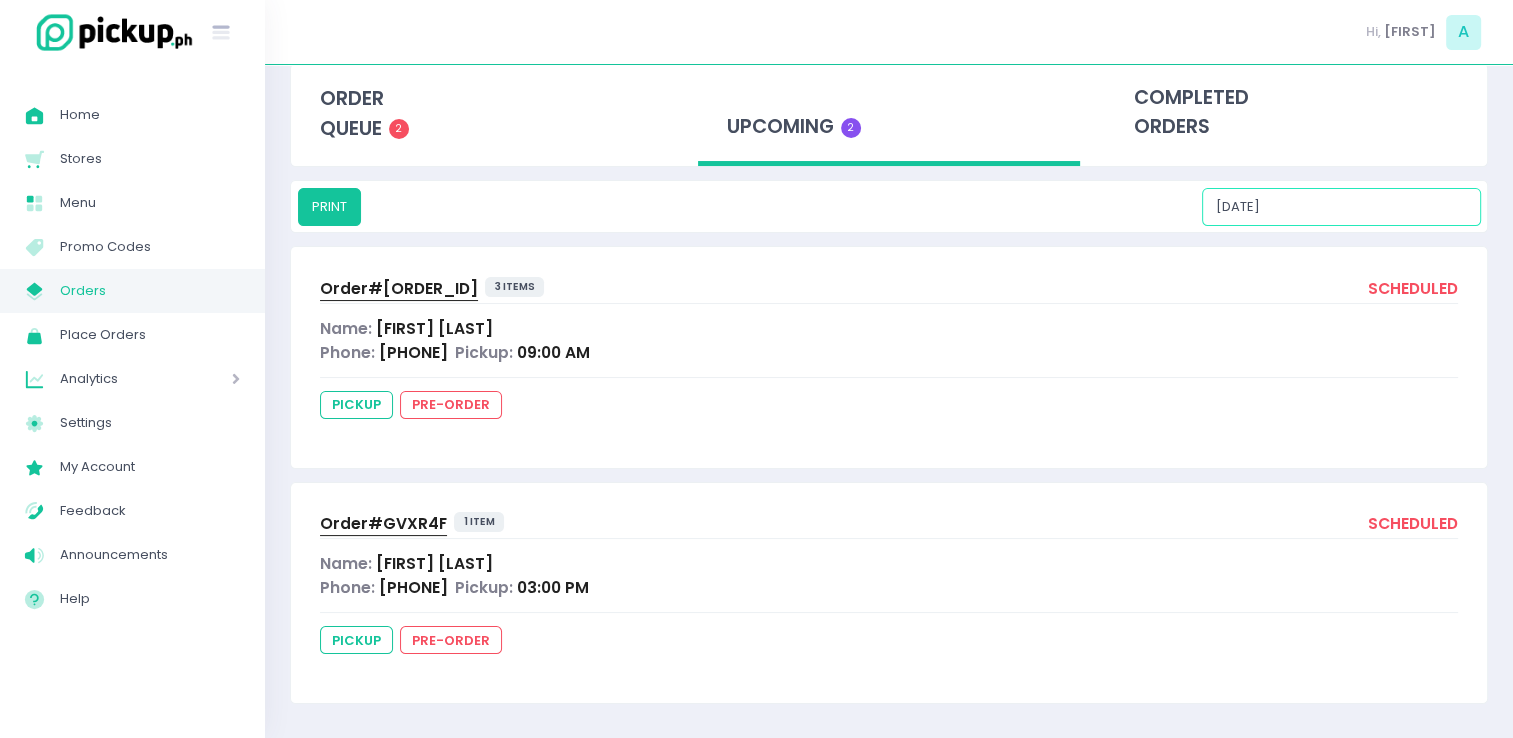 click on "08/09/2025" at bounding box center (1341, 207) 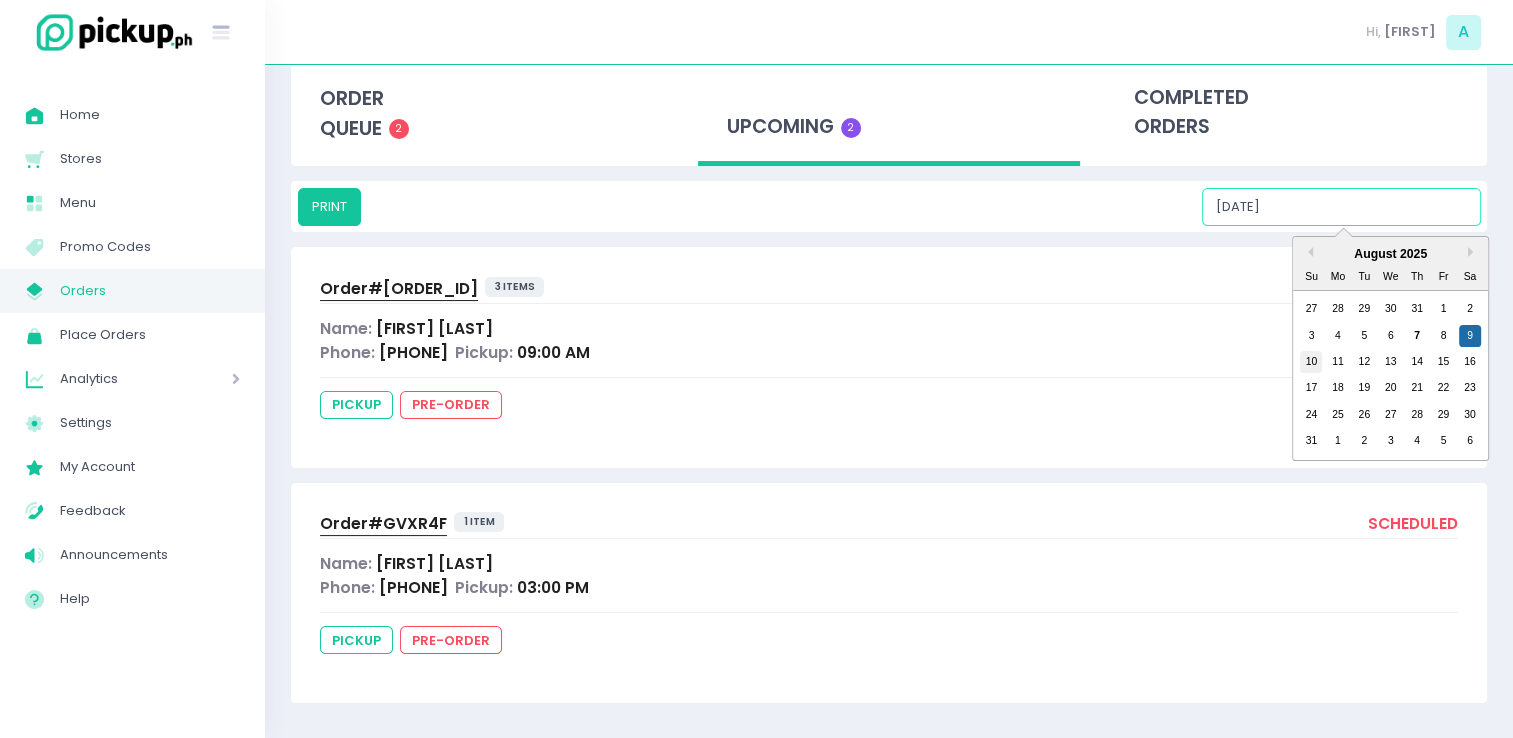 click on "10" at bounding box center (1311, 362) 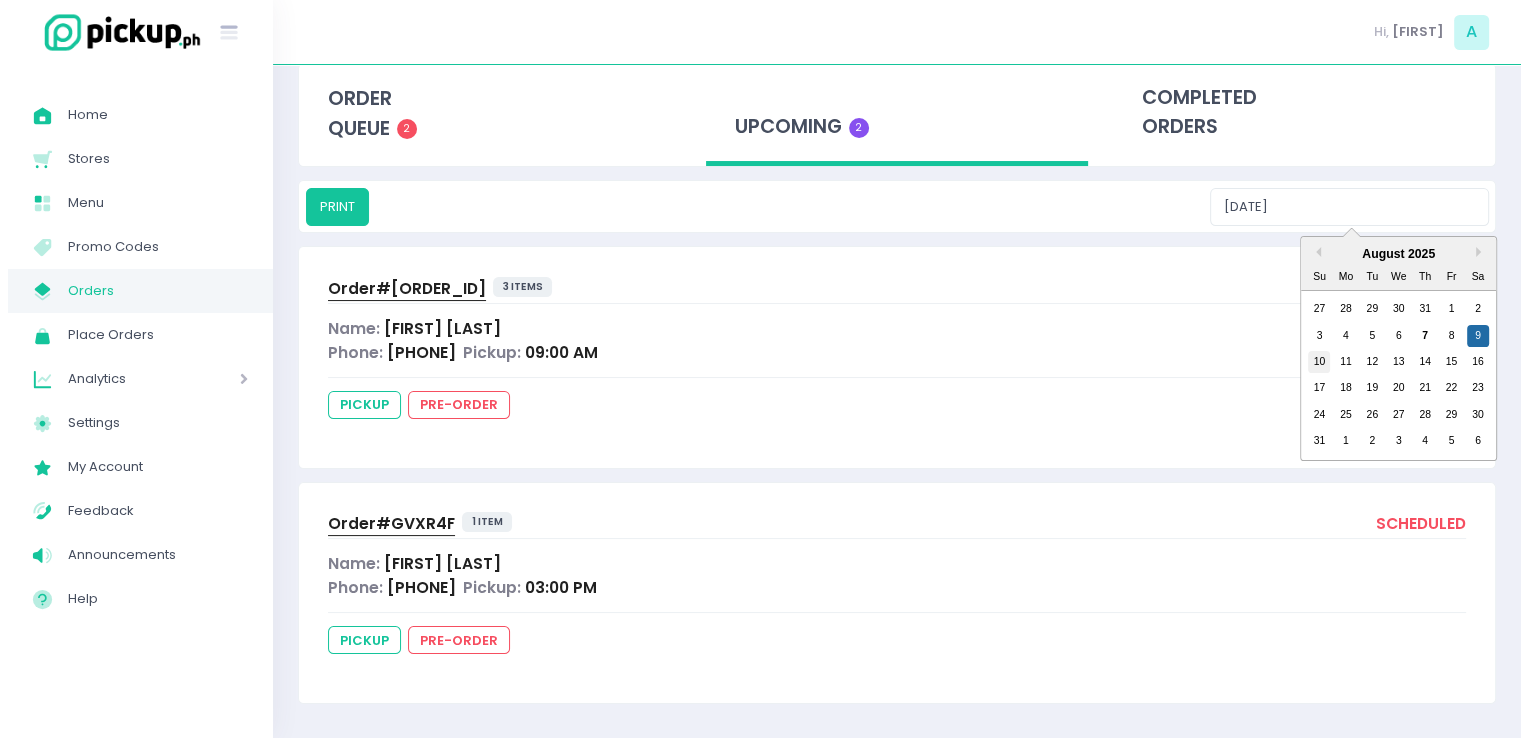 scroll, scrollTop: 0, scrollLeft: 0, axis: both 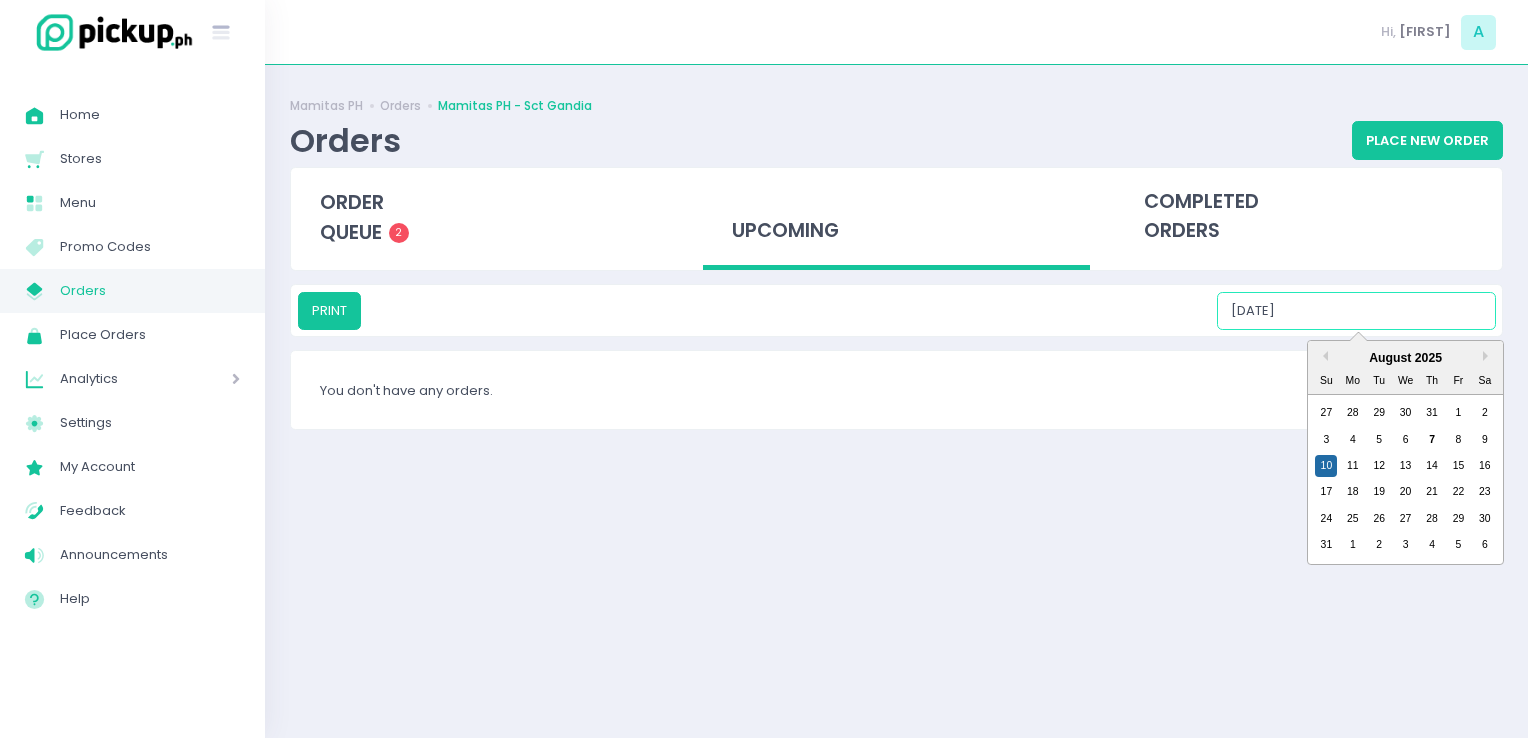 click on "08/10/2025" at bounding box center [1356, 311] 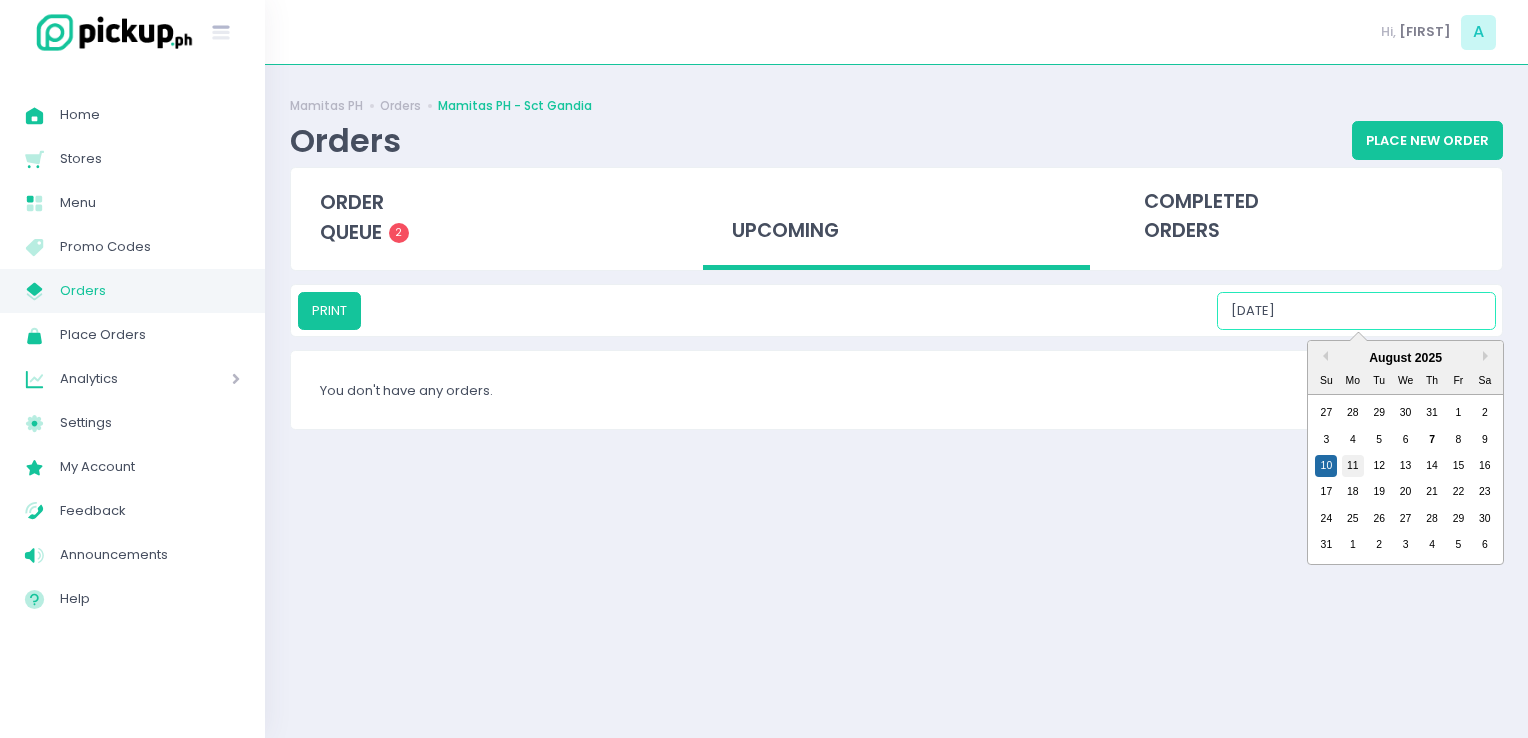 click on "11" at bounding box center (1353, 466) 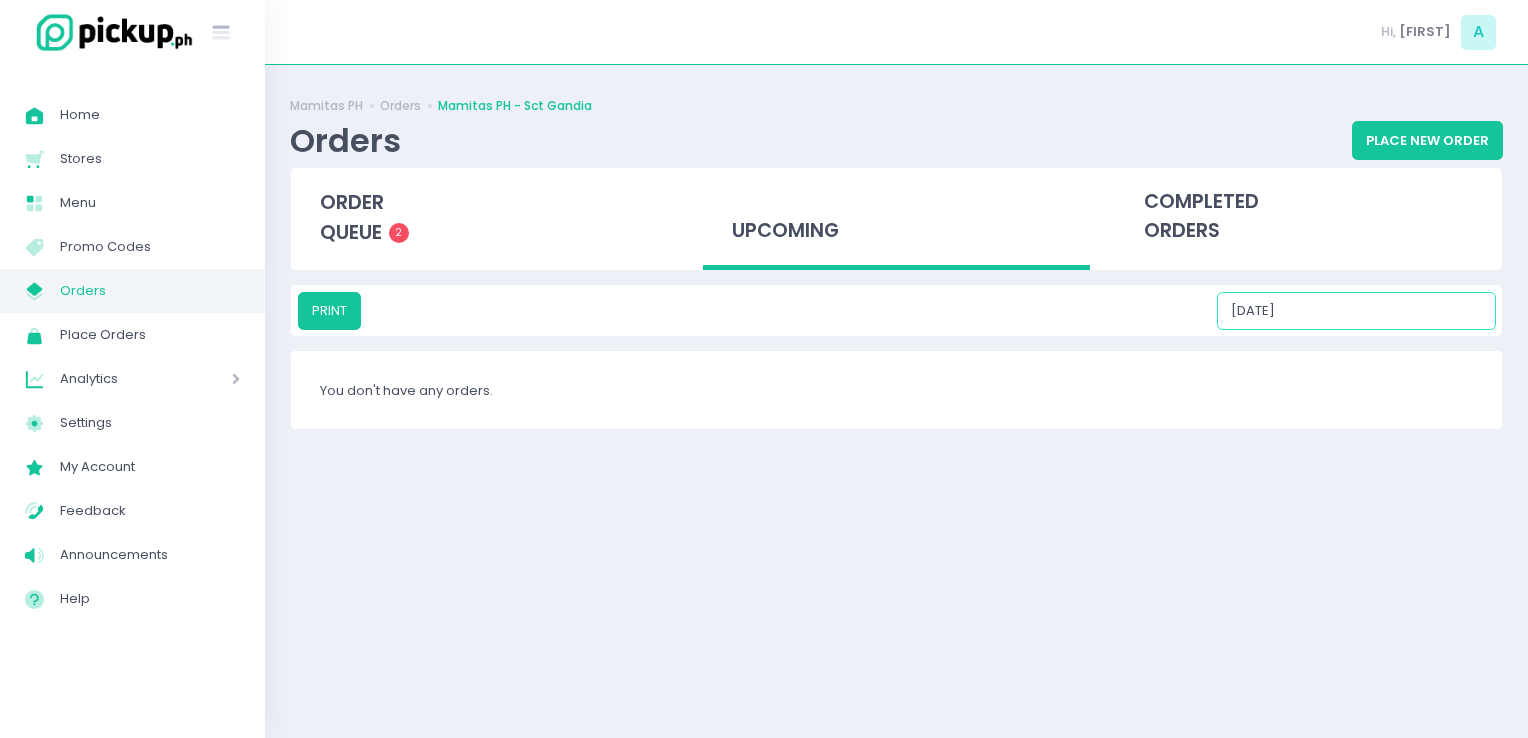 click on "08/11/2025" at bounding box center (1356, 311) 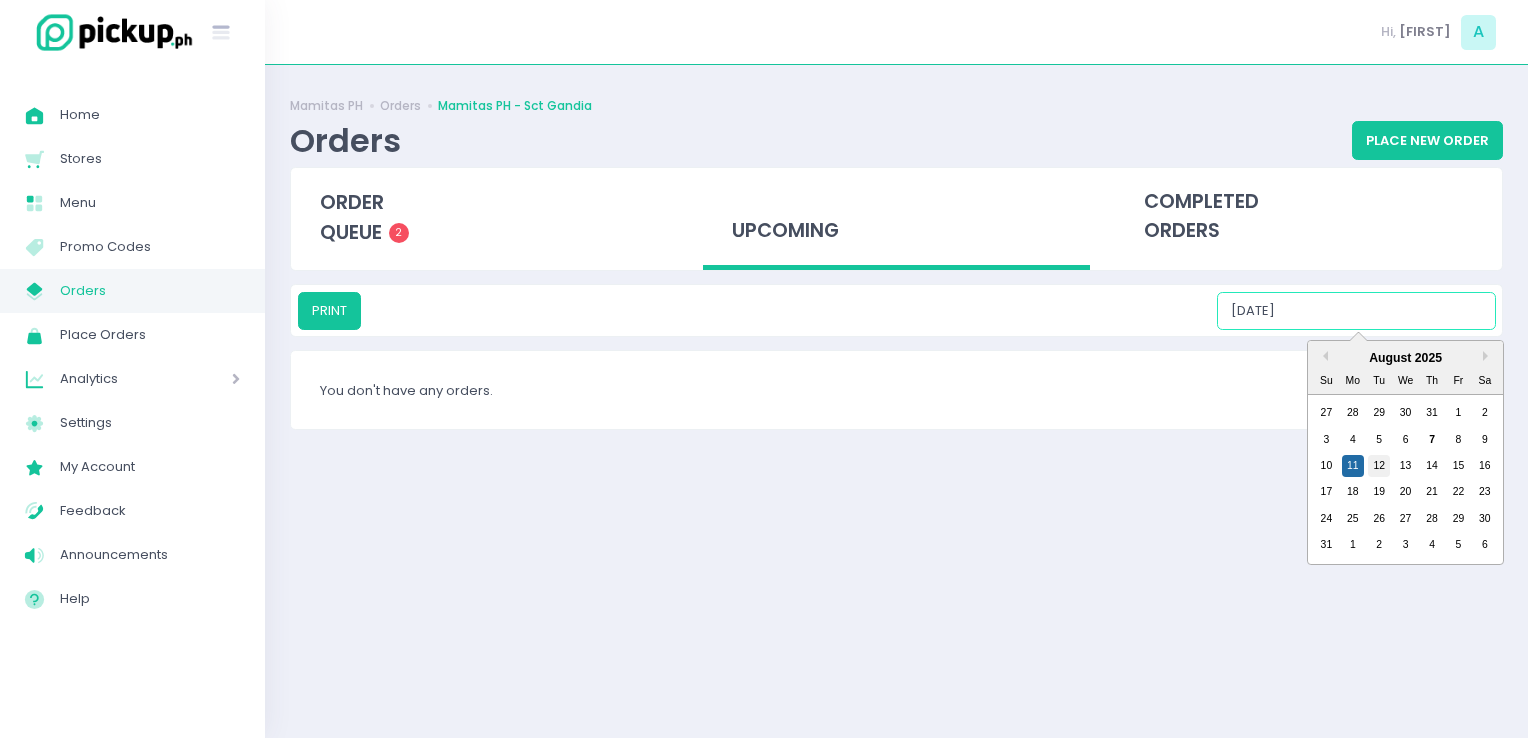 click on "12" at bounding box center [1379, 466] 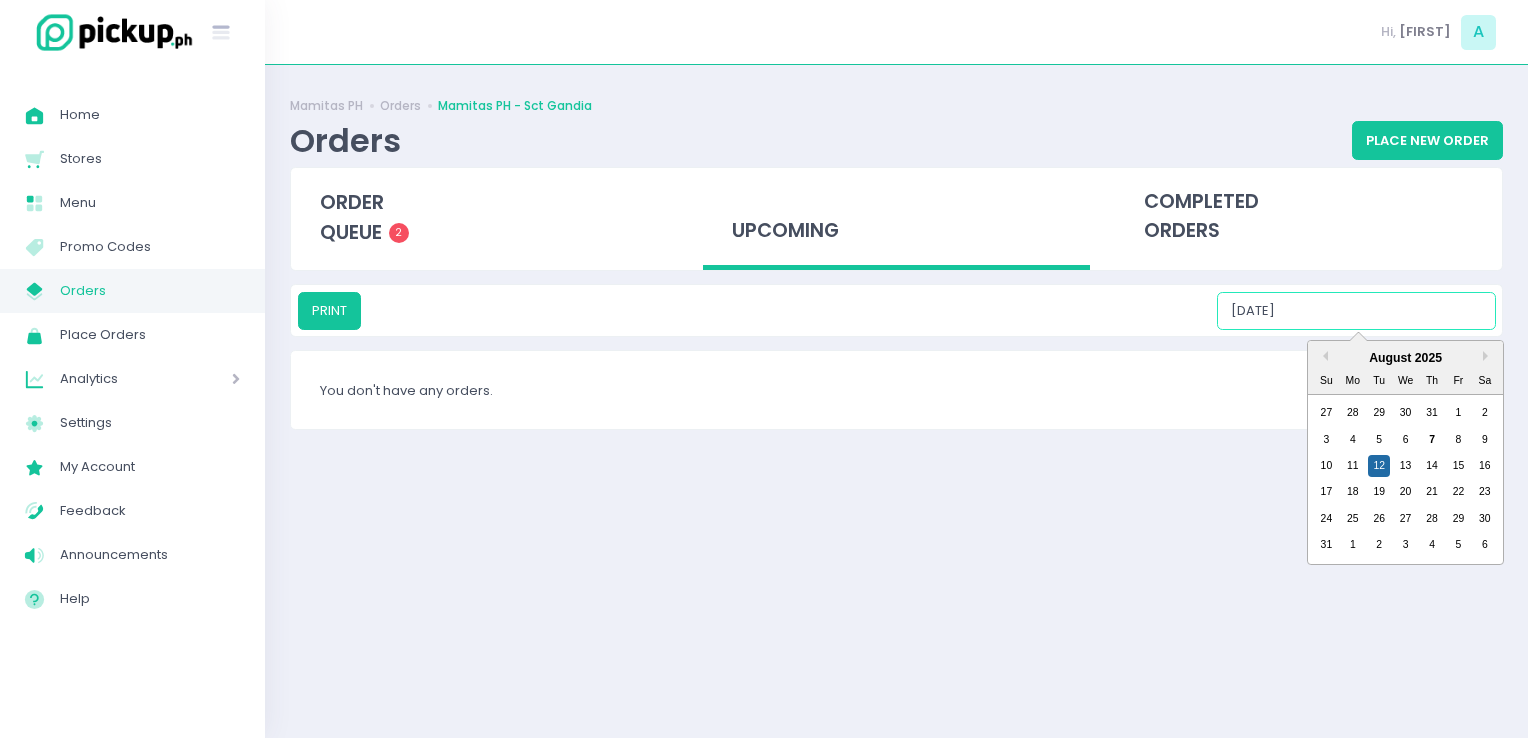 click on "08/12/2025" at bounding box center [1356, 311] 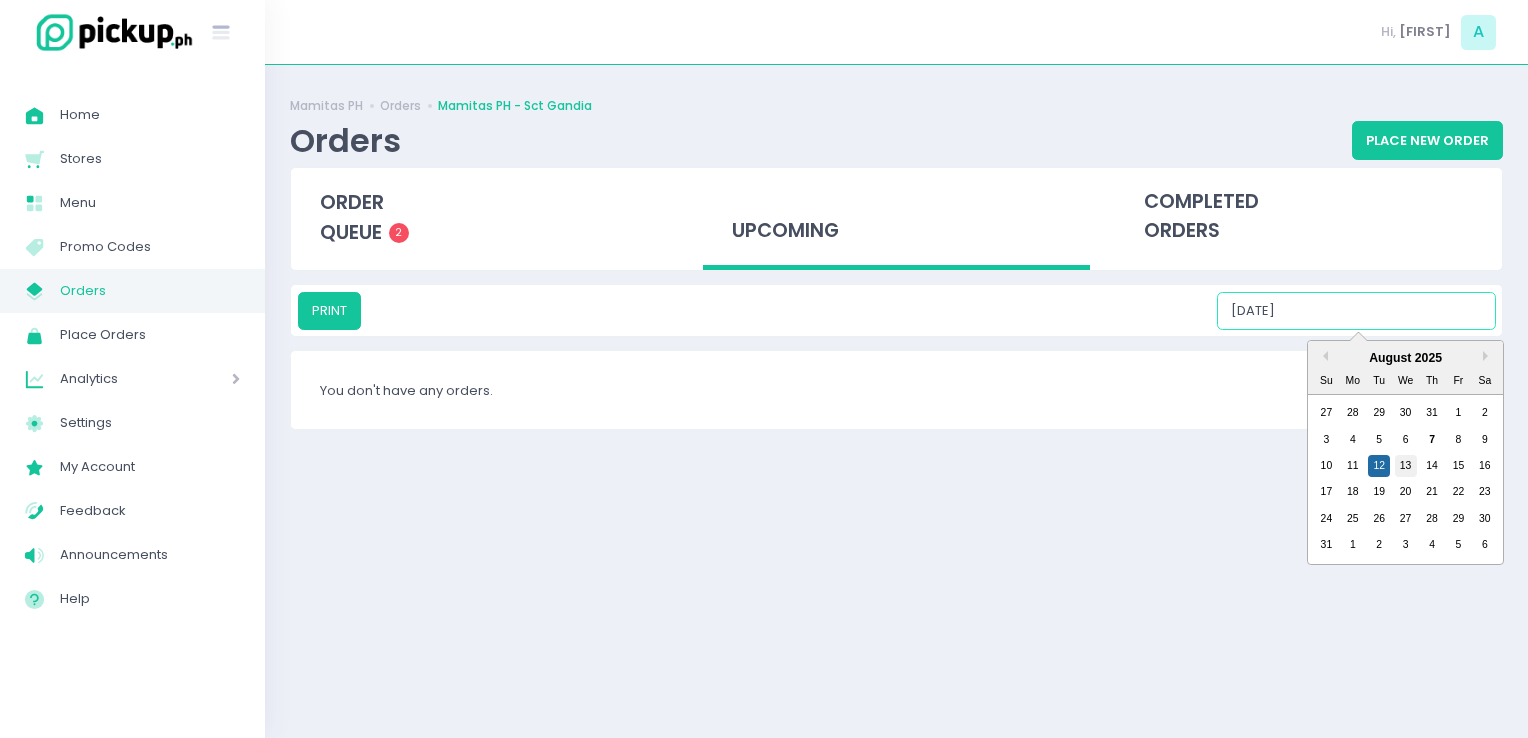 click on "13" at bounding box center (1406, 466) 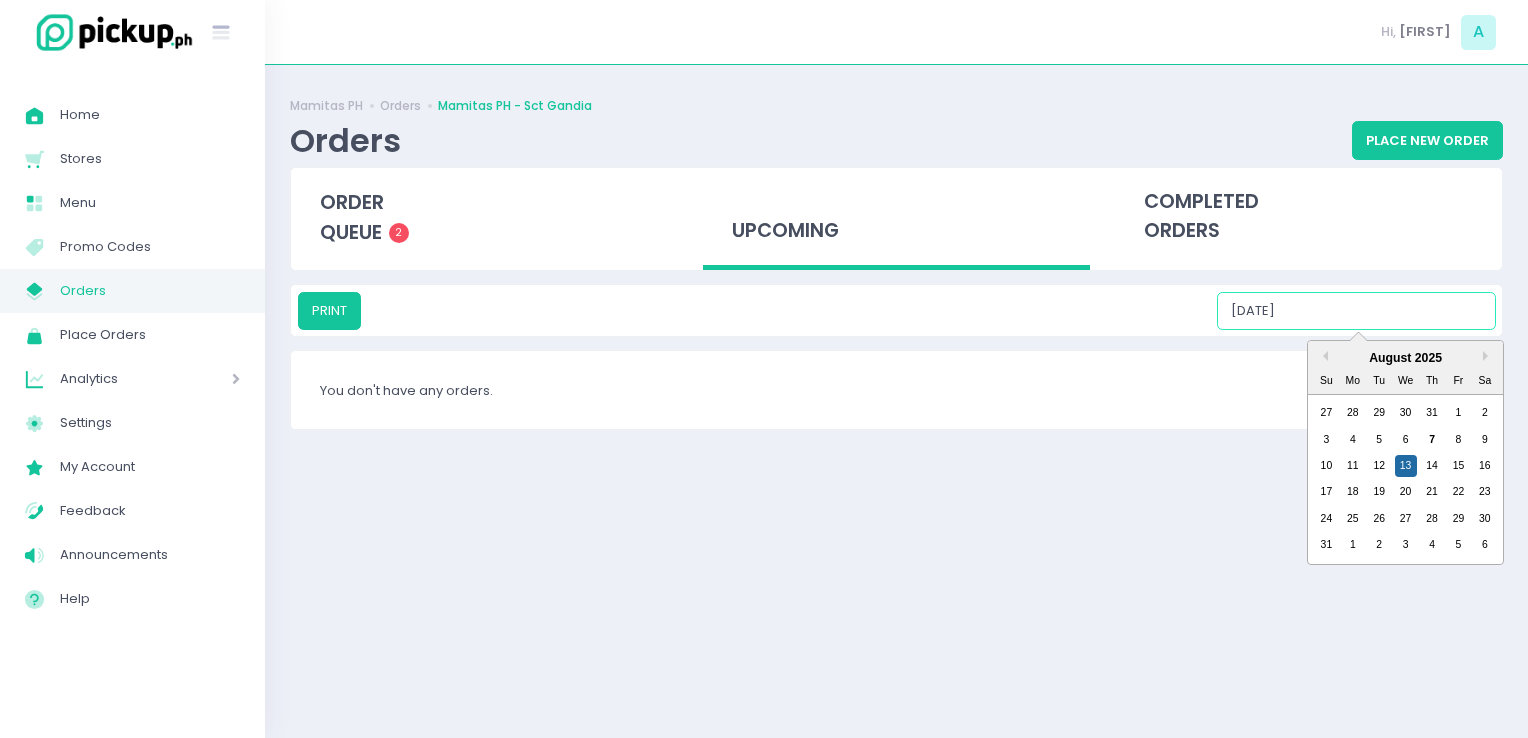 click on "08/13/2025" at bounding box center [1356, 311] 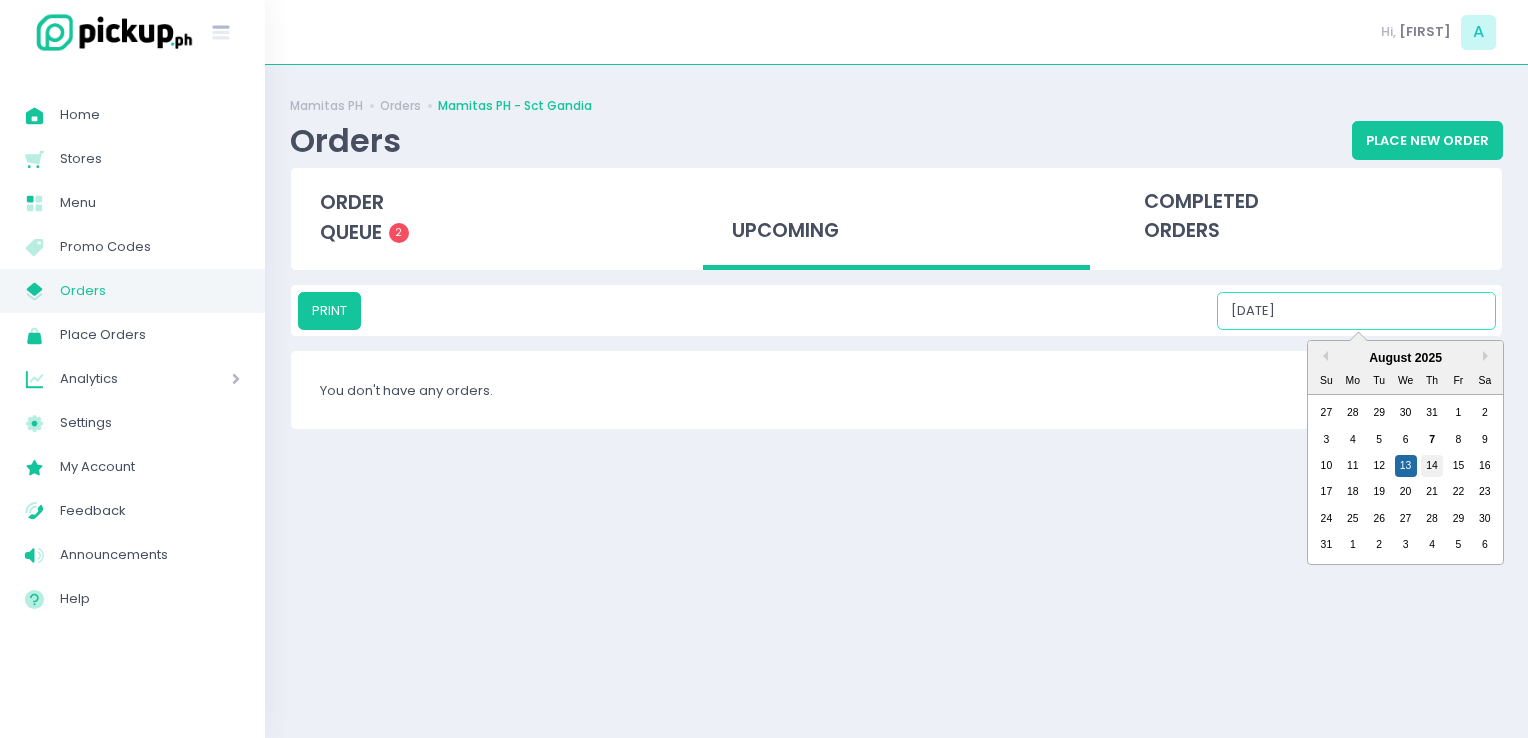 click on "14" at bounding box center [1432, 466] 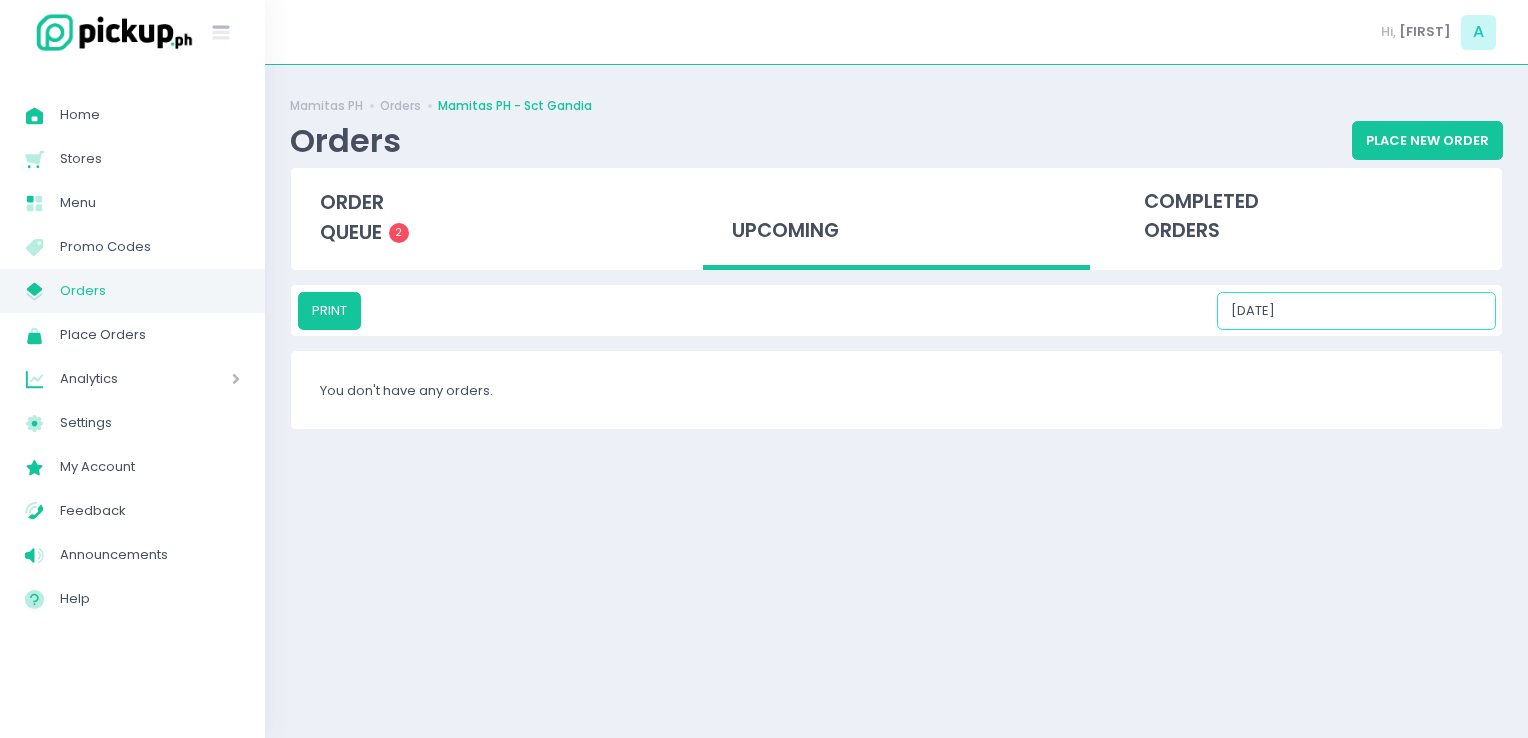 click on "08/14/2025" at bounding box center (1356, 311) 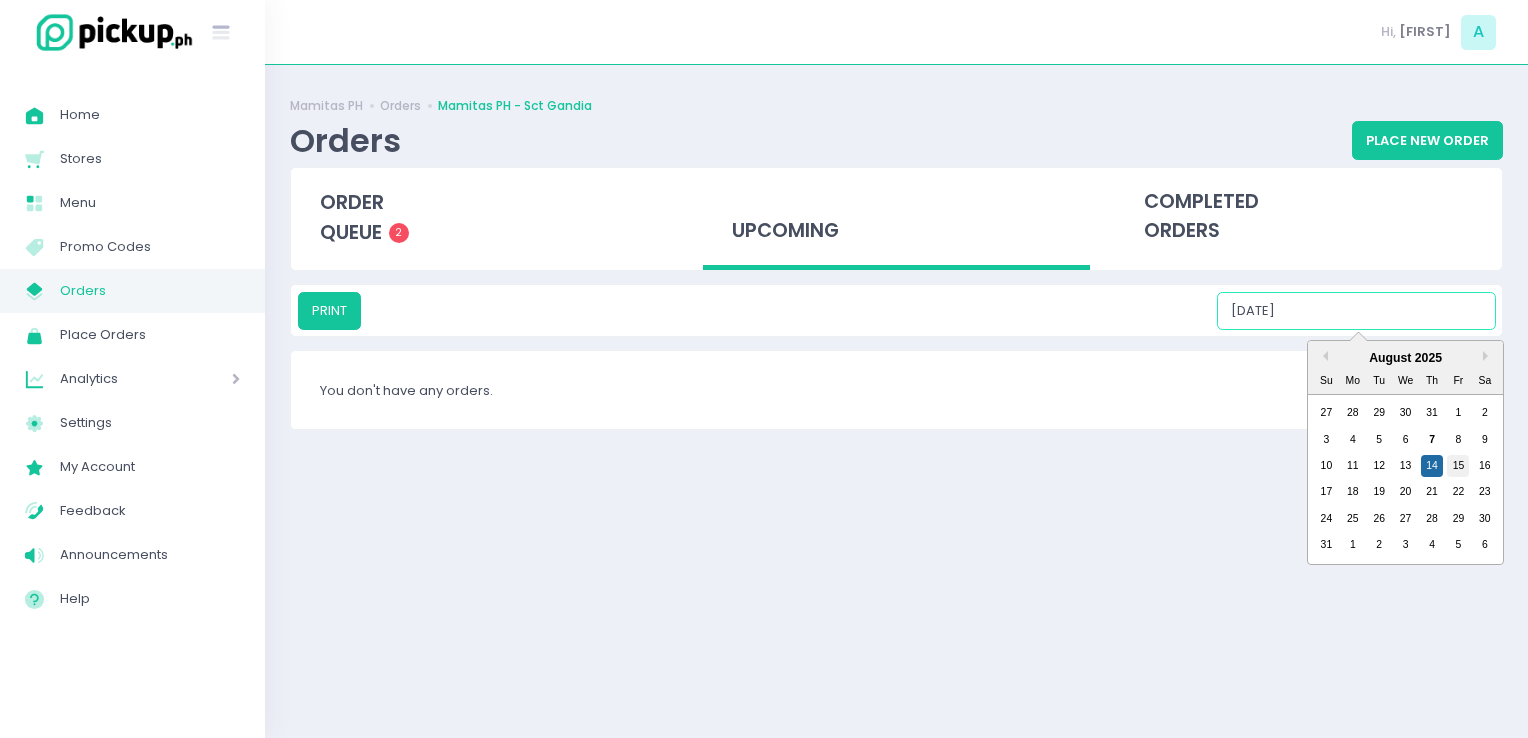 click on "15" at bounding box center (1458, 466) 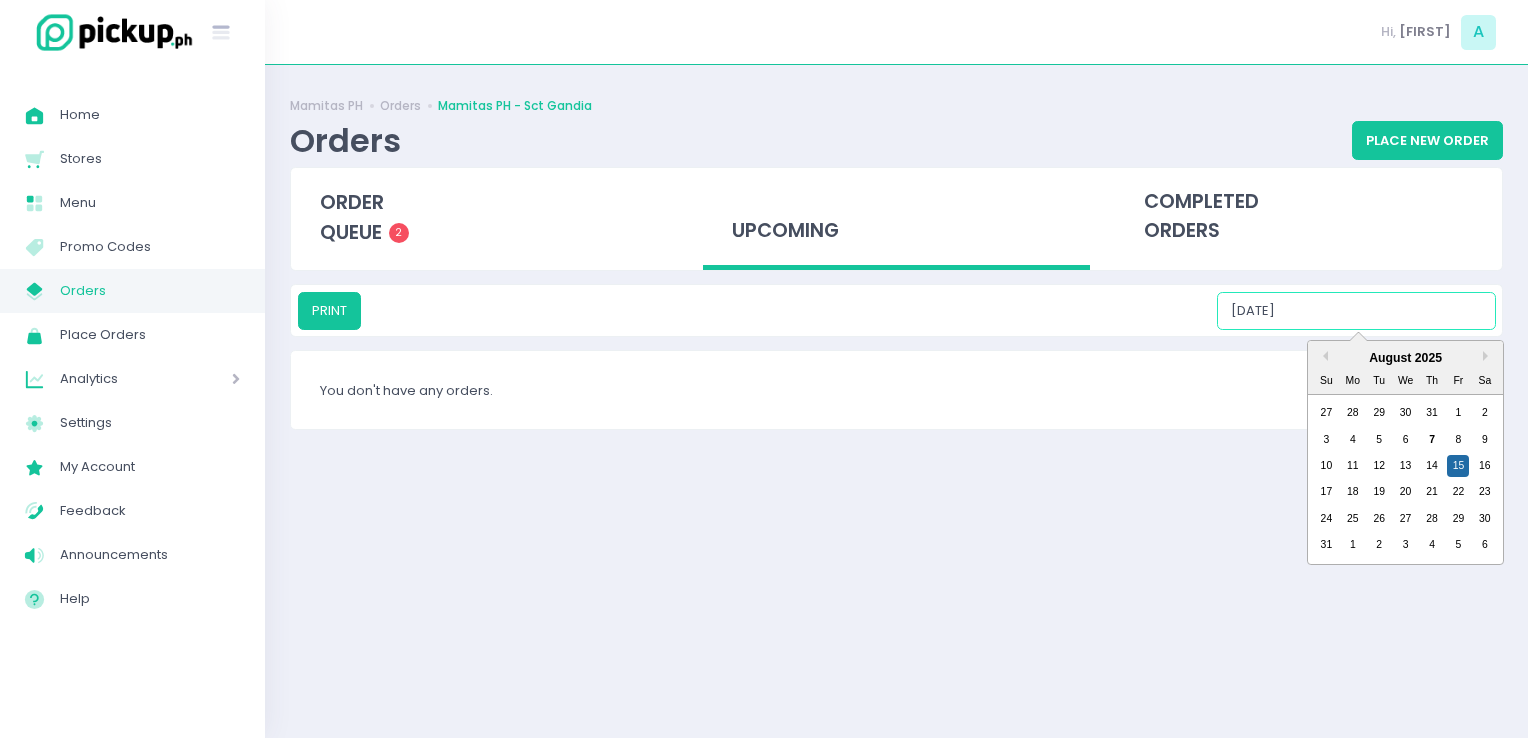 click on "08/15/2025" at bounding box center [1356, 311] 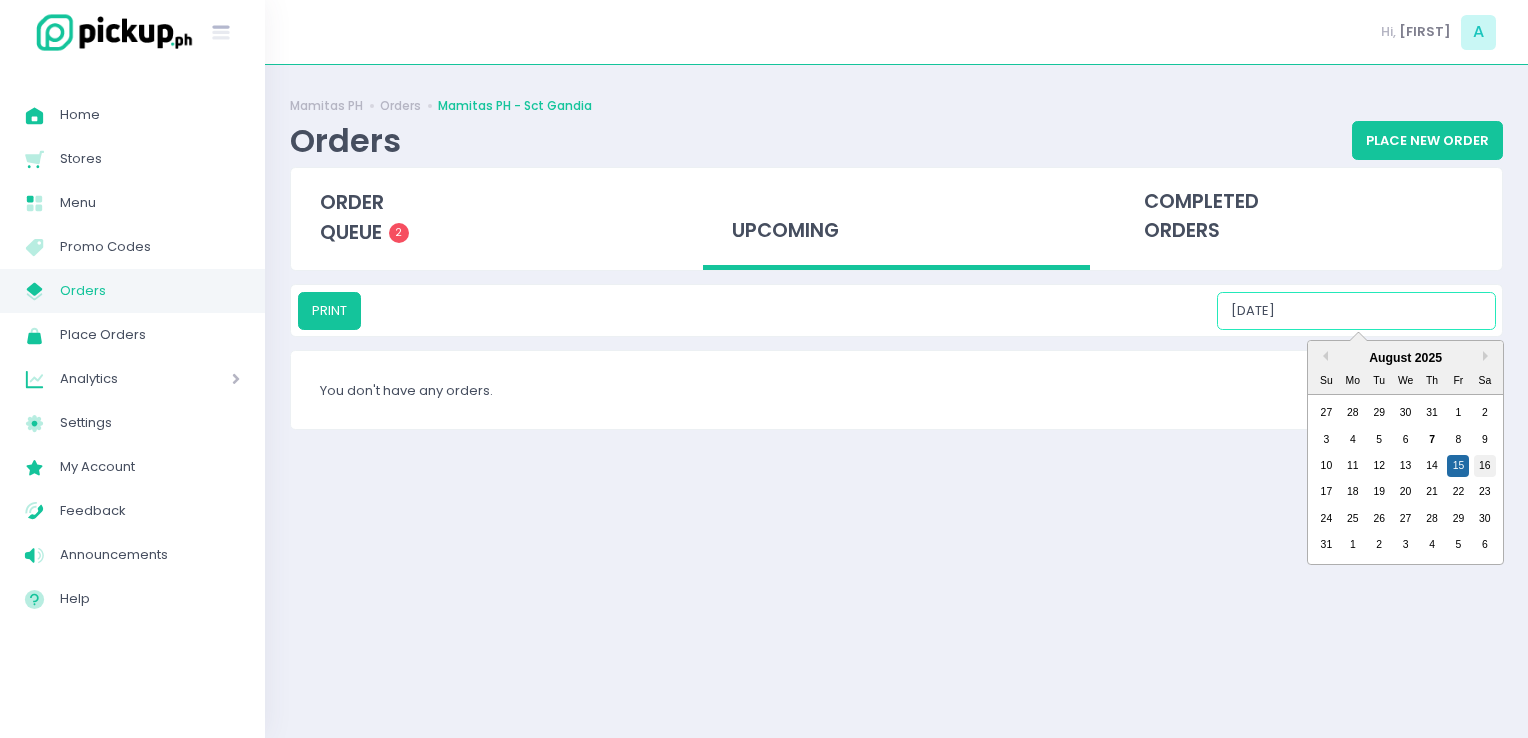 click on "16" at bounding box center (1485, 466) 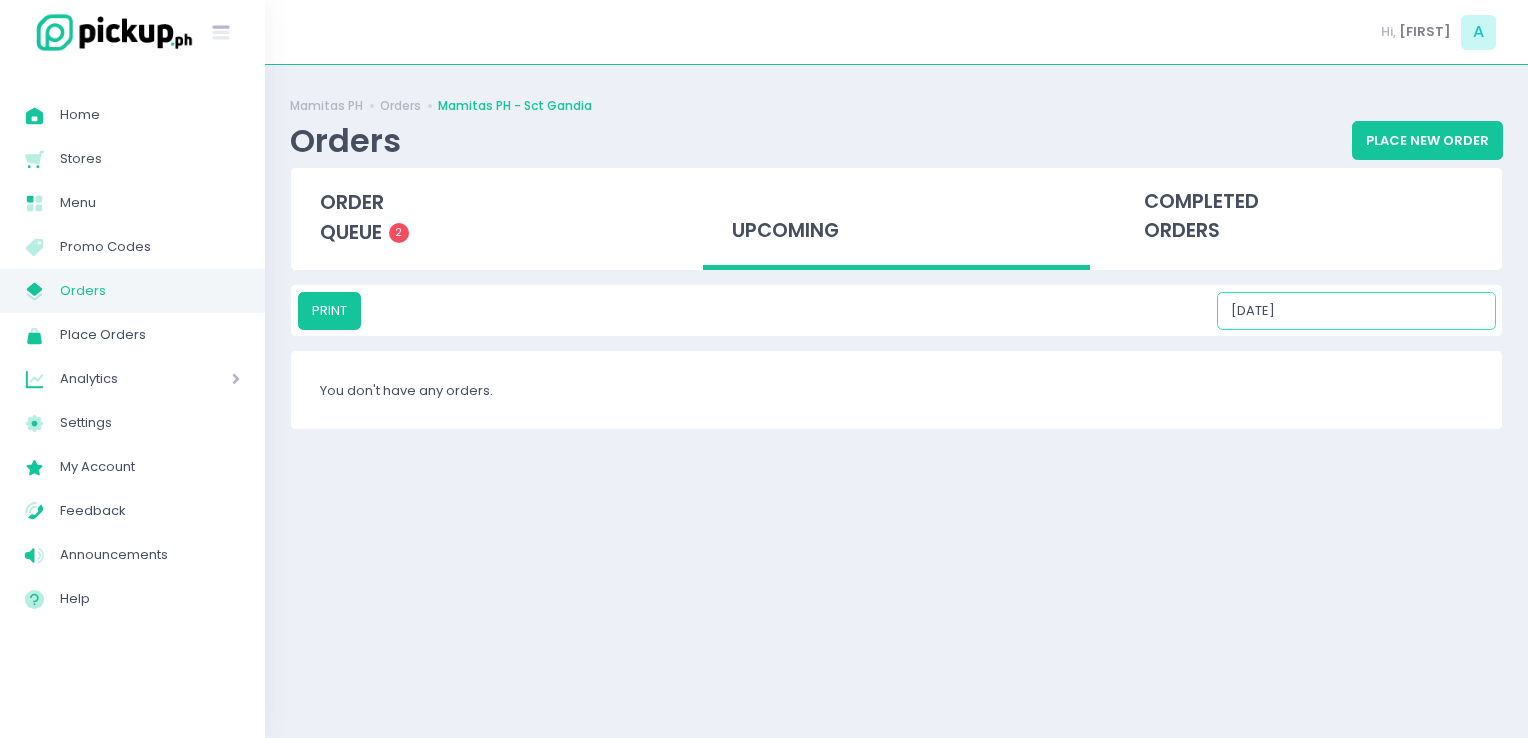 click on "08/16/2025" at bounding box center [1356, 311] 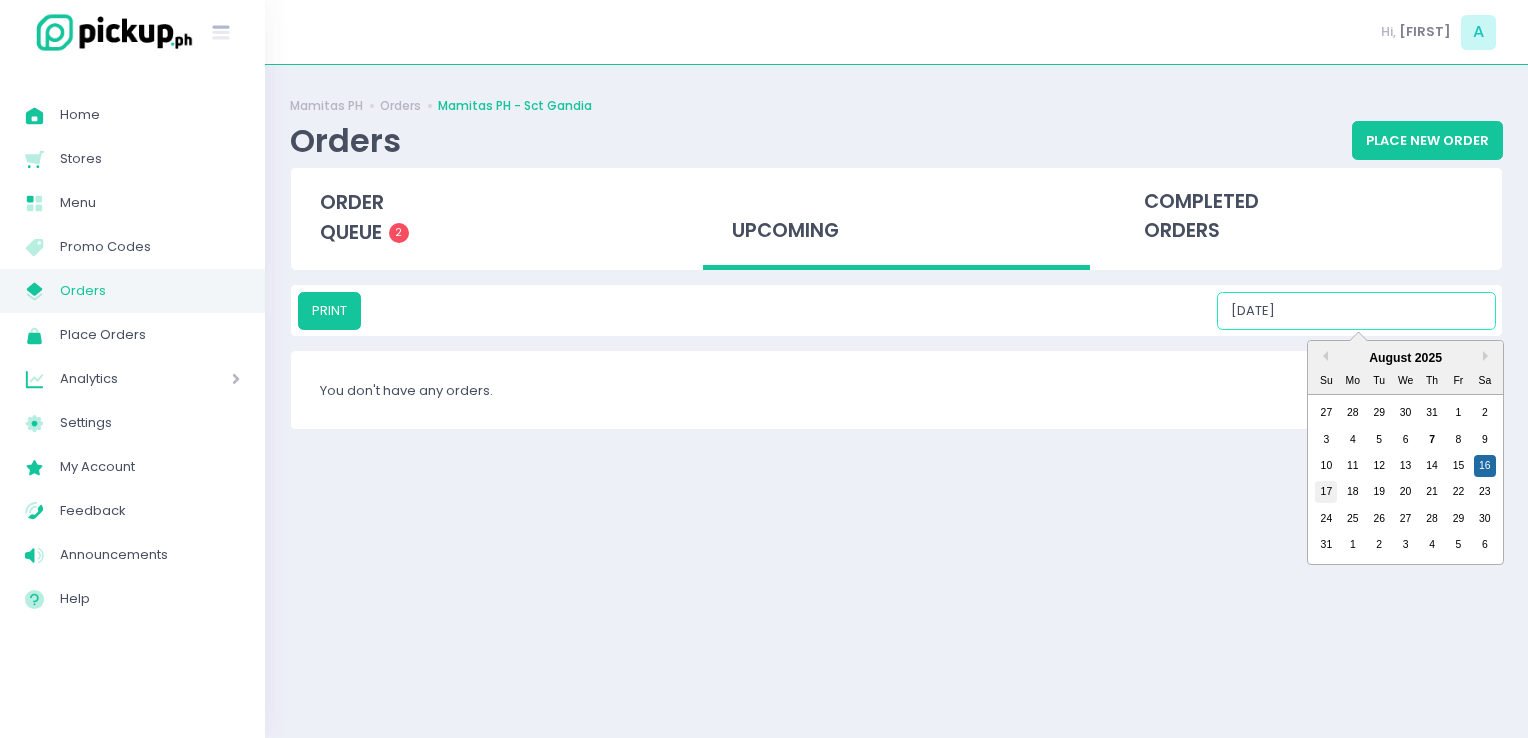 click on "17" at bounding box center [1326, 492] 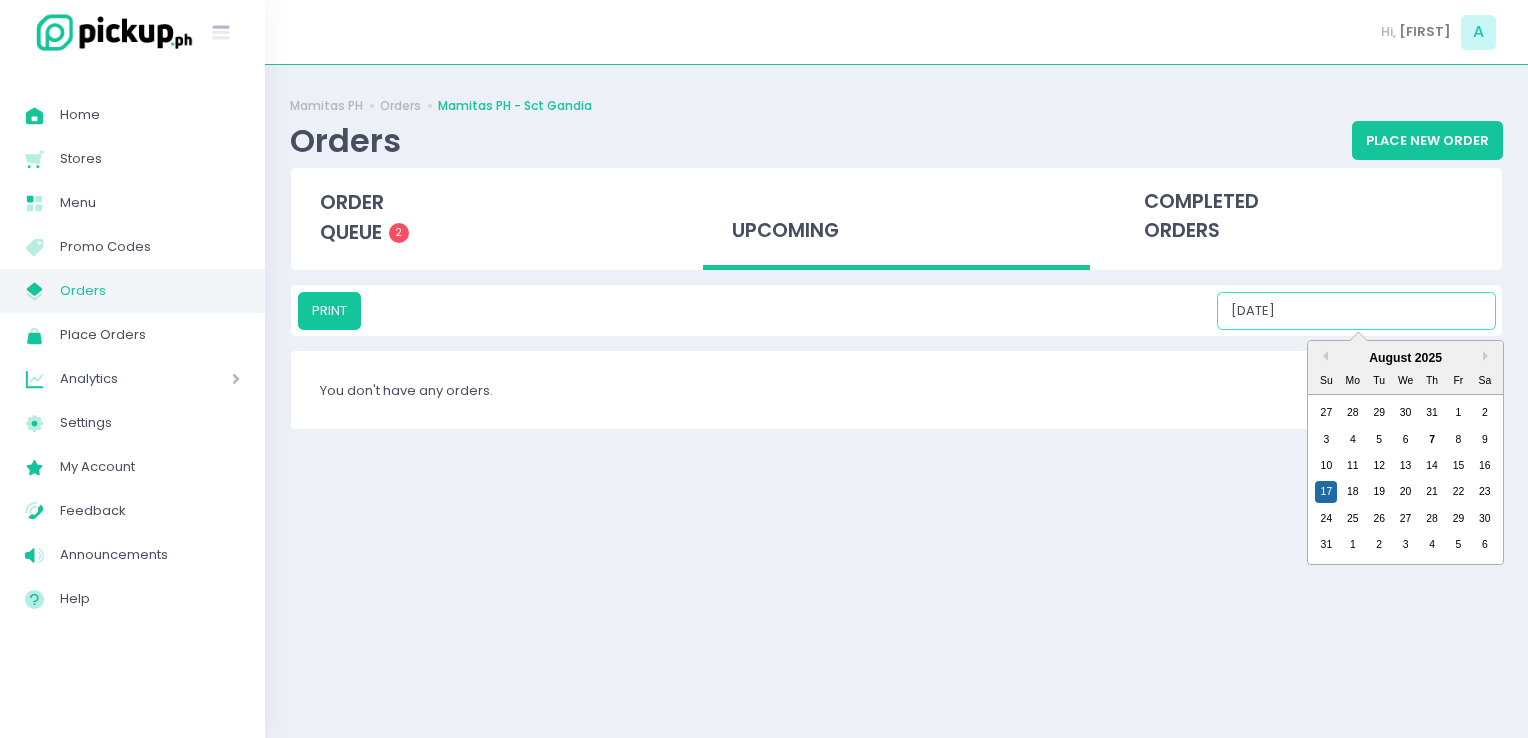click on "08/17/2025" at bounding box center (1356, 311) 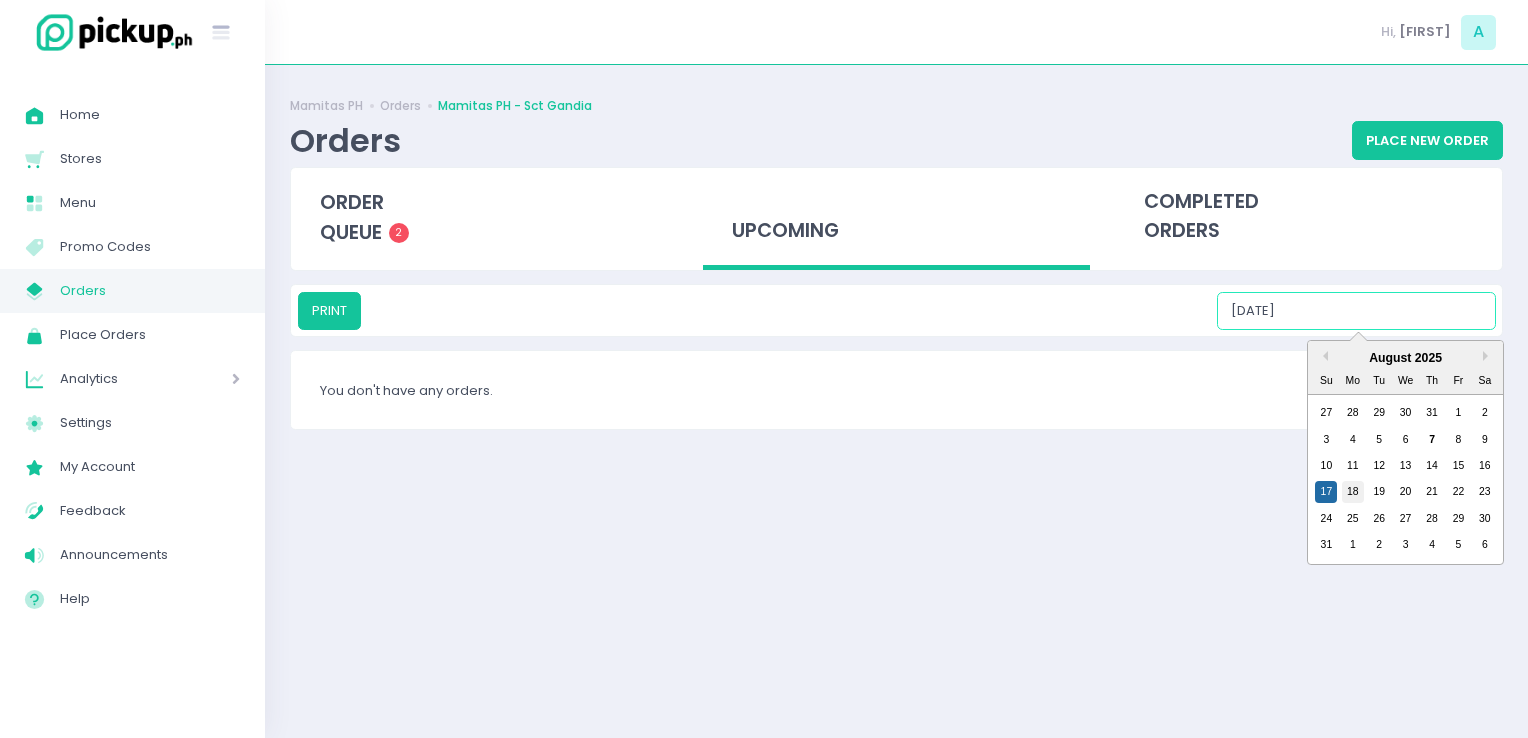 click on "18" at bounding box center (1353, 492) 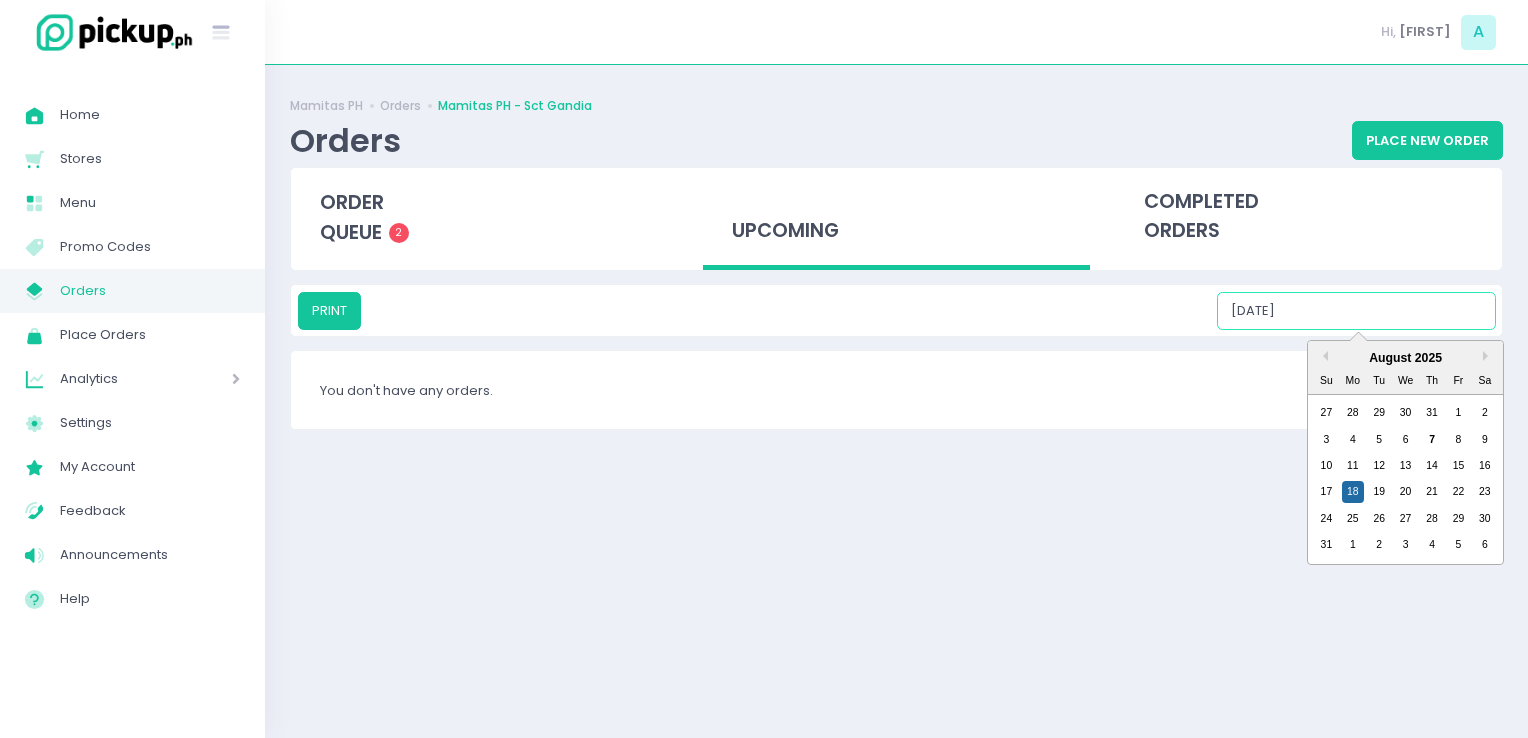 click on "08/18/2025" at bounding box center [1356, 311] 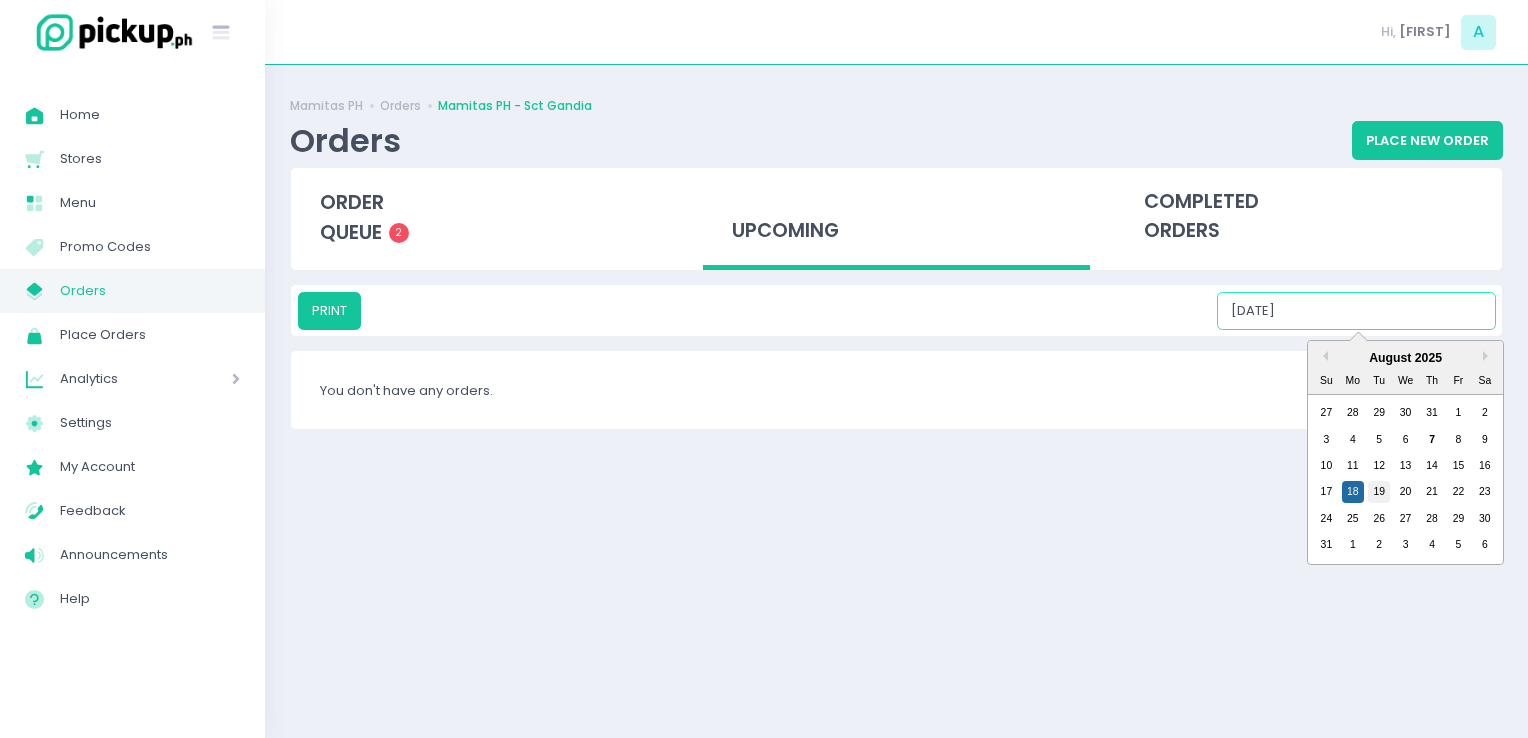 click on "19" at bounding box center (1379, 492) 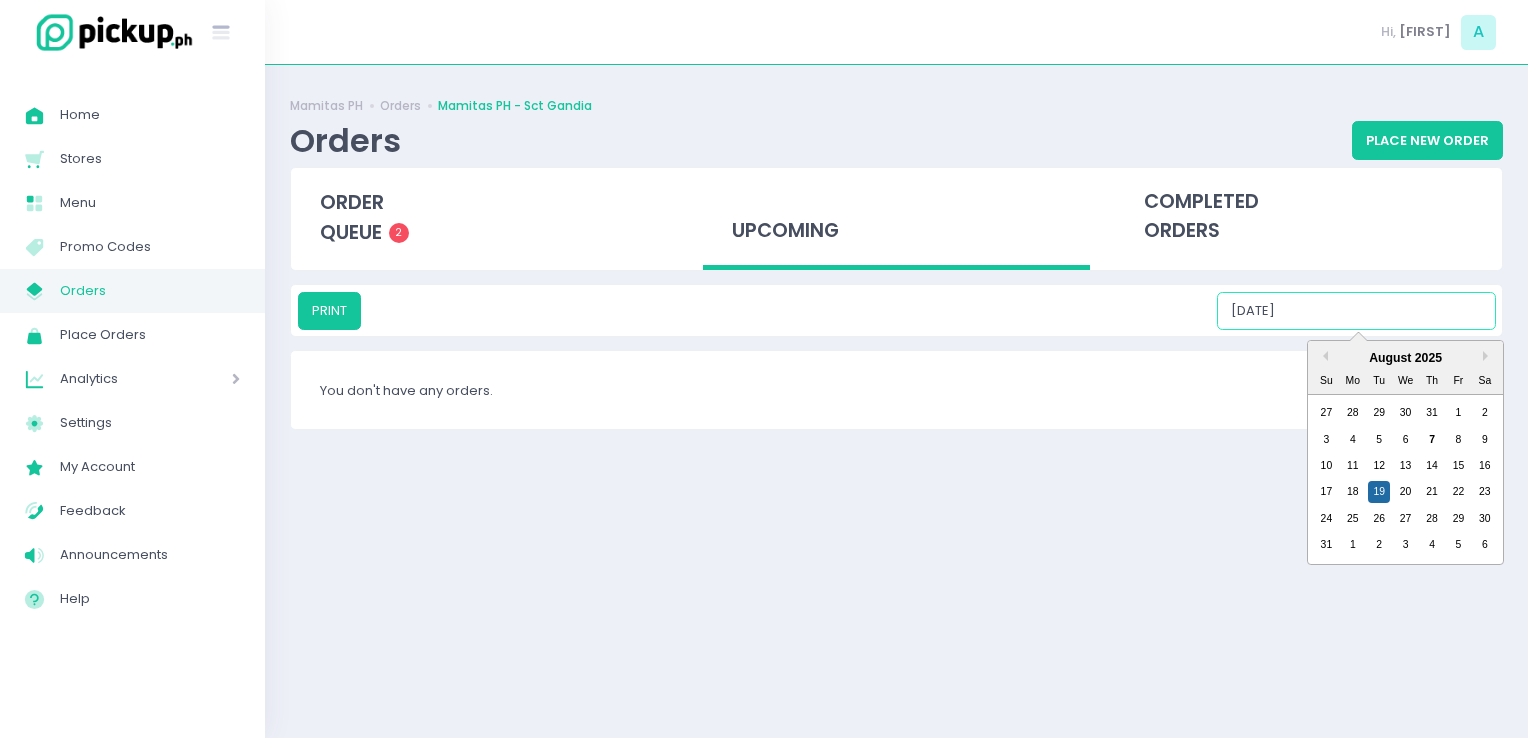 click on "08/19/2025" at bounding box center [1356, 311] 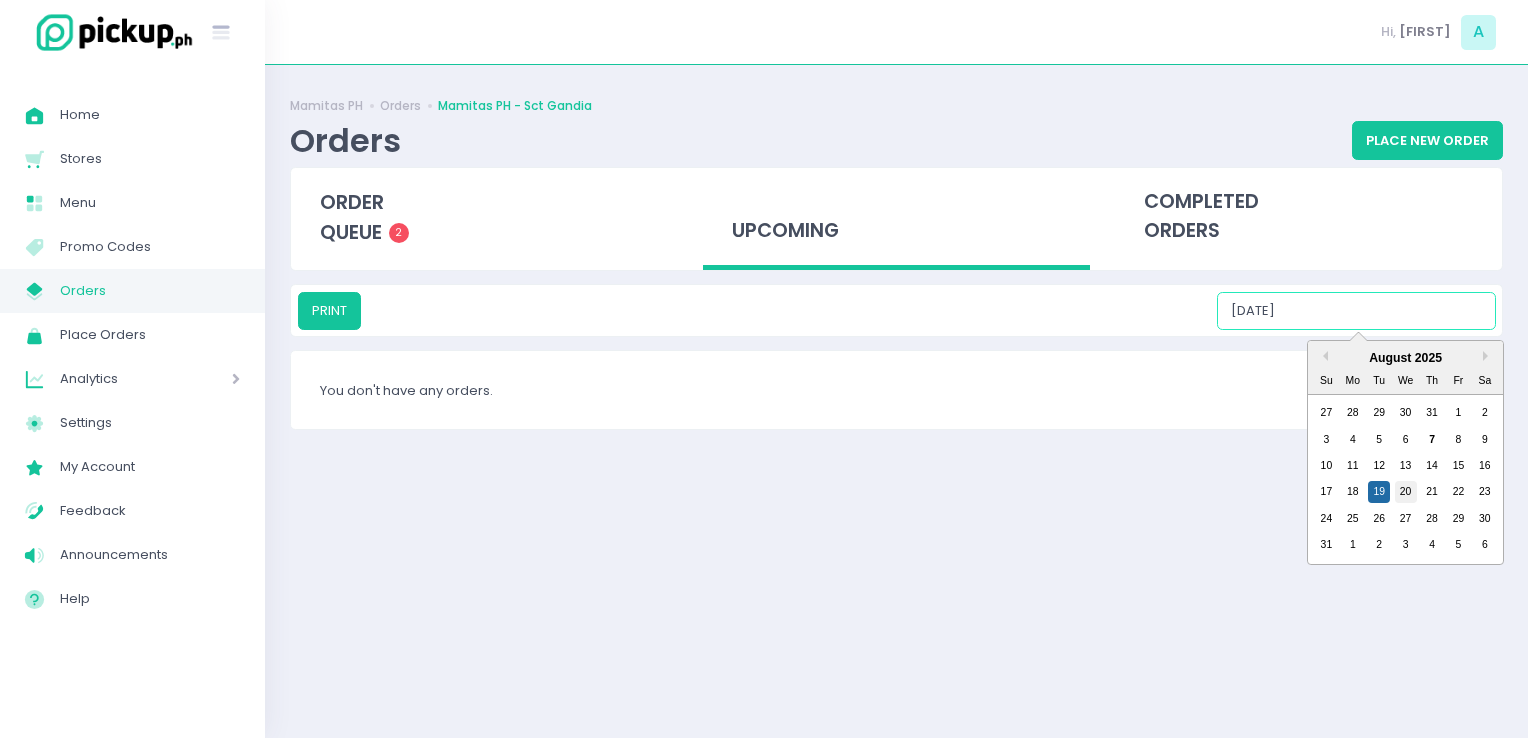 click on "20" at bounding box center [1406, 492] 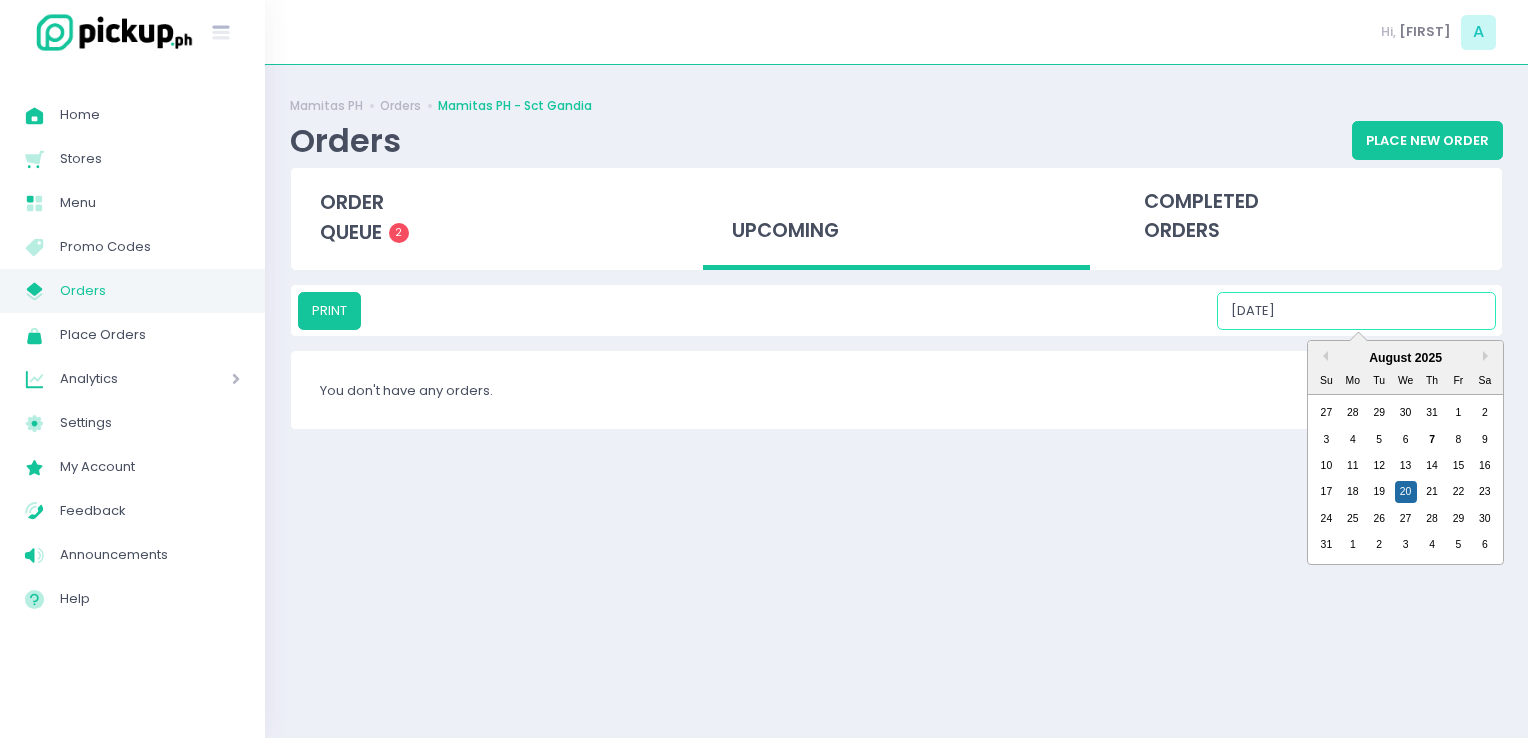 click on "08/20/2025" at bounding box center [1356, 311] 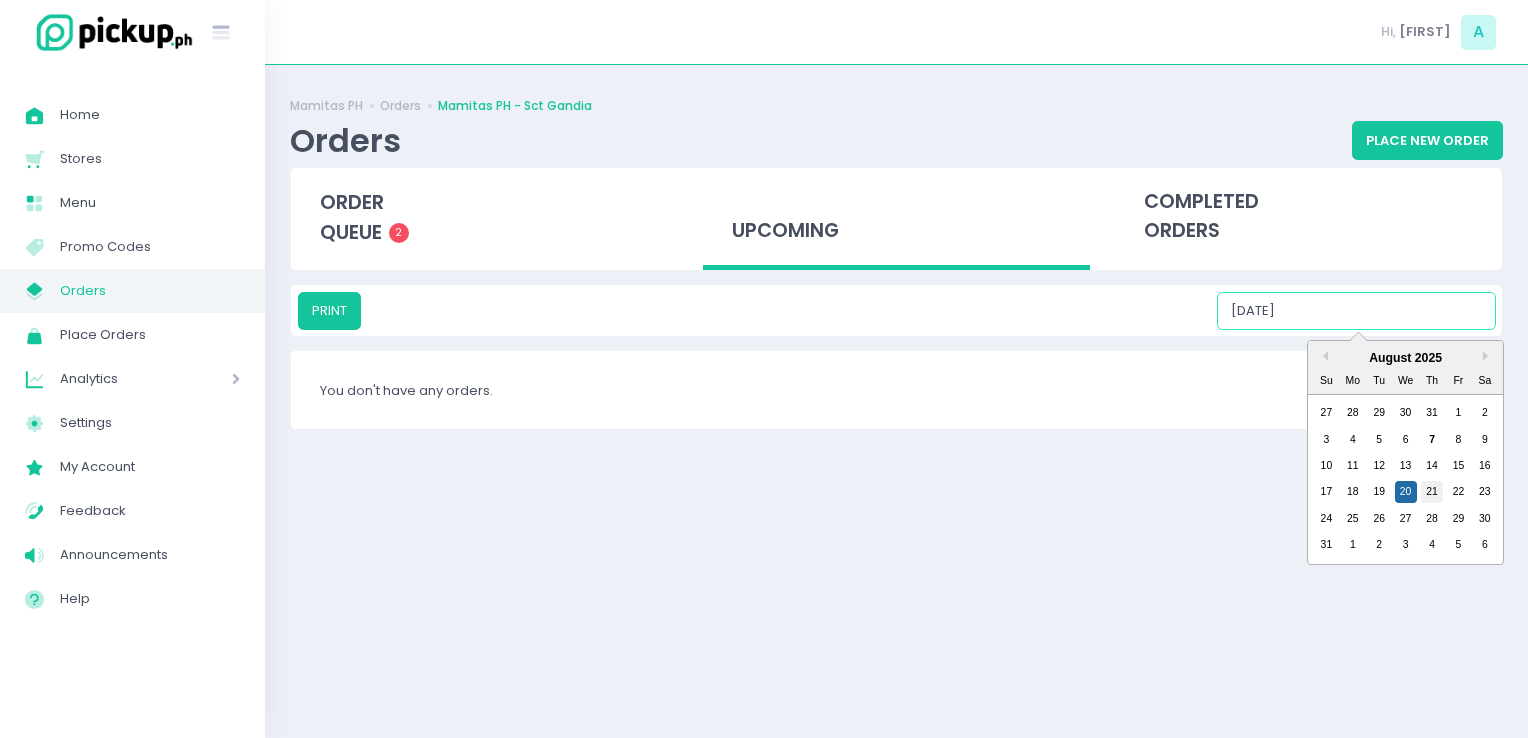 click on "21" at bounding box center [1432, 492] 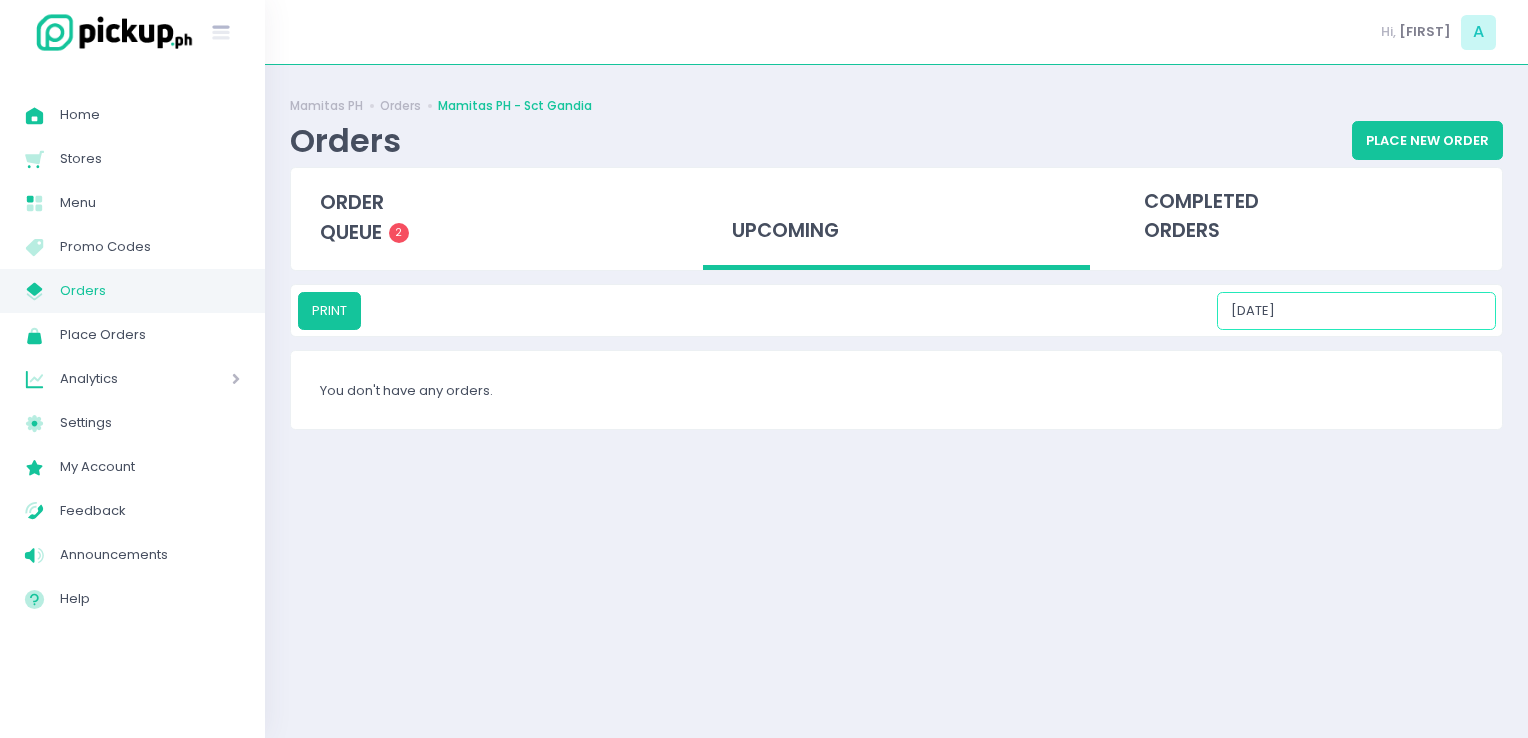 click on "08/21/2025" at bounding box center (1356, 311) 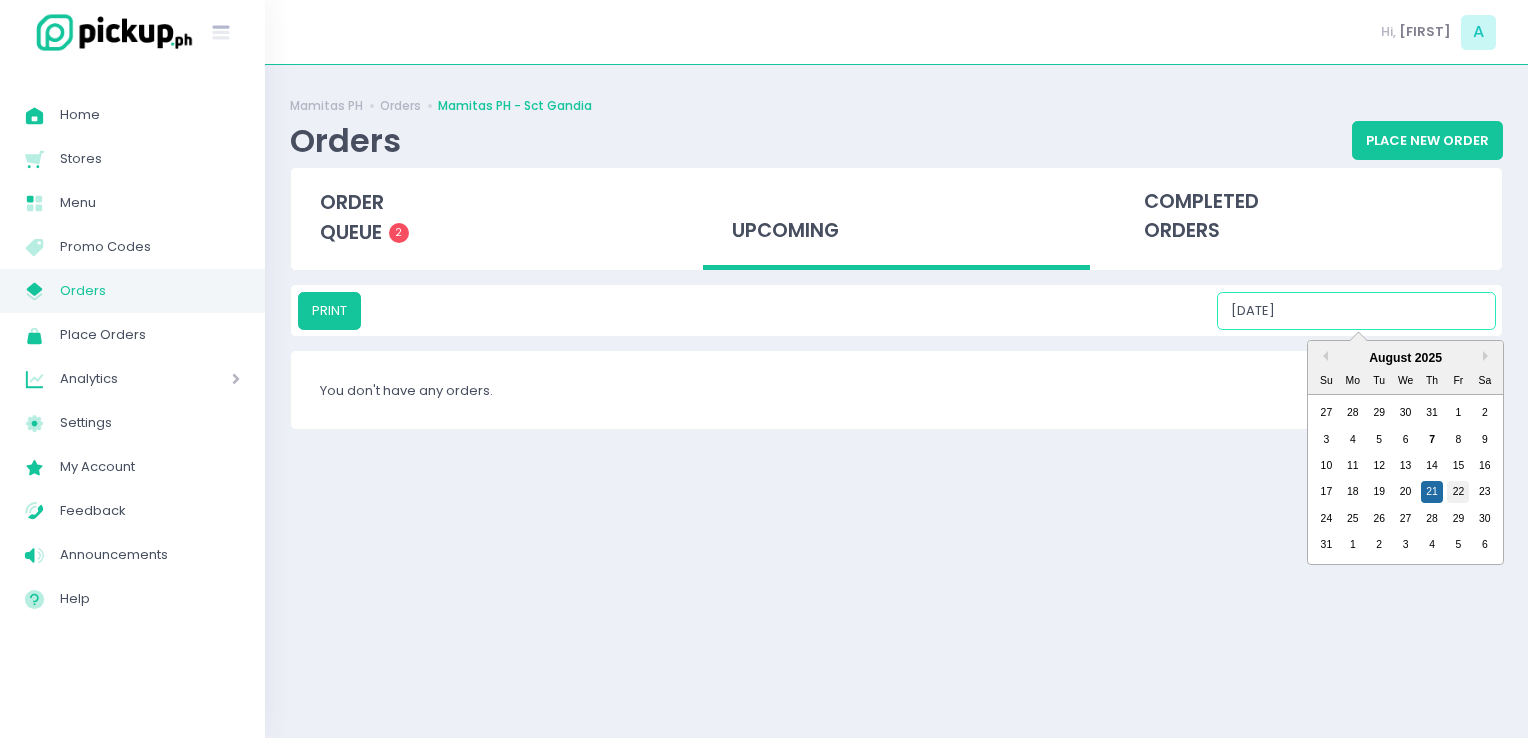 click on "22" at bounding box center [1458, 492] 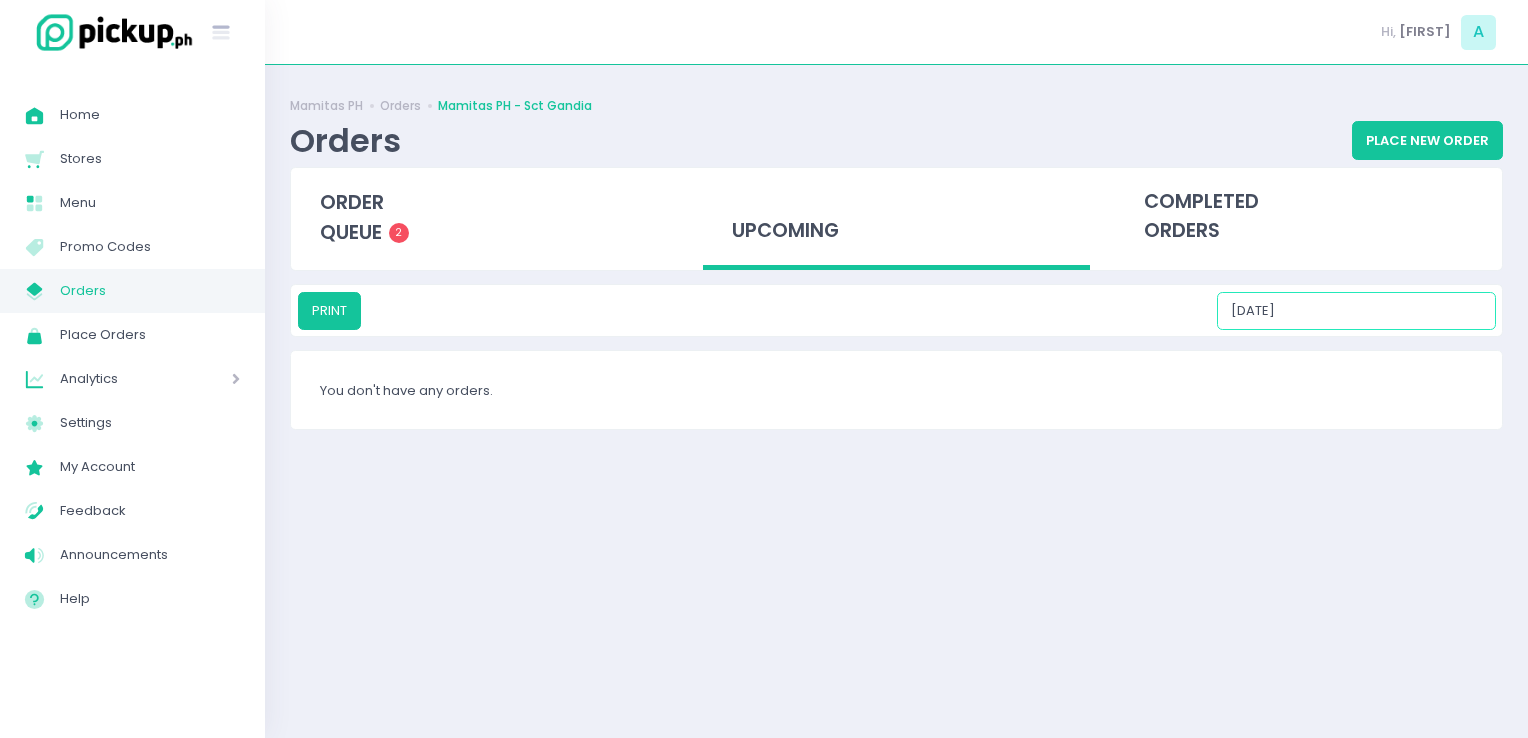 click on "08/22/2025" at bounding box center [1356, 311] 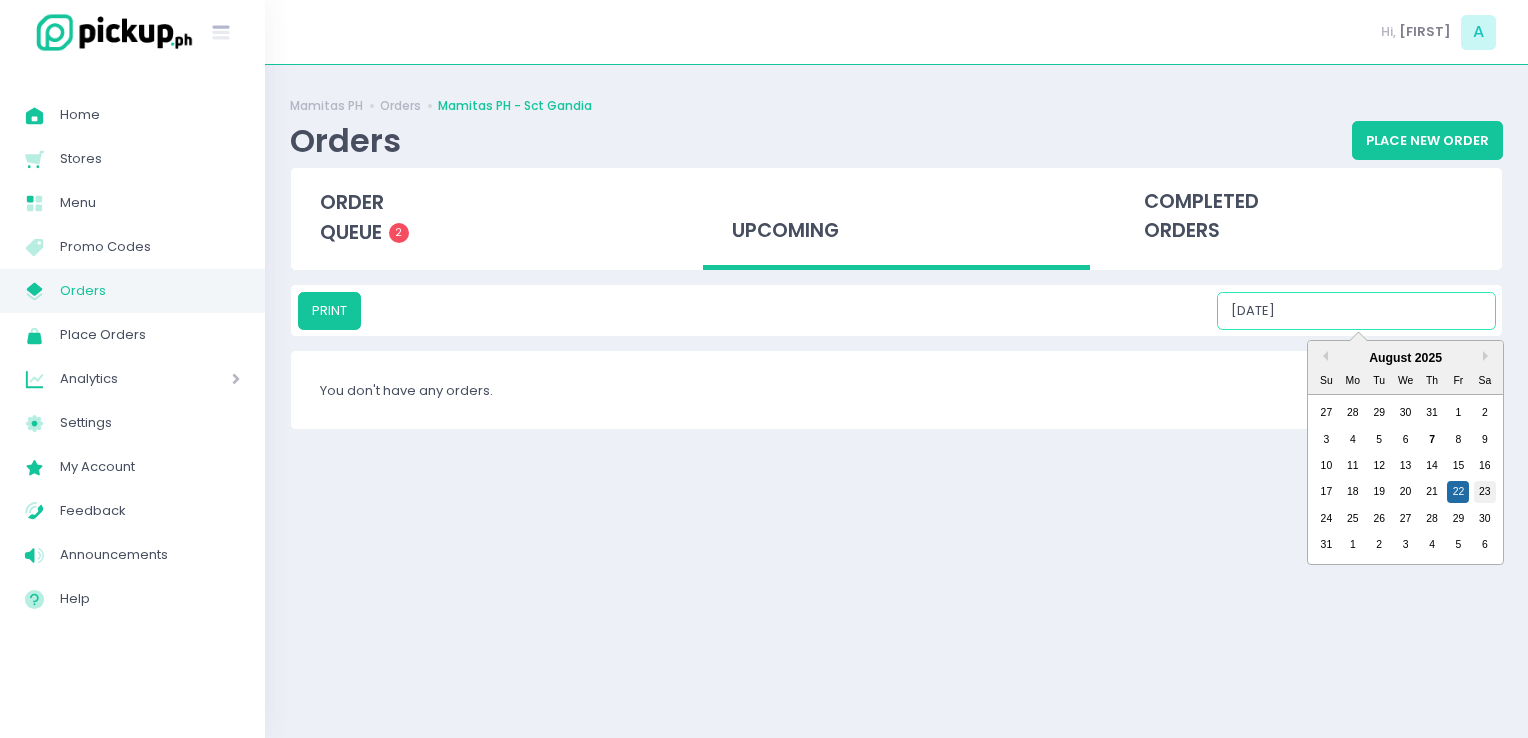 drag, startPoint x: 1480, startPoint y: 477, endPoint x: 1487, endPoint y: 498, distance: 22.135944 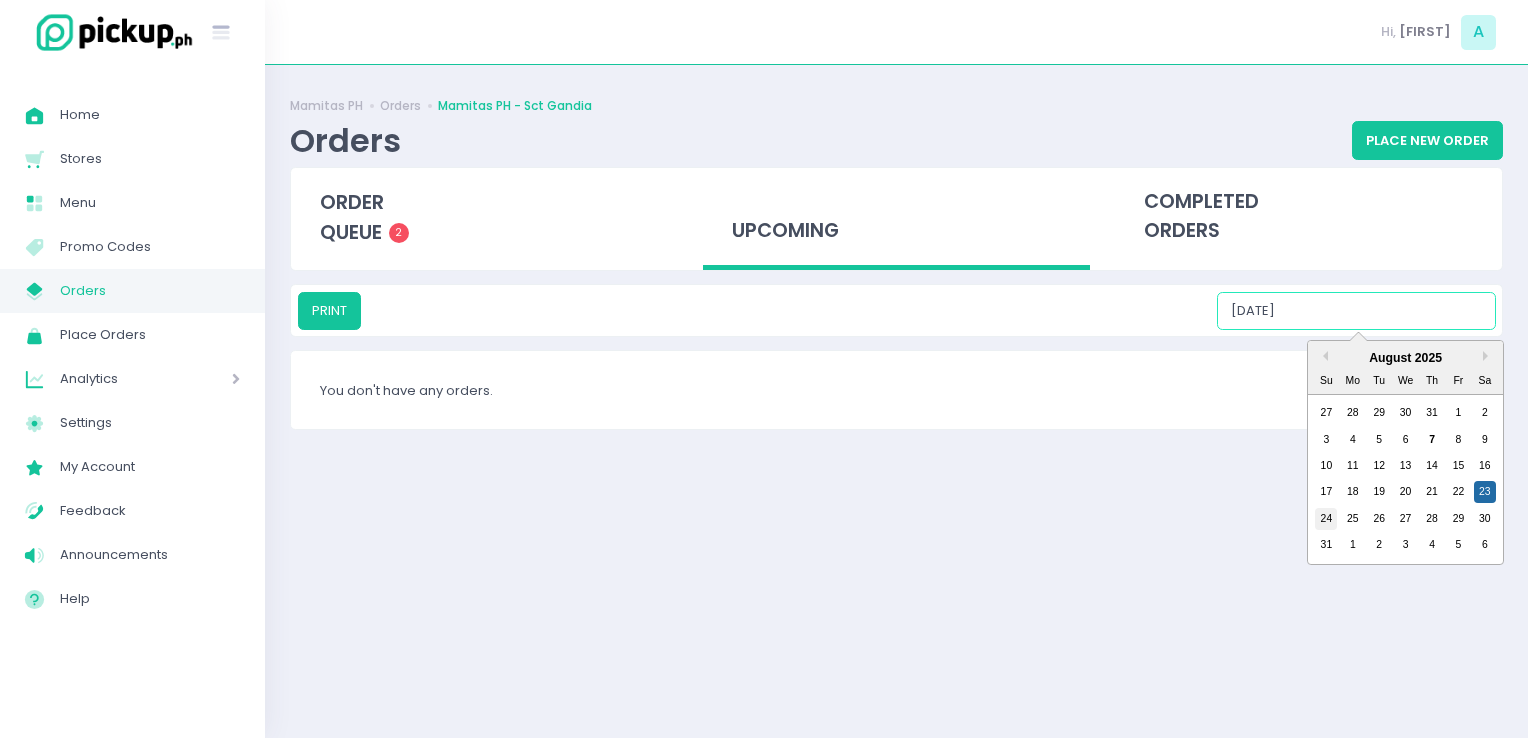 drag, startPoint x: 1358, startPoint y: 318, endPoint x: 1327, endPoint y: 513, distance: 197.44873 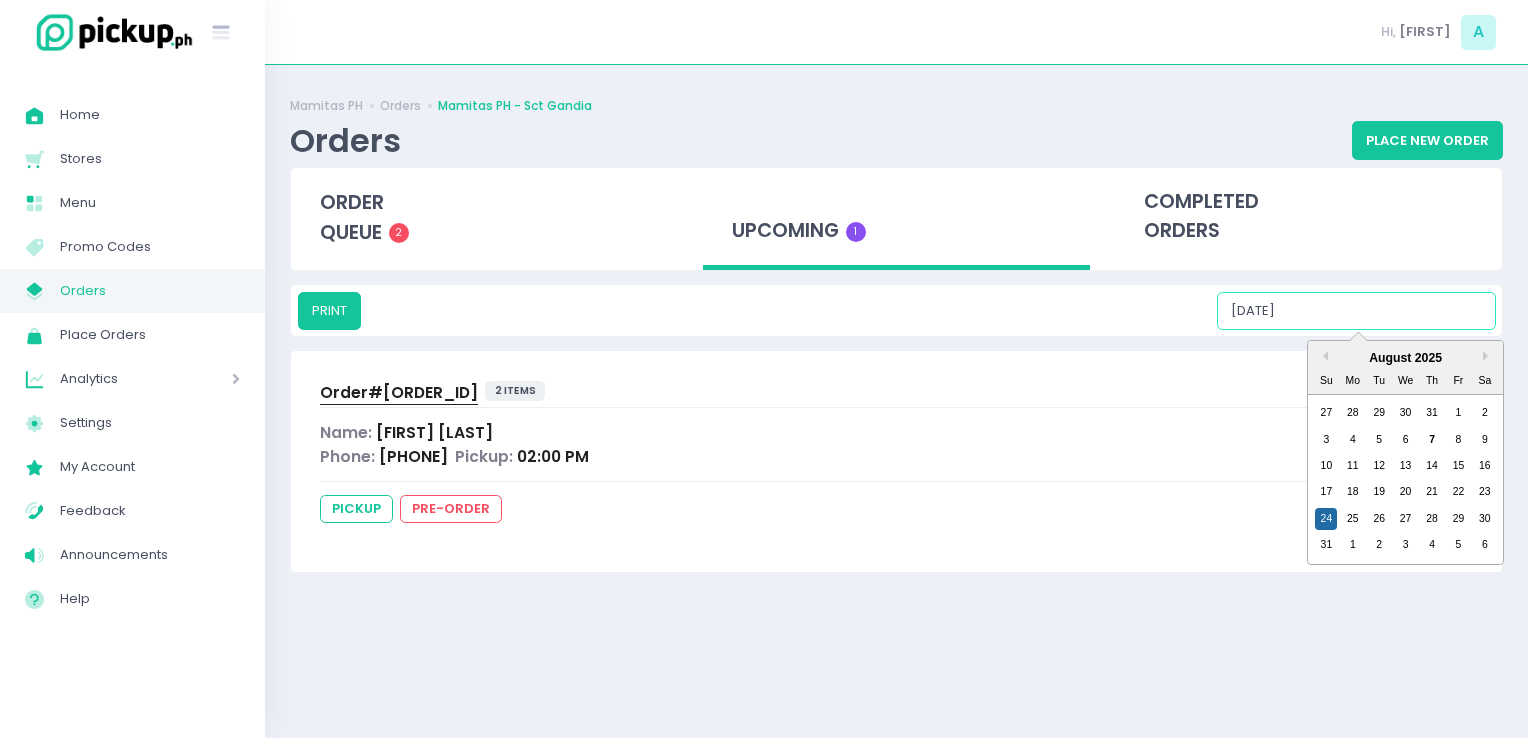 click on "08/24/2025" at bounding box center (1356, 311) 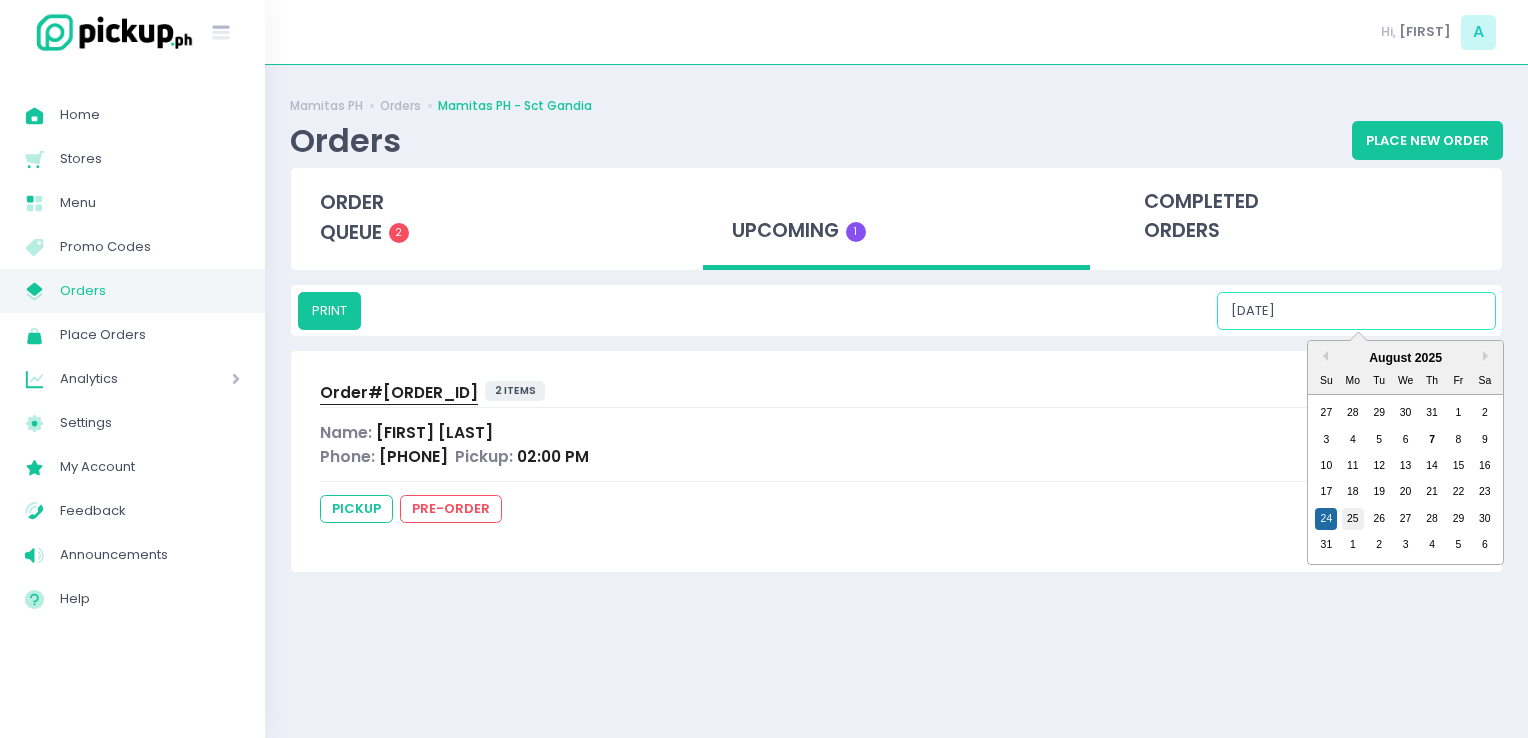 click on "25" at bounding box center (1353, 519) 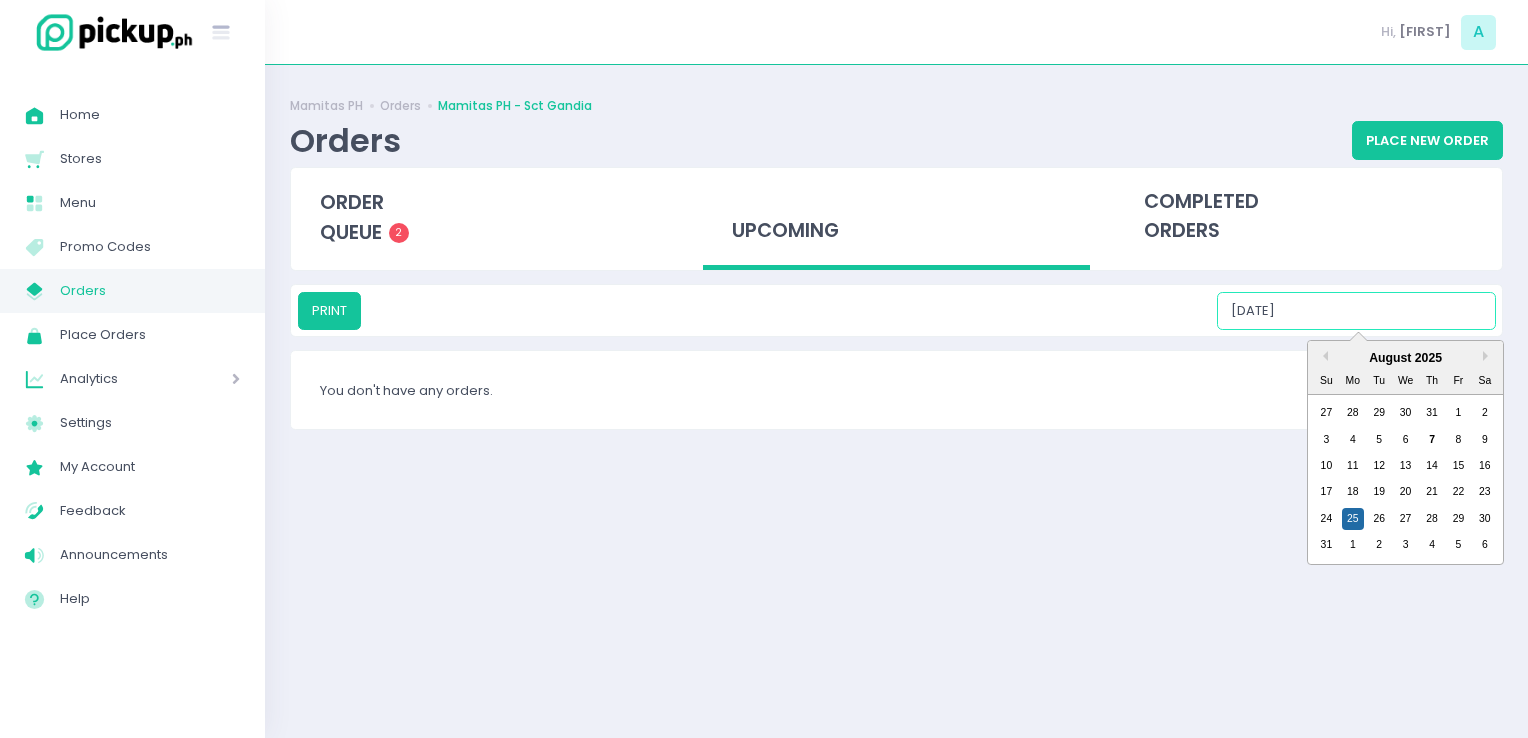 click on "08/25/2025" at bounding box center (1356, 311) 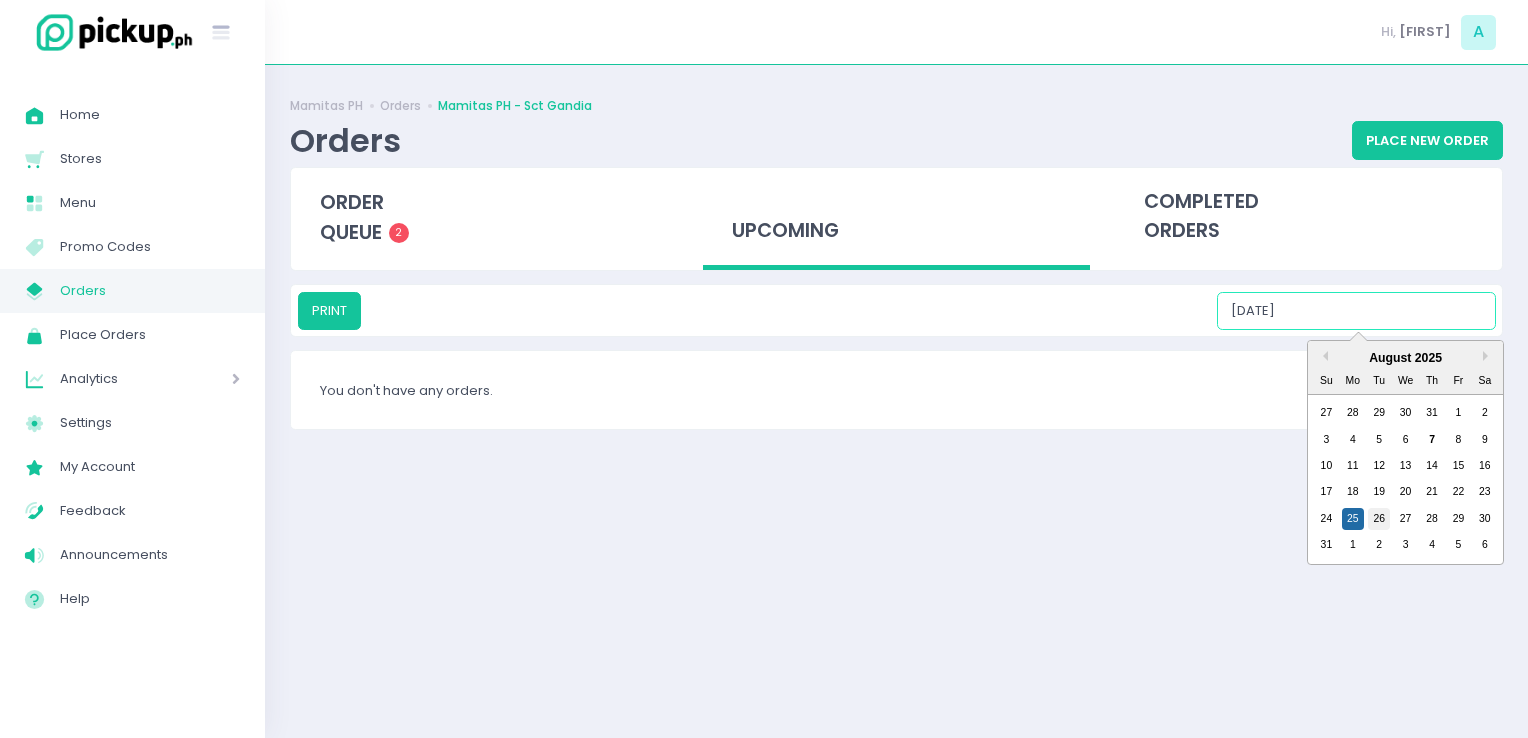 click on "26" at bounding box center (1379, 519) 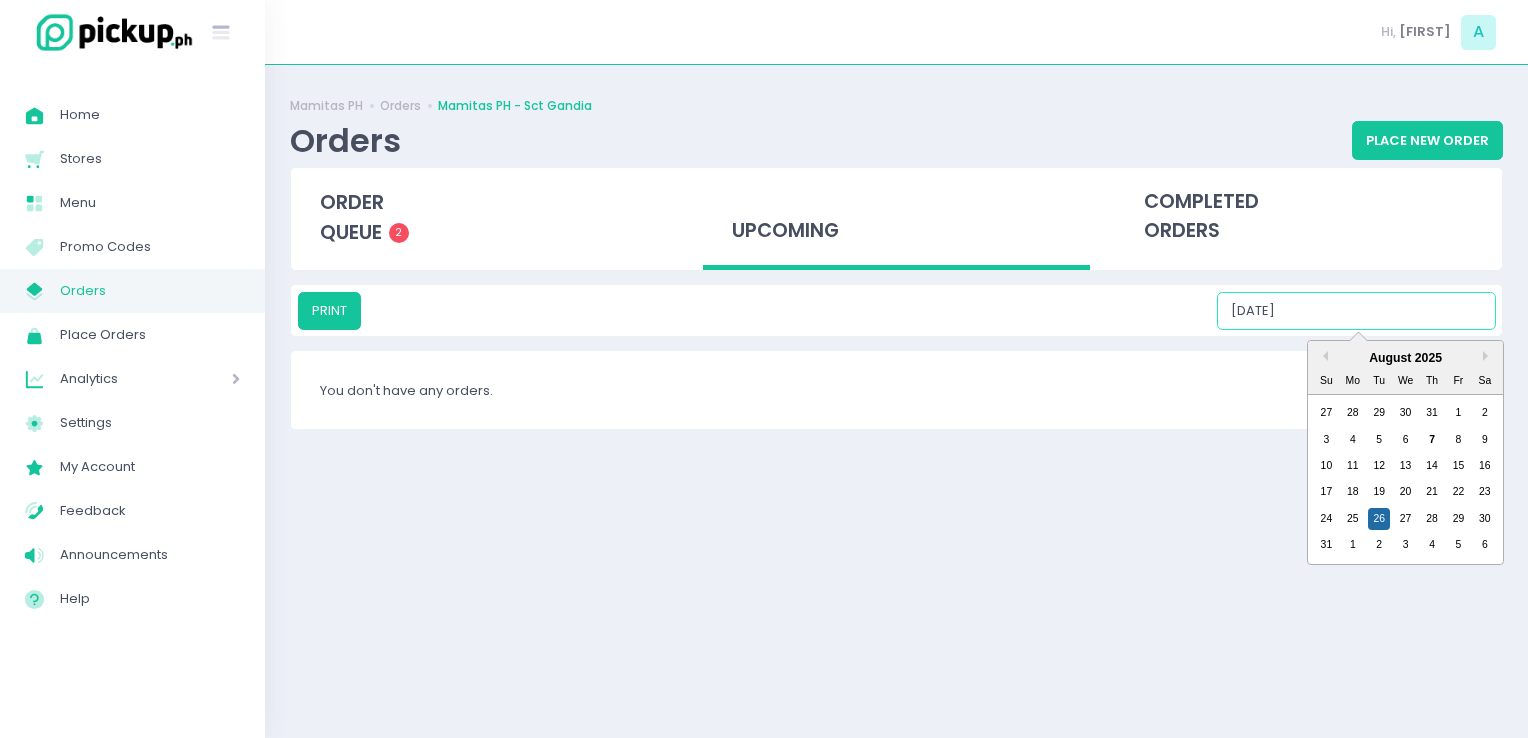 click on "08/26/2025" at bounding box center [1356, 311] 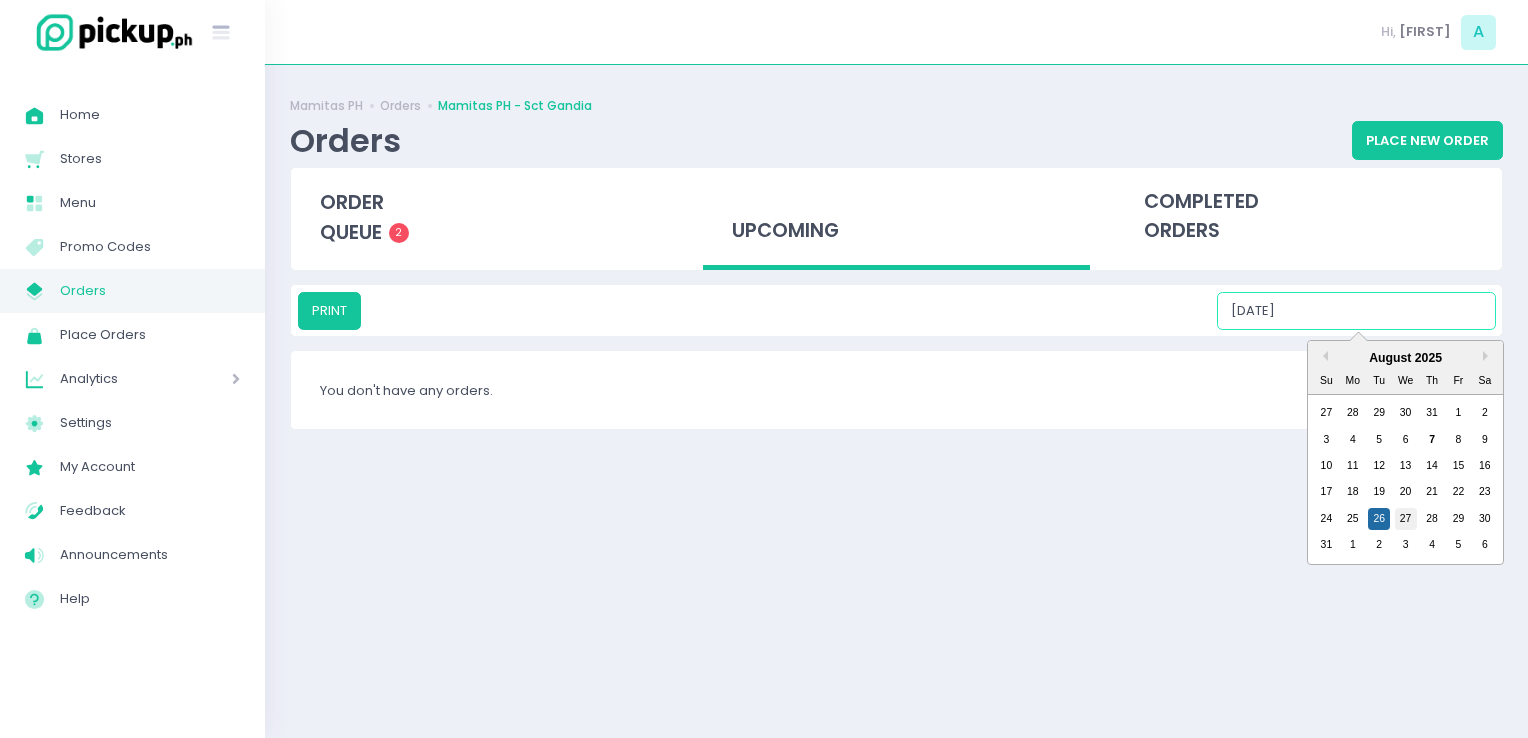 click on "27" at bounding box center (1406, 519) 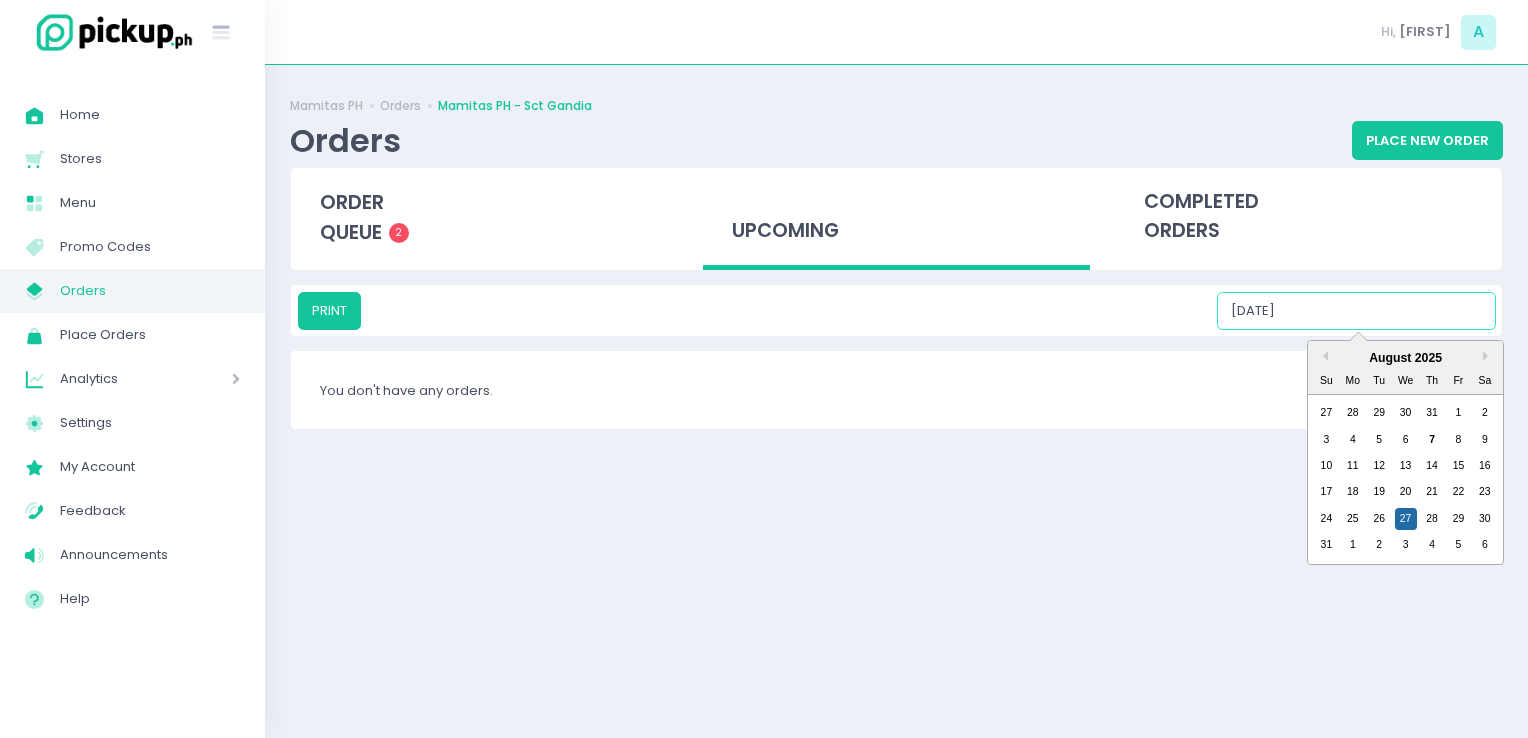 click on "08/27/2025" at bounding box center (1356, 311) 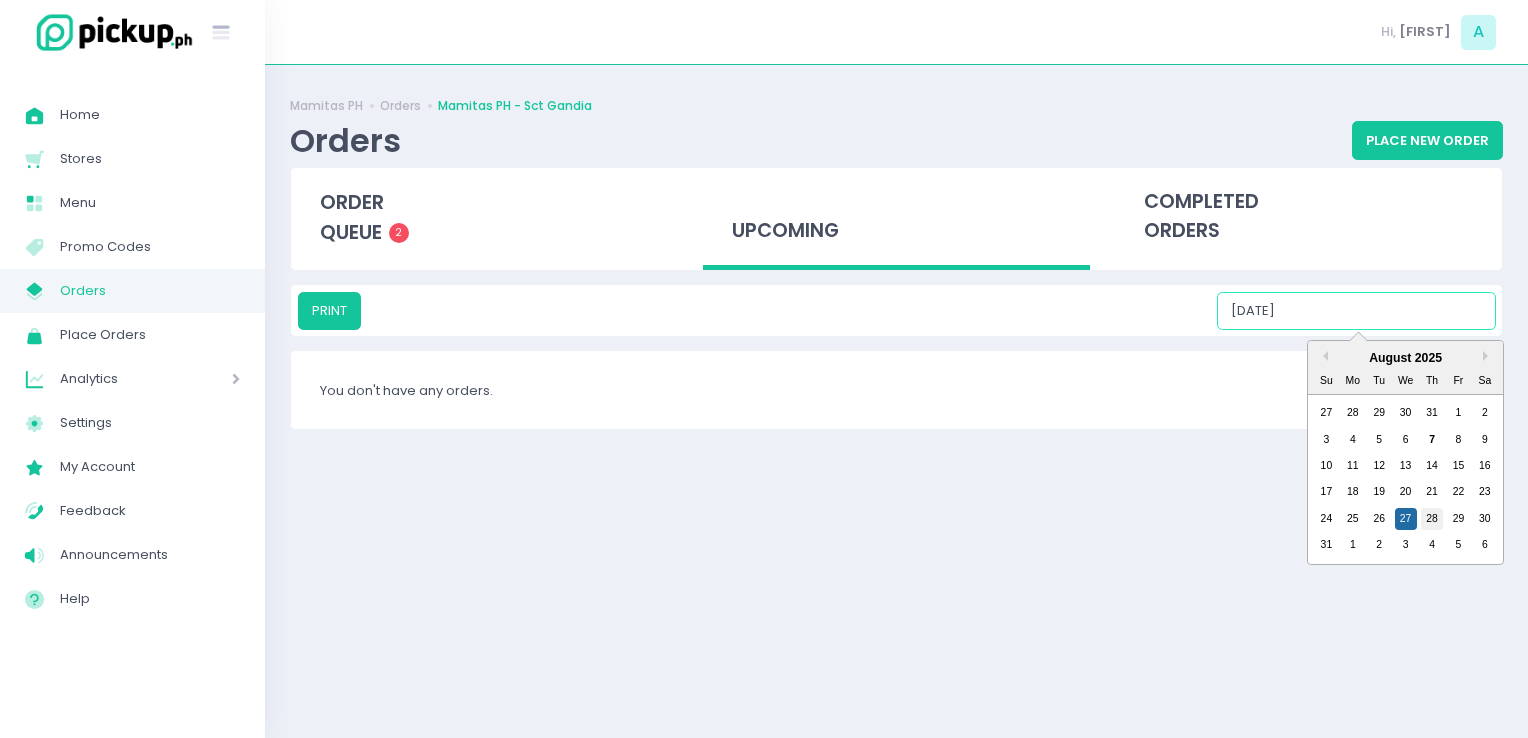 click on "28" at bounding box center [1432, 519] 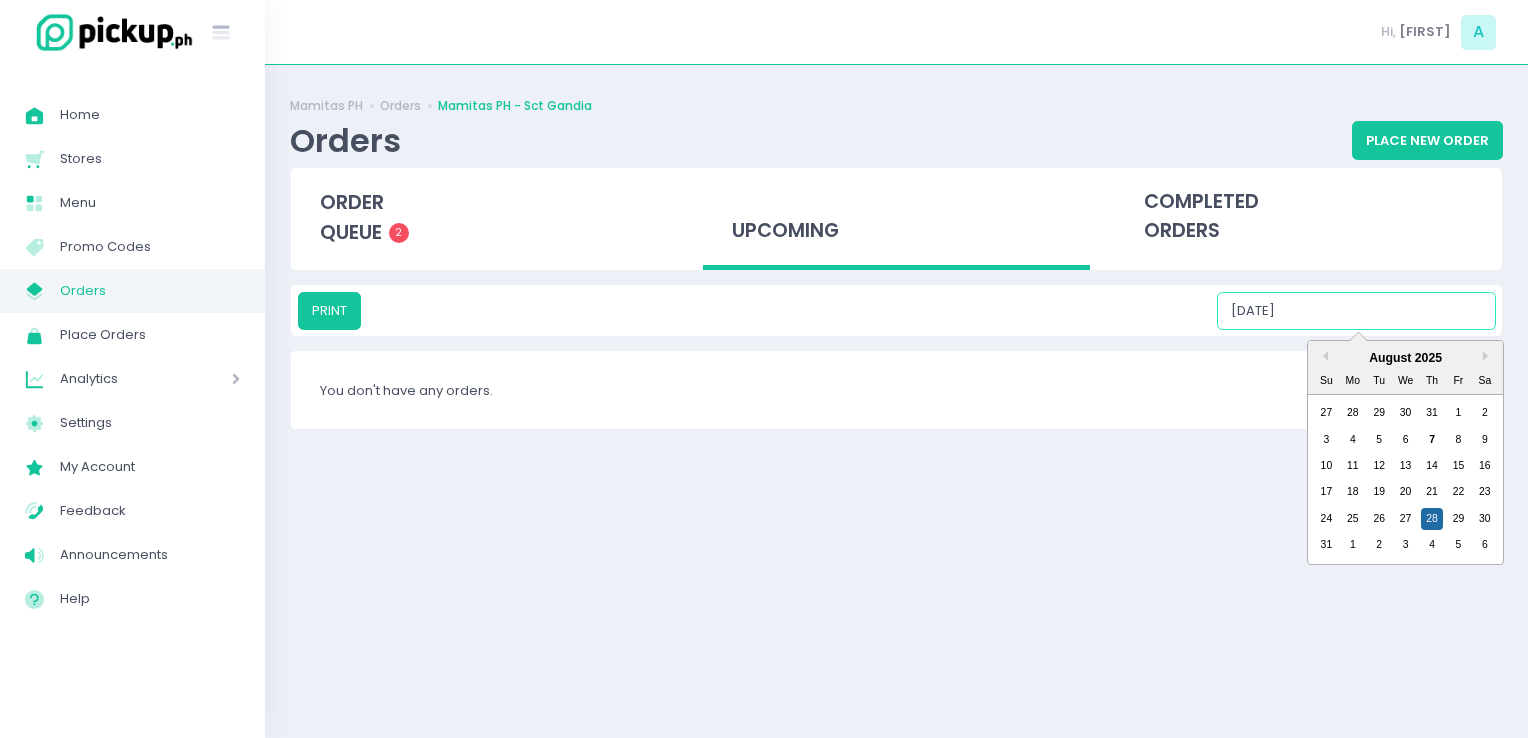 click on "08/28/2025" at bounding box center (1356, 311) 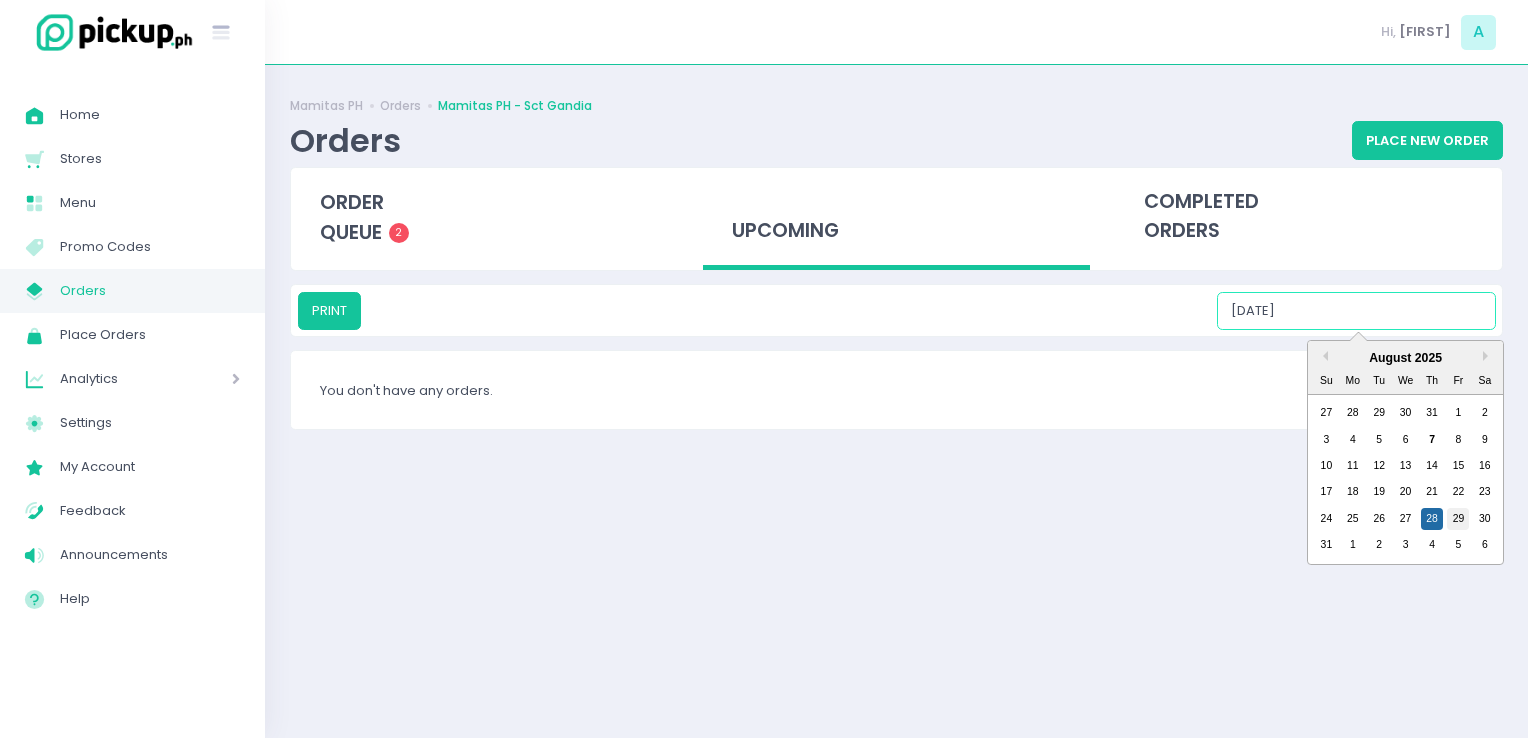 click on "29" at bounding box center [1458, 519] 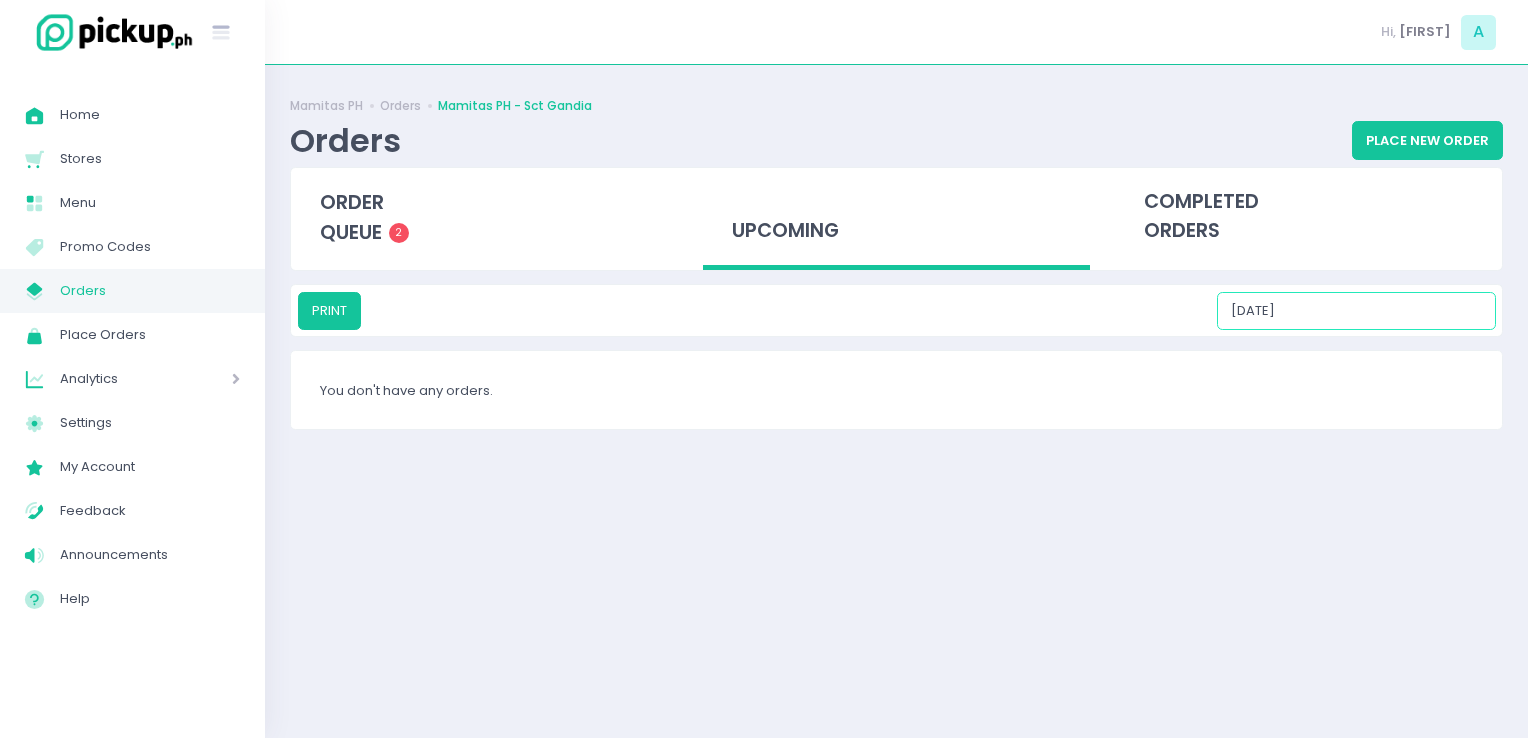 click on "08/29/2025" at bounding box center (1356, 311) 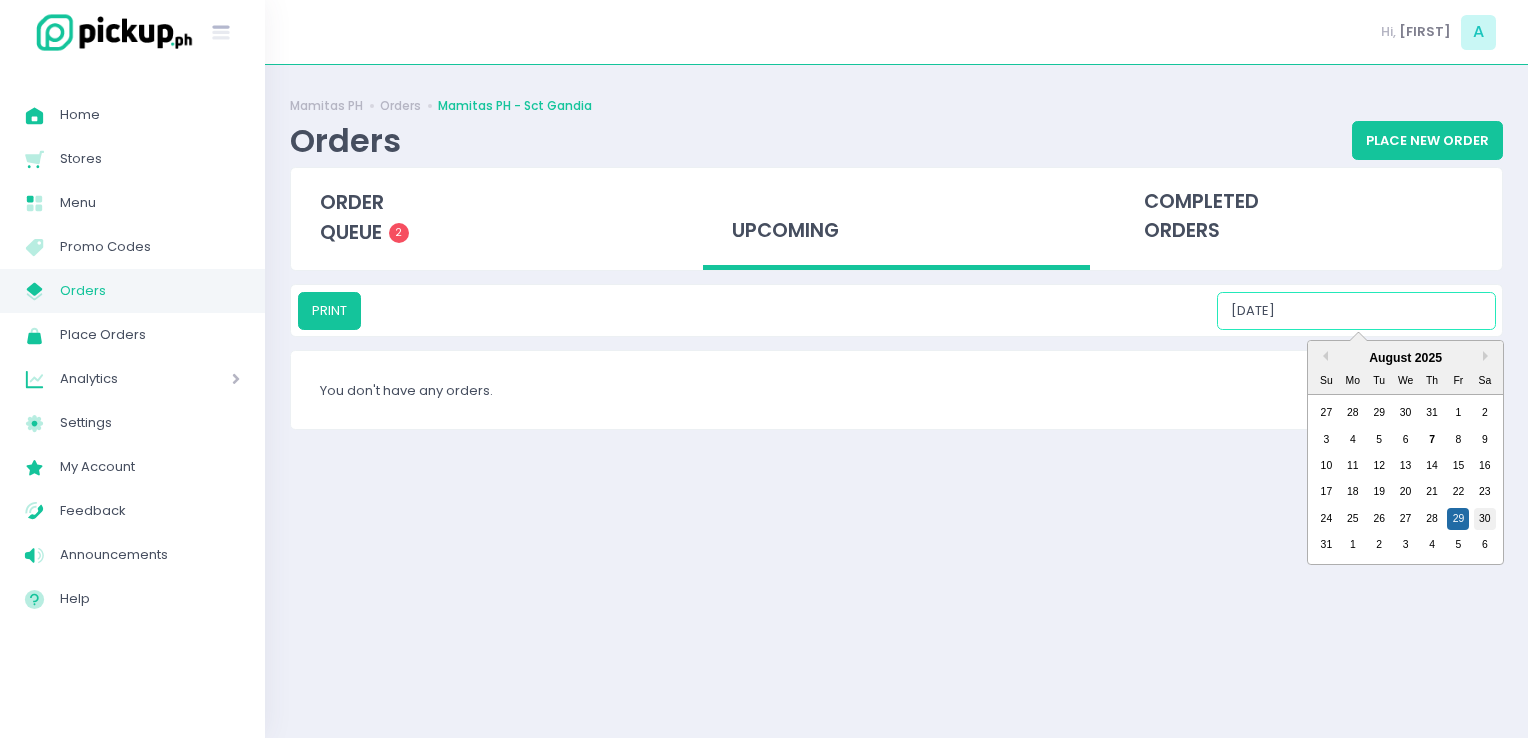 click on "30" at bounding box center [1485, 519] 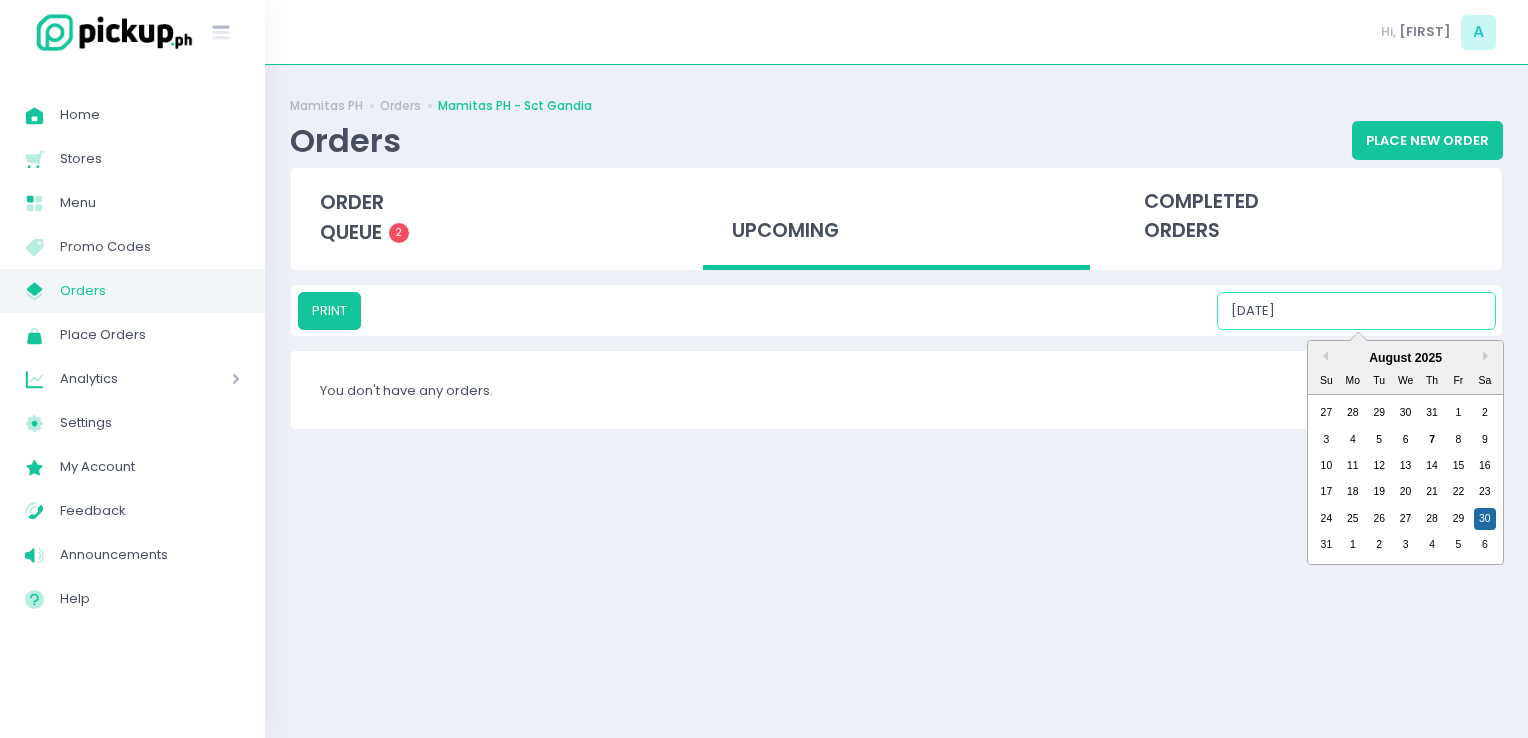 click on "08/30/2025" at bounding box center [1356, 311] 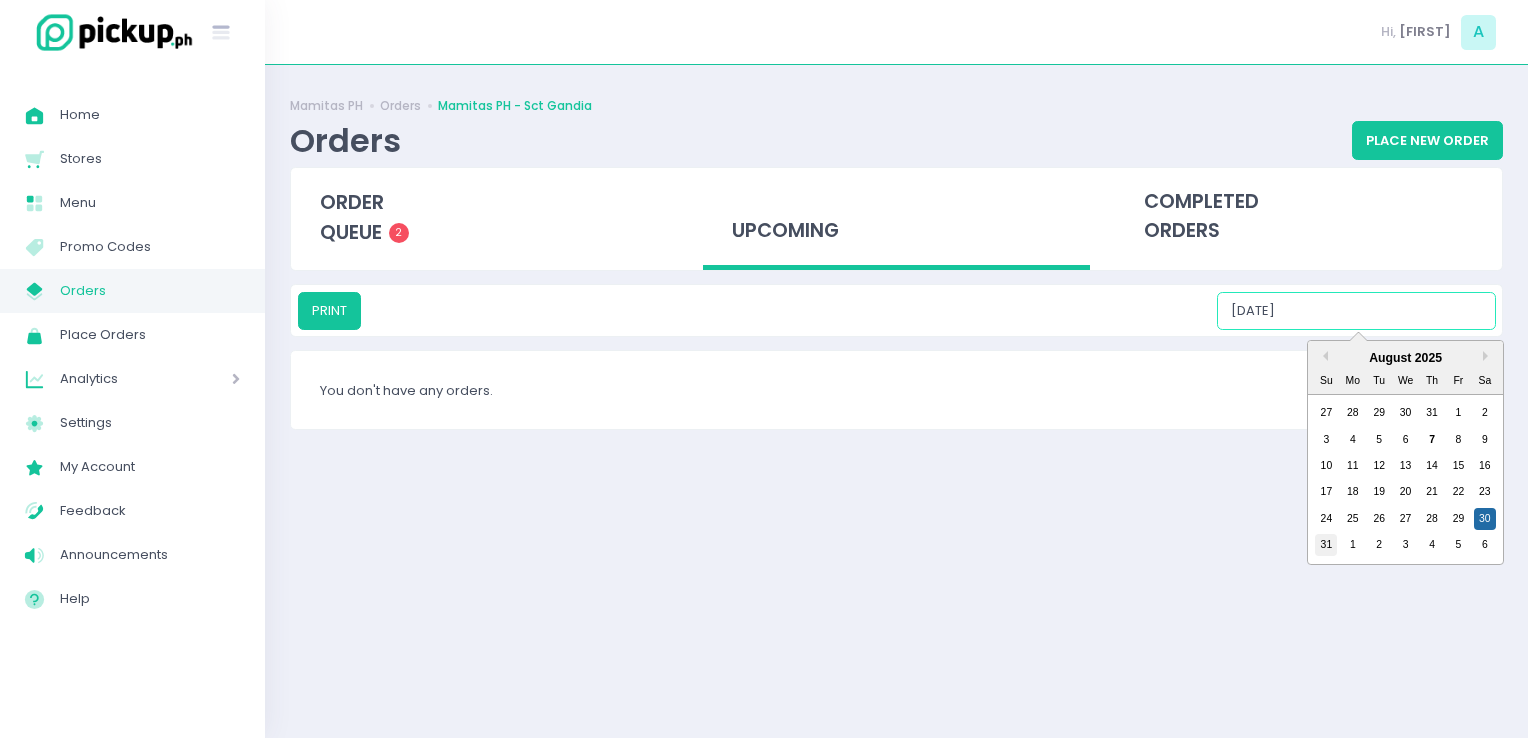 click on "31" at bounding box center [1326, 545] 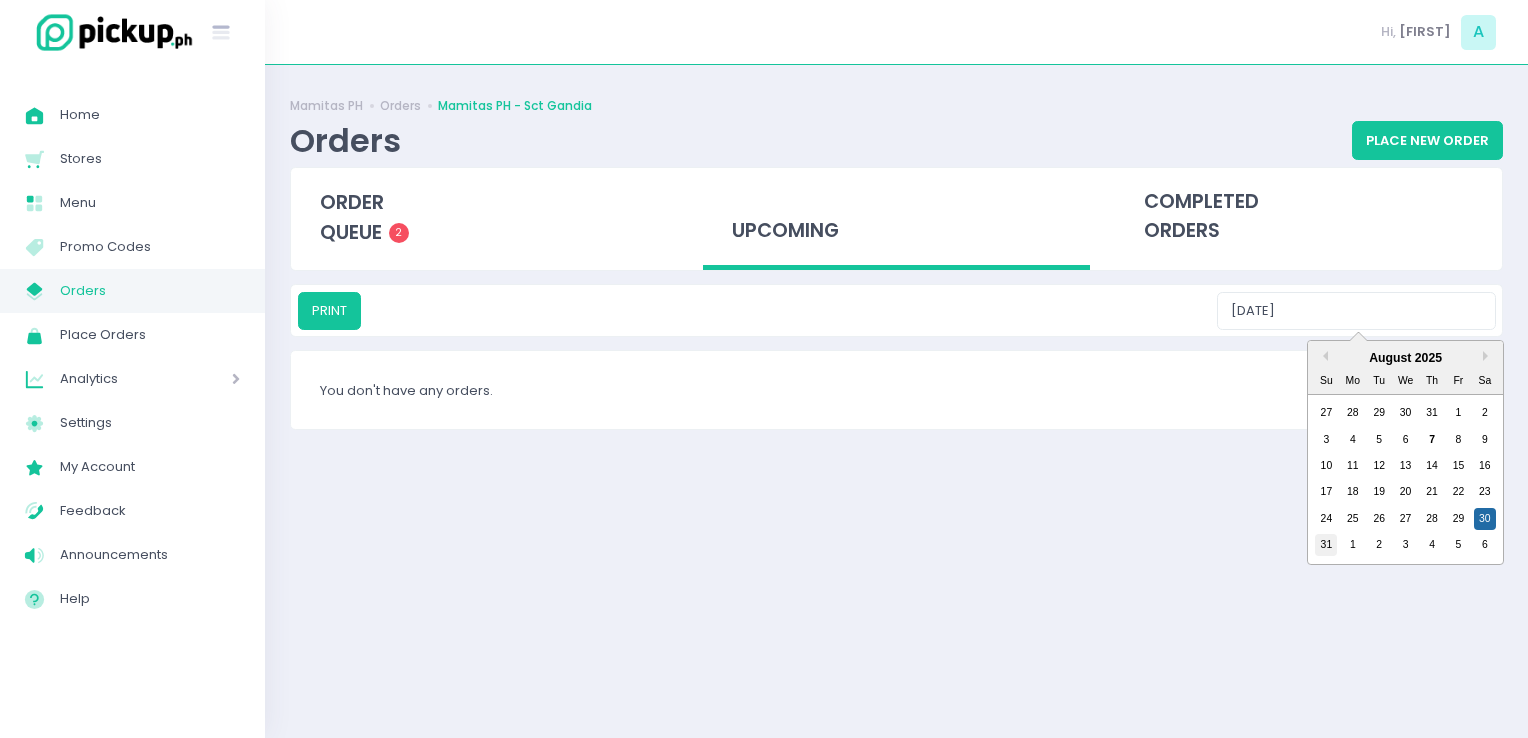 type on "08/31/2025" 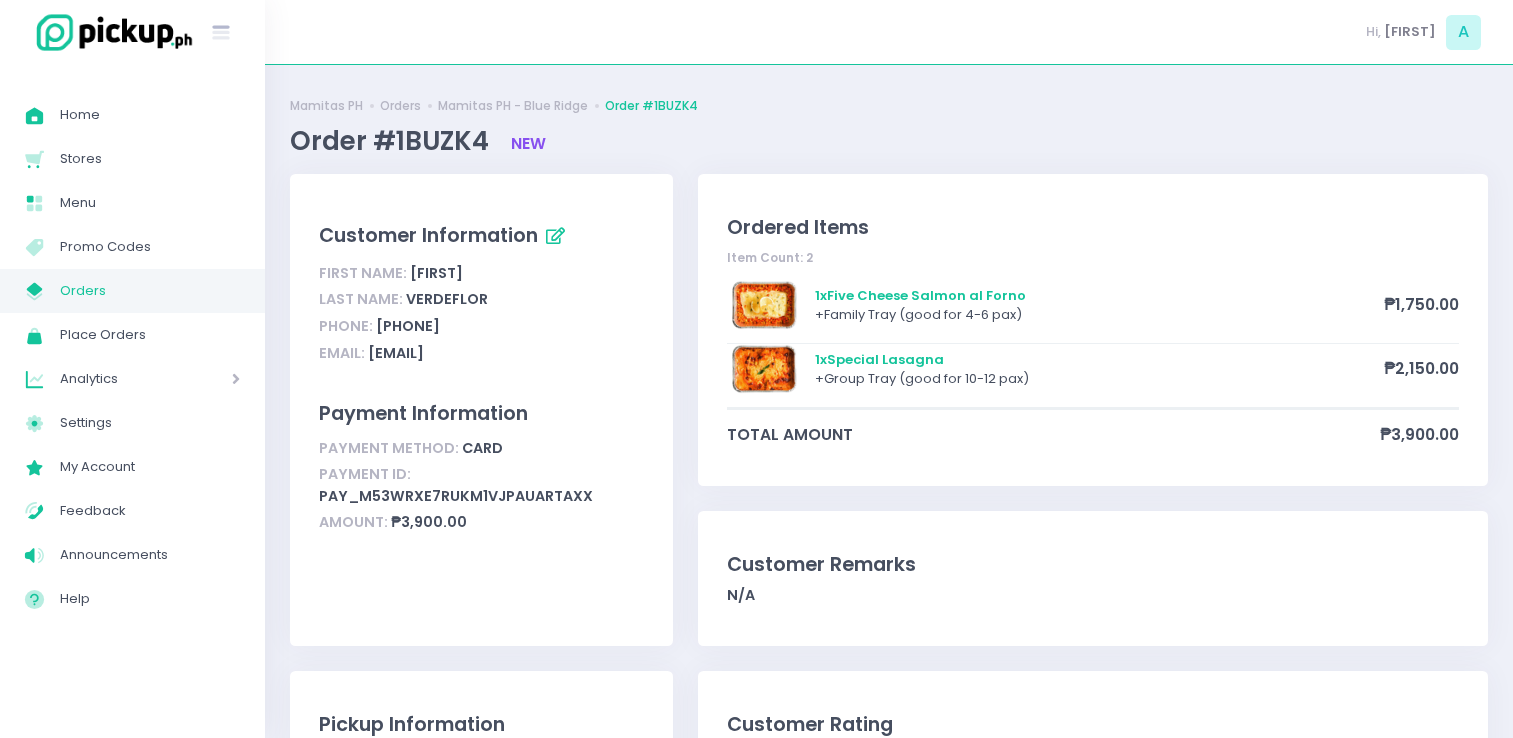 scroll, scrollTop: 0, scrollLeft: 0, axis: both 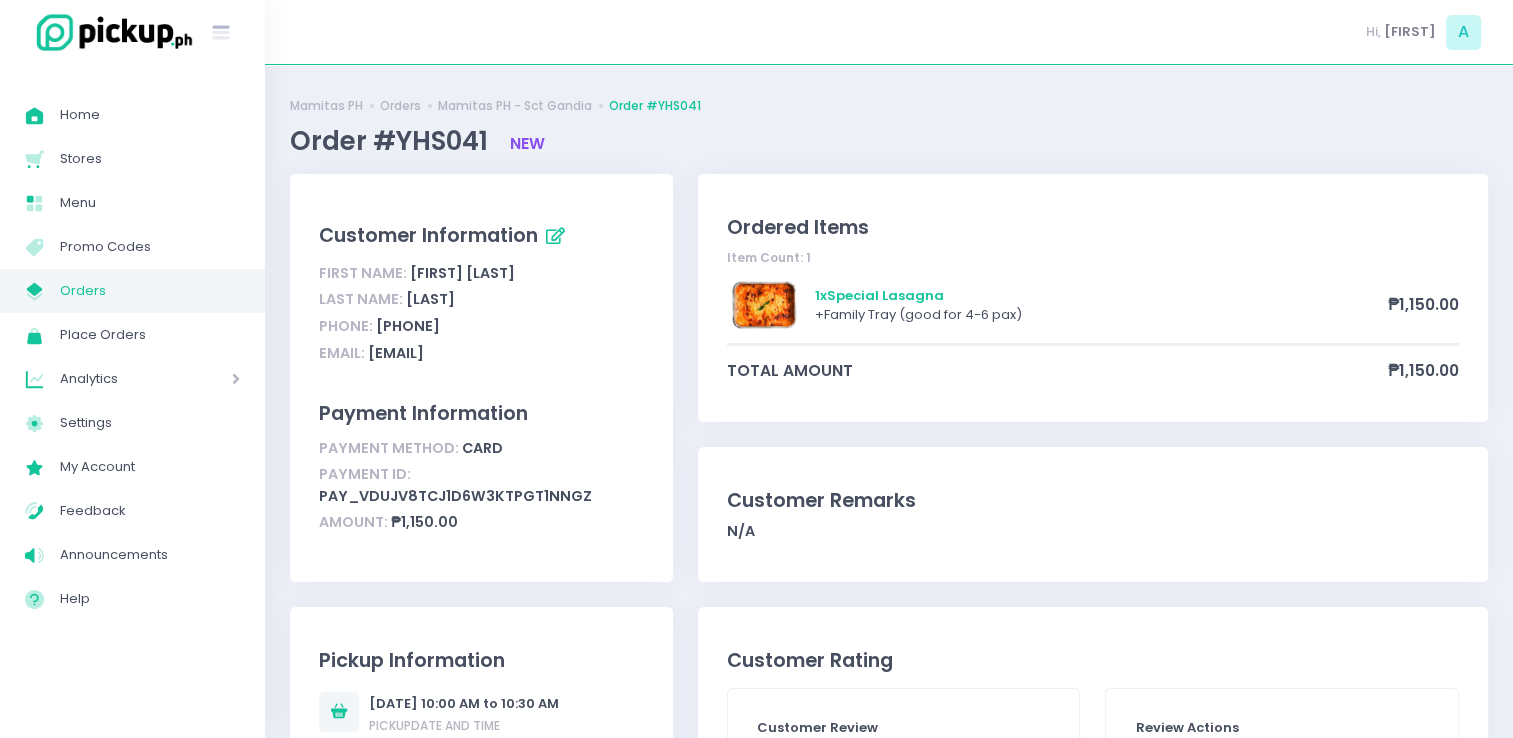 click on "Orders" at bounding box center [150, 291] 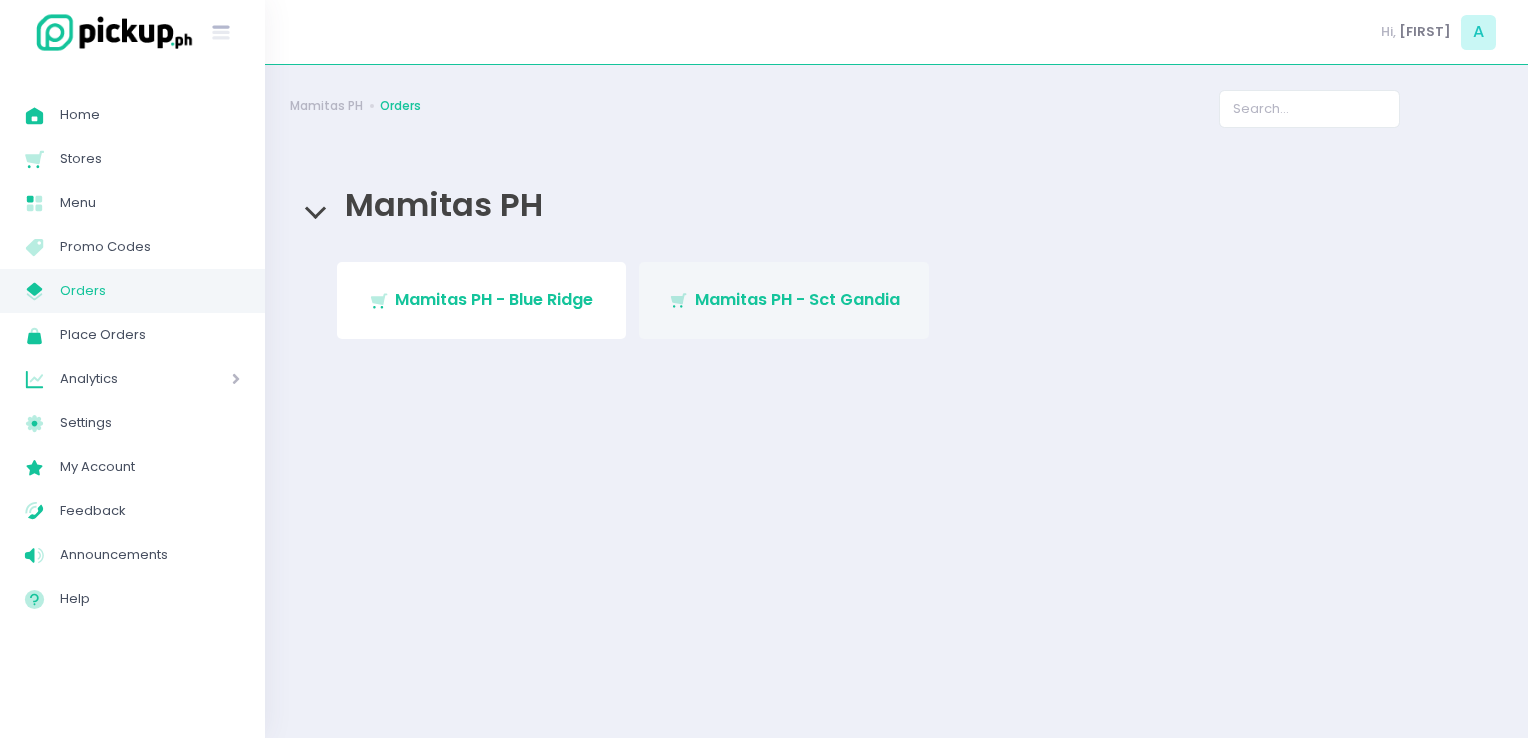 click on "Mamitas PH - Sct Gandia" at bounding box center [797, 299] 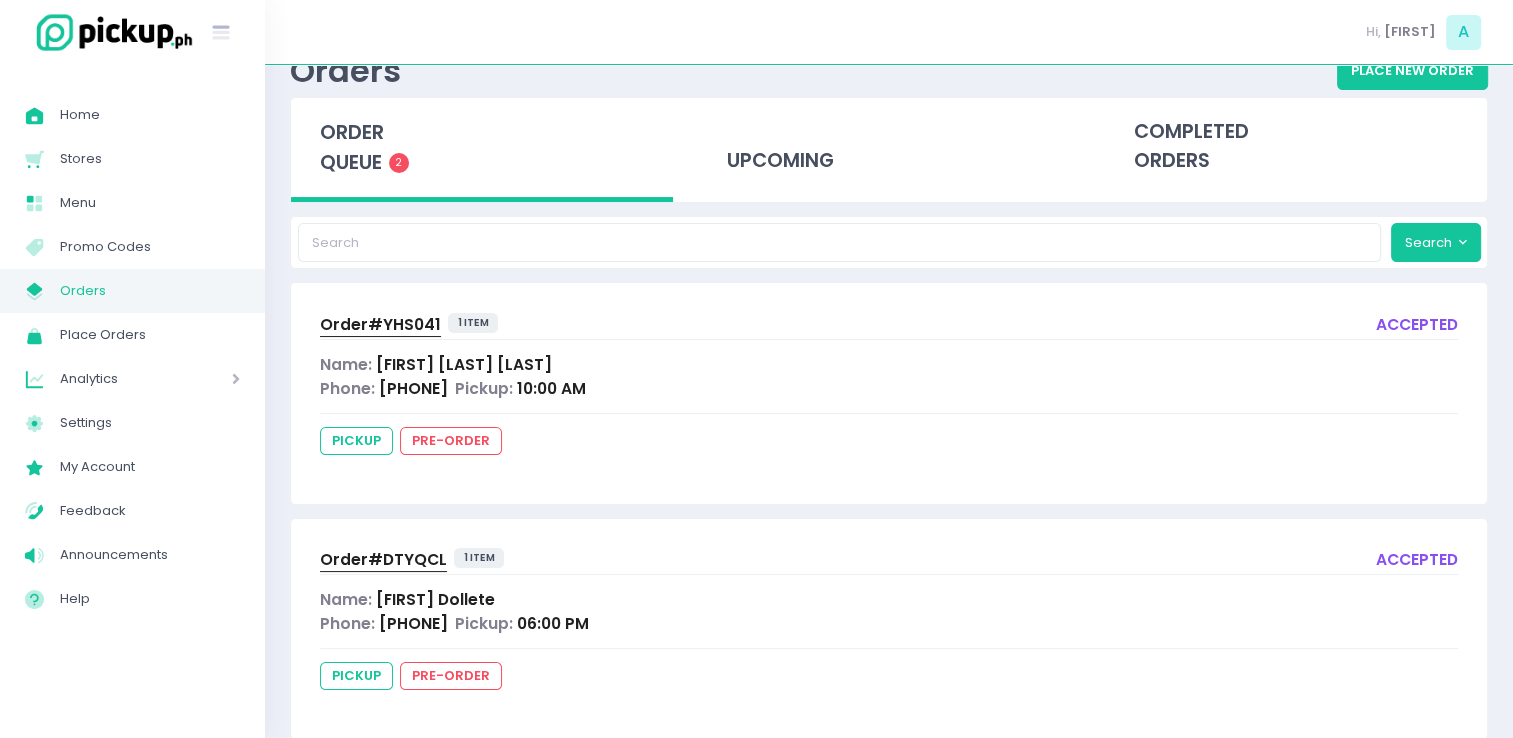 scroll, scrollTop: 66, scrollLeft: 0, axis: vertical 